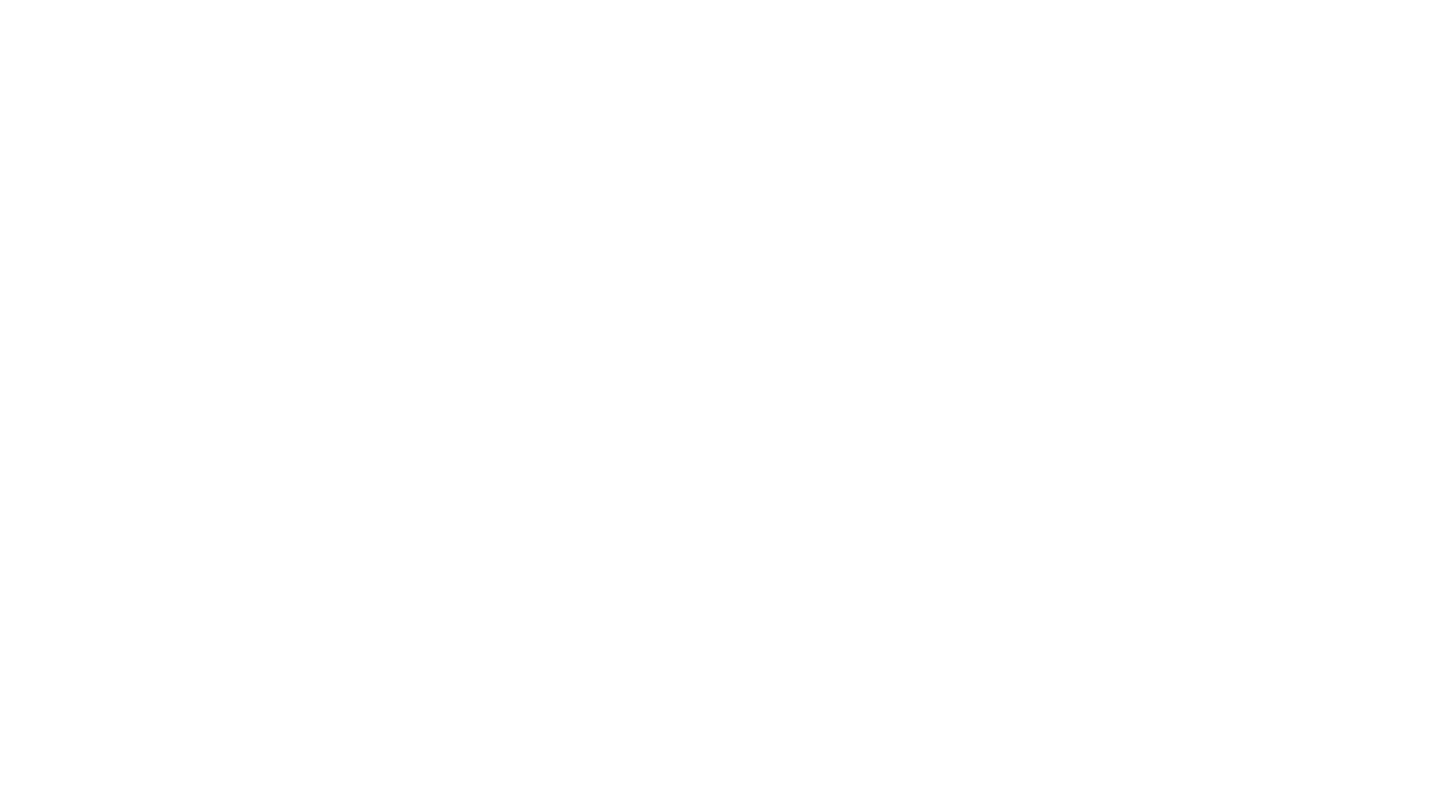 scroll, scrollTop: 0, scrollLeft: 0, axis: both 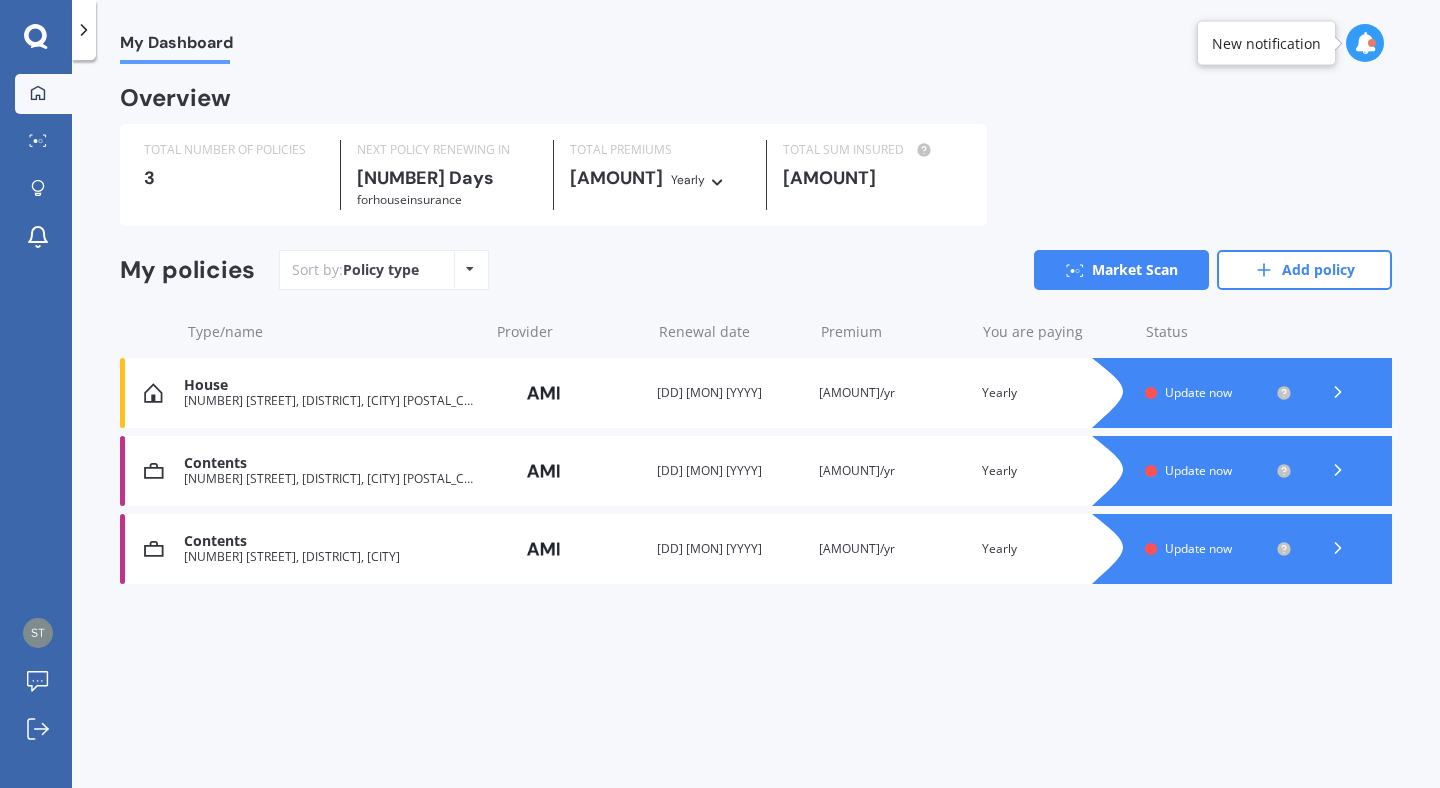 click at bounding box center (718, 179) 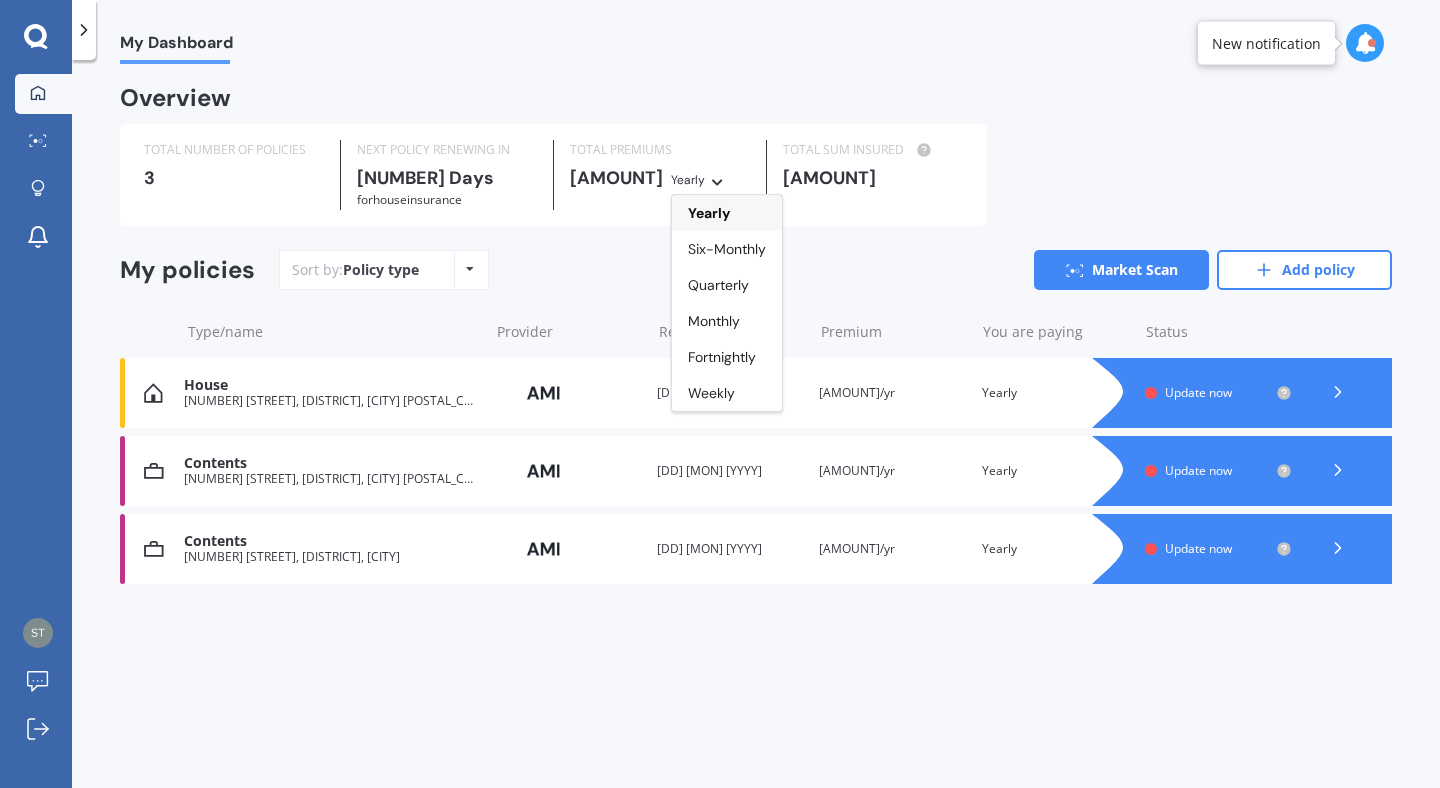 click at bounding box center (718, 179) 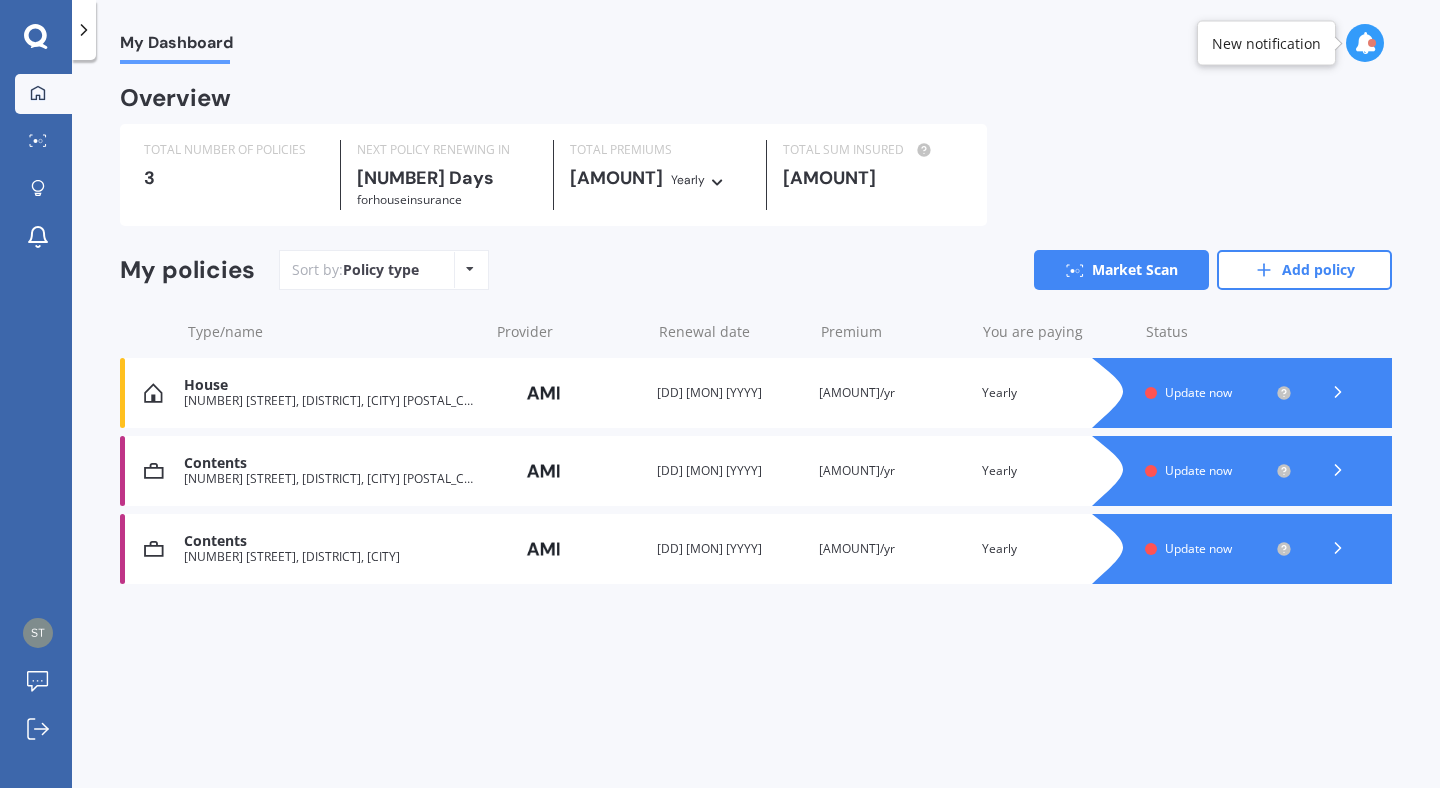 click on "Update now" at bounding box center (1198, 392) 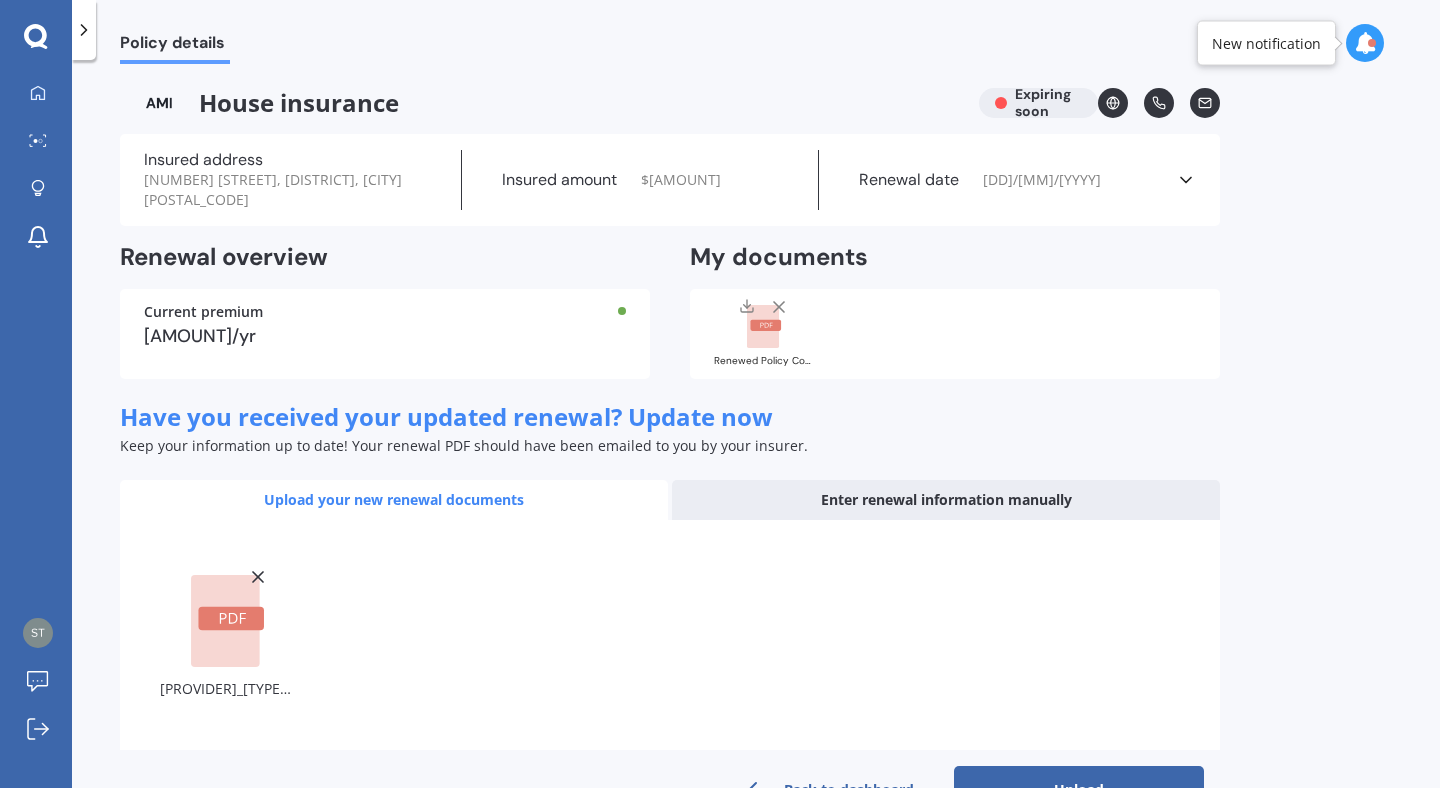 scroll, scrollTop: 61, scrollLeft: 0, axis: vertical 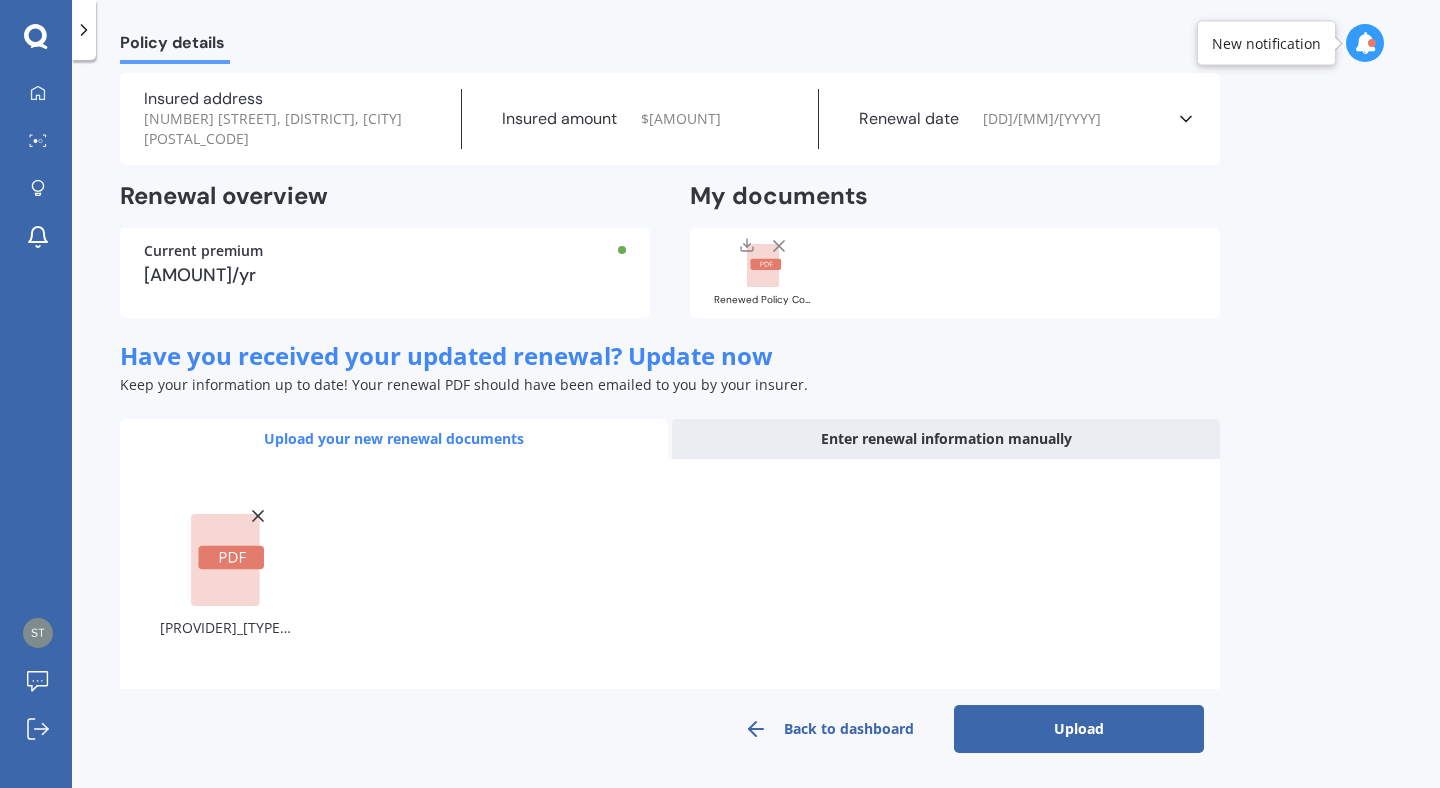 click on "Upload" at bounding box center [1079, 729] 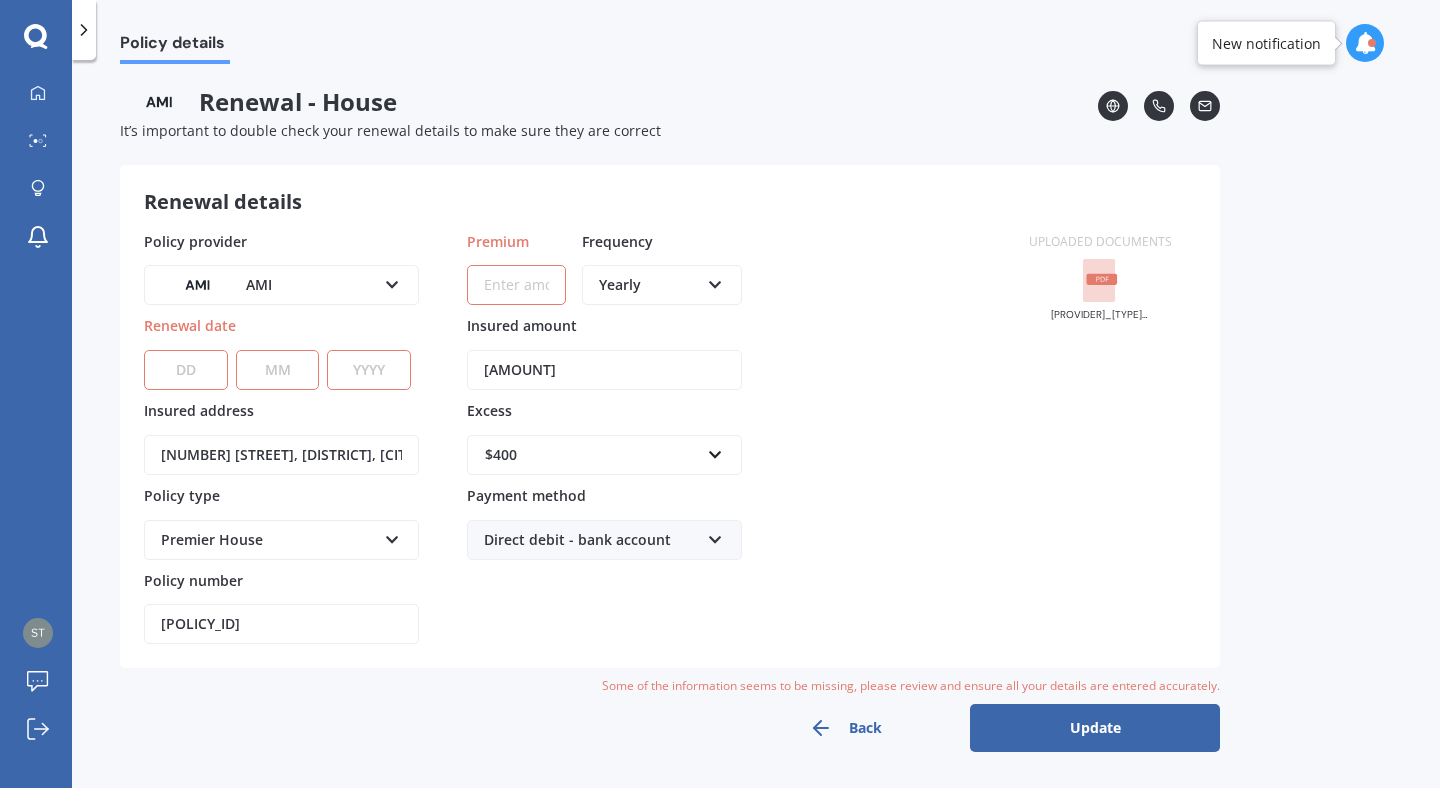 scroll, scrollTop: 0, scrollLeft: 0, axis: both 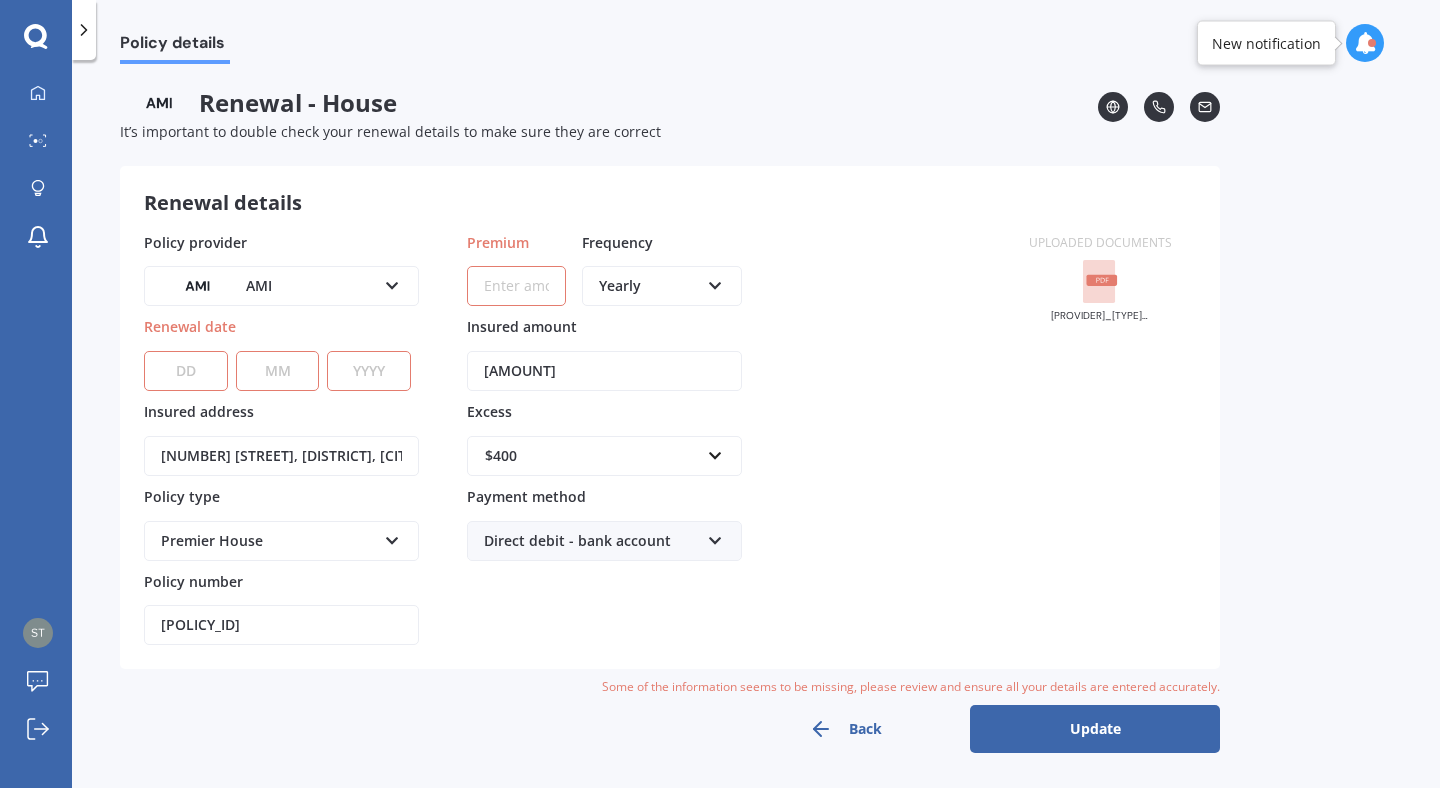 click on "Premium" at bounding box center [516, 286] 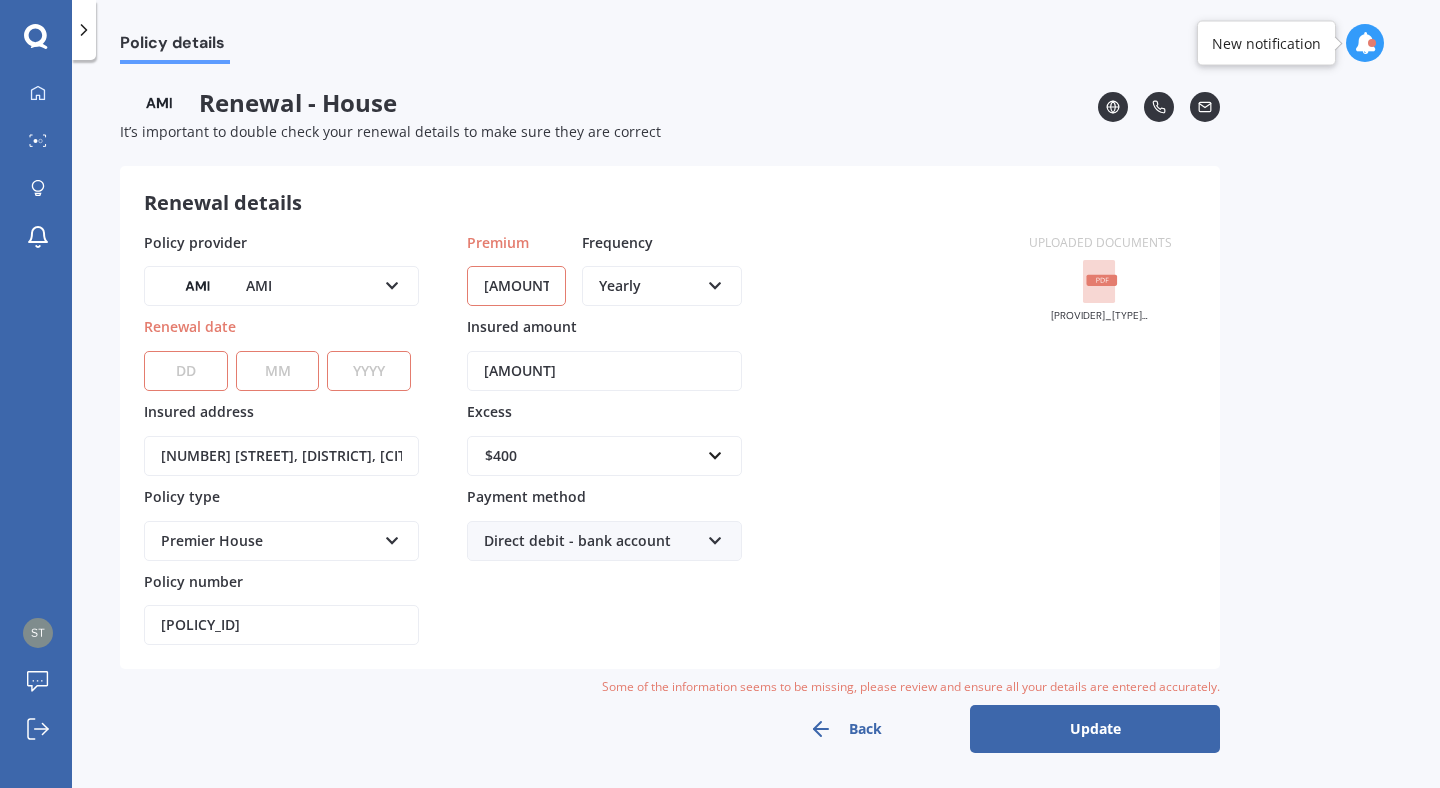 type on "[AMOUNT]" 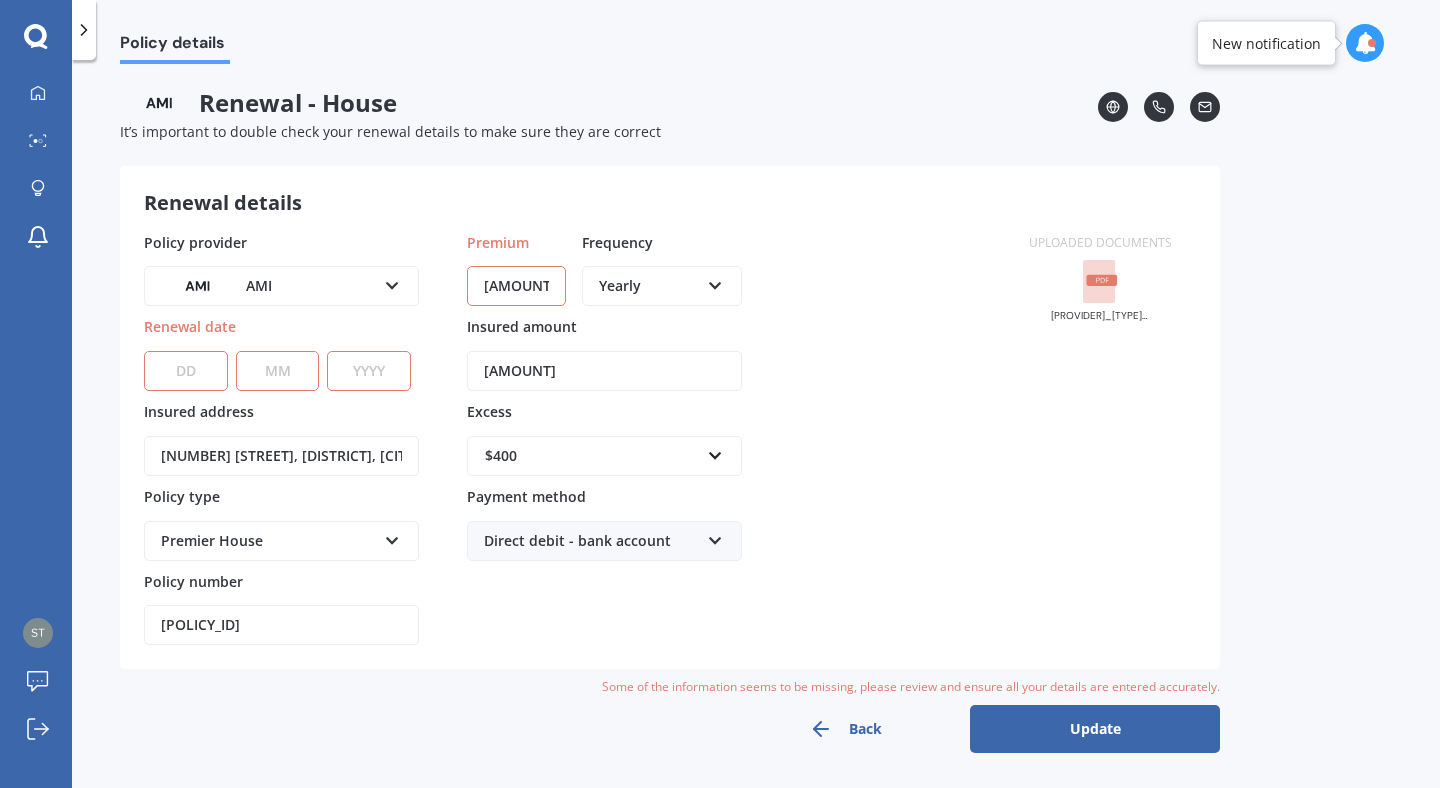 select on "06" 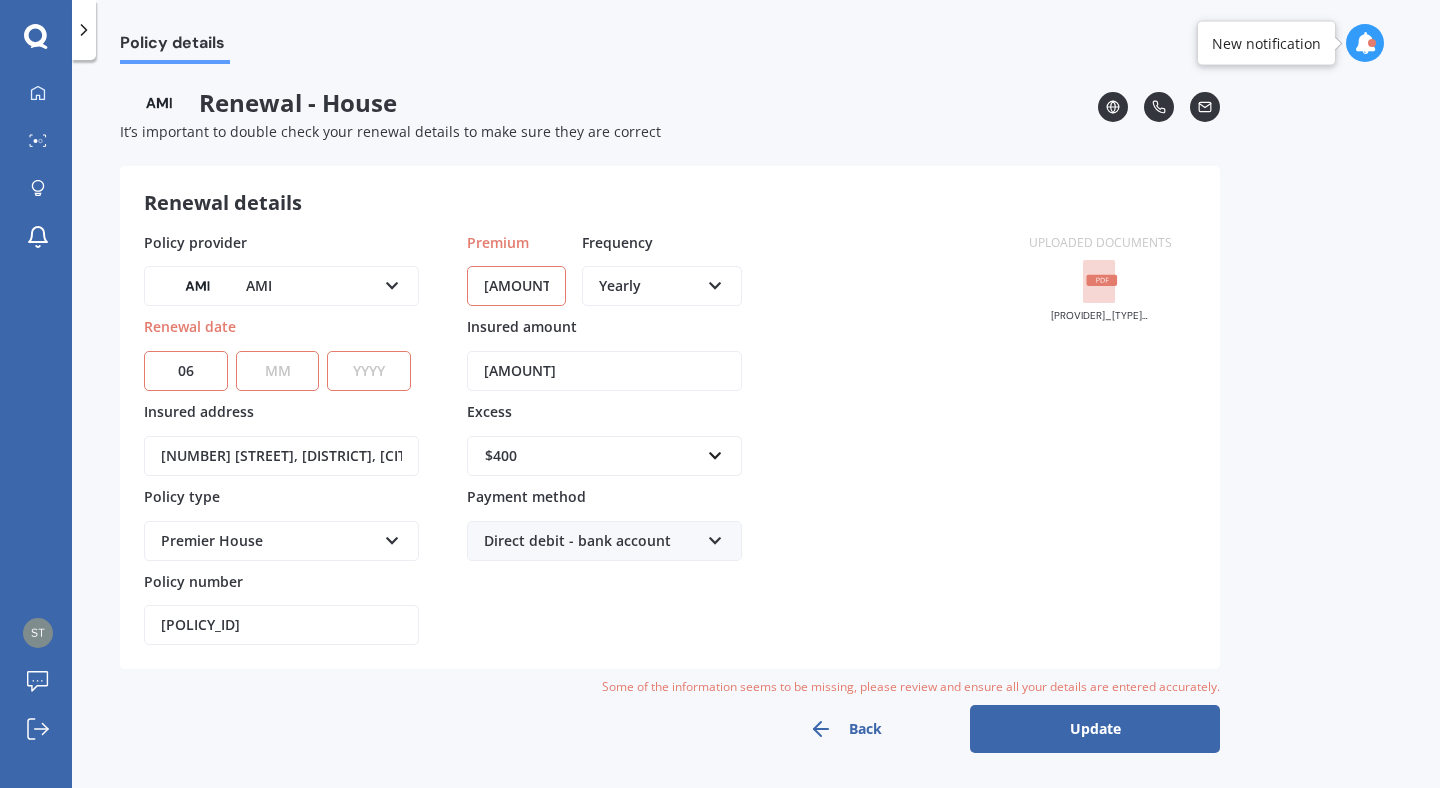 click on "MM 01 02 03 04 05 06 07 08 09 10 11 12" at bounding box center (278, 371) 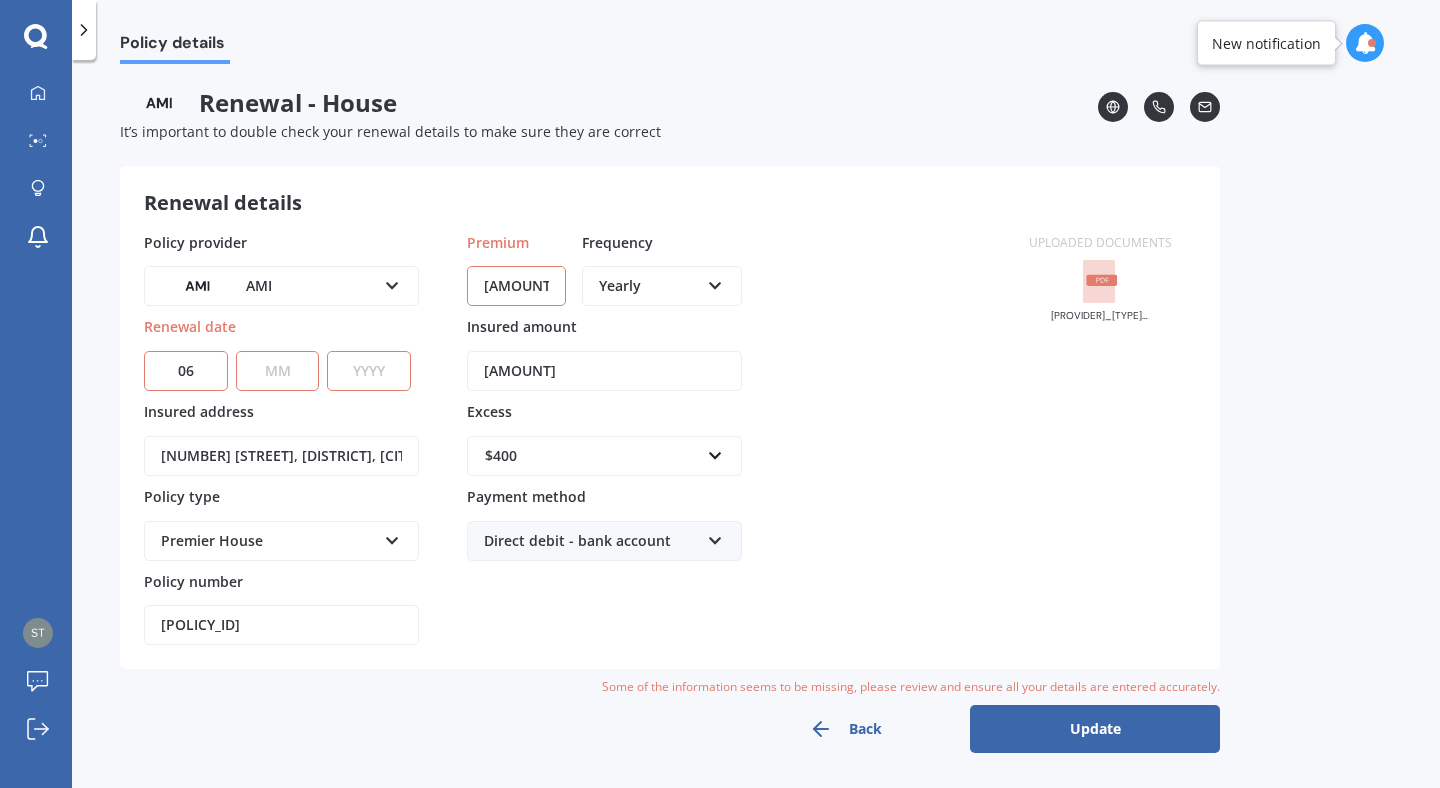 select on "08" 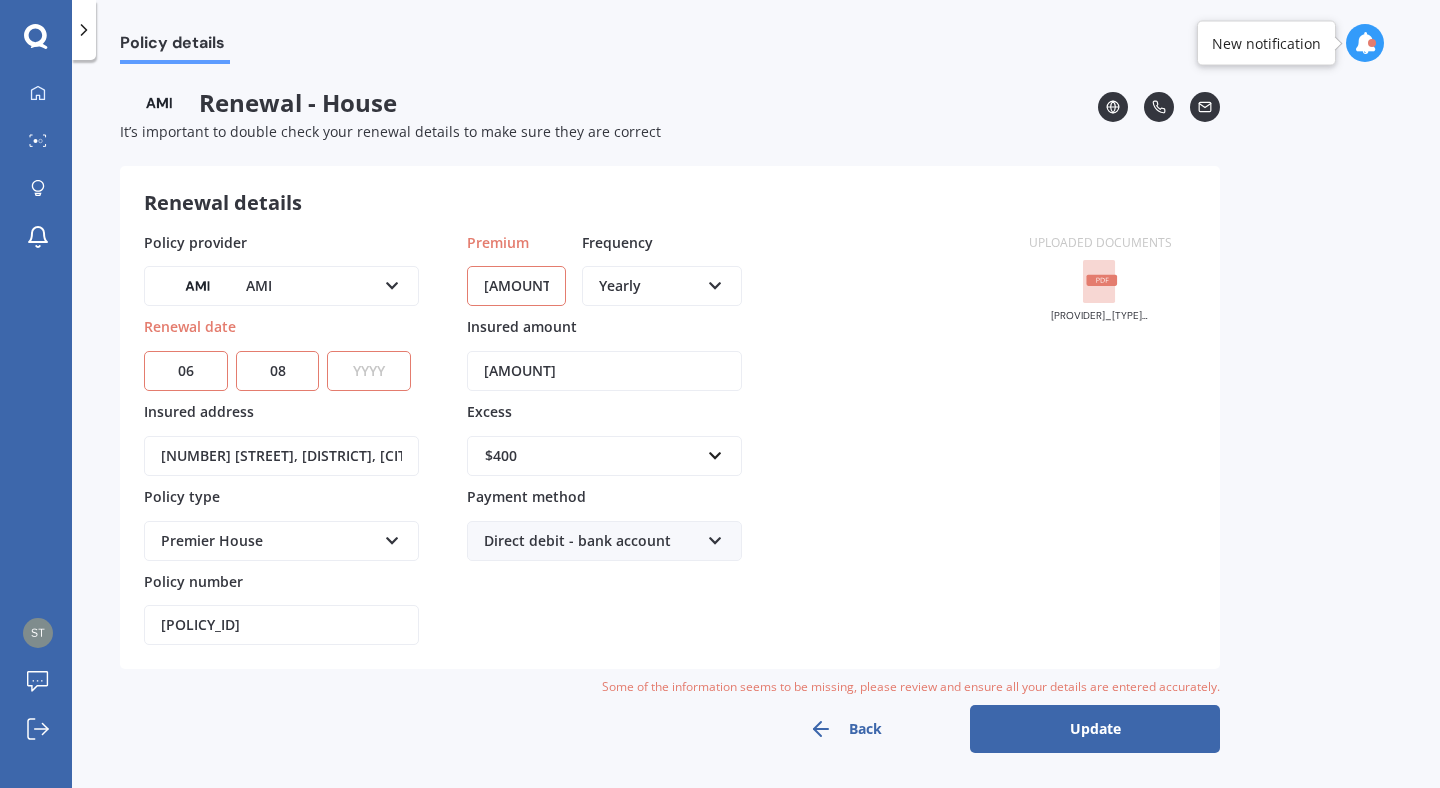 click on "YYYY 2027 2026 2025 2024 2023 2022 2021 2020 2019 2018 2017 2016 2015 2014 2013 2012 2011 2010 2009 2008 2007 2006 2005 2004 2003 2002 2001 2000 1999 1998 1997 1996 1995 1994 1993 1992 1991 1990 1989 1988 1987 1986 1985 1984 1983 1982 1981 1980 1979 1978 1977 1976 1975 1974 1973 1972 1971 1970 1969 1968 1967 1966 1965 1964 1963 1962 1961 1960 1959 1958 1957 1956 1955 1954 1953 1952 1951 1950 1949 1948 1947 1946 1945 1944 1943 1942 1941 1940 1939 1938 1937 1936 1935 1934 1933 1932 1931 1930 1929 1928" at bounding box center (369, 371) 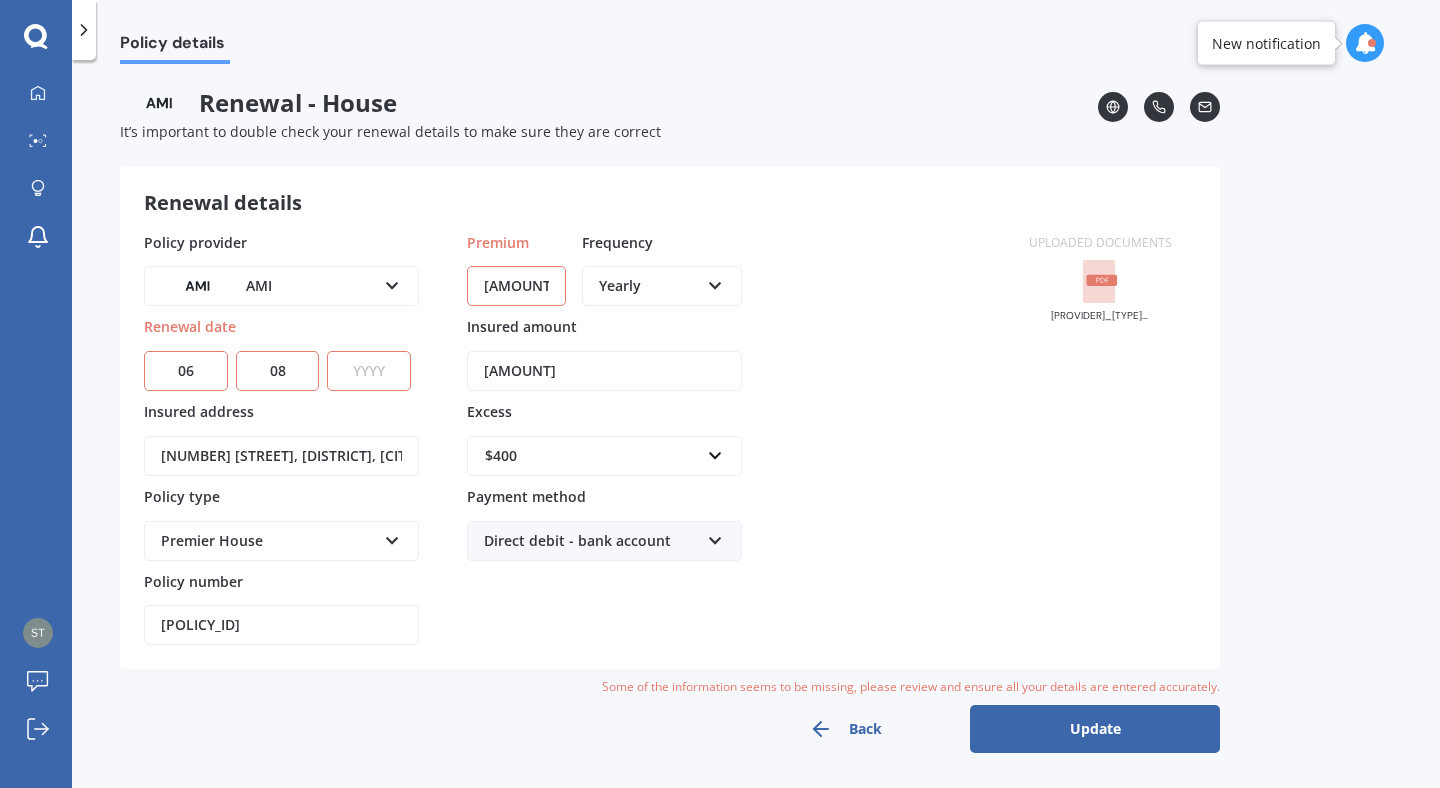 select on "2025" 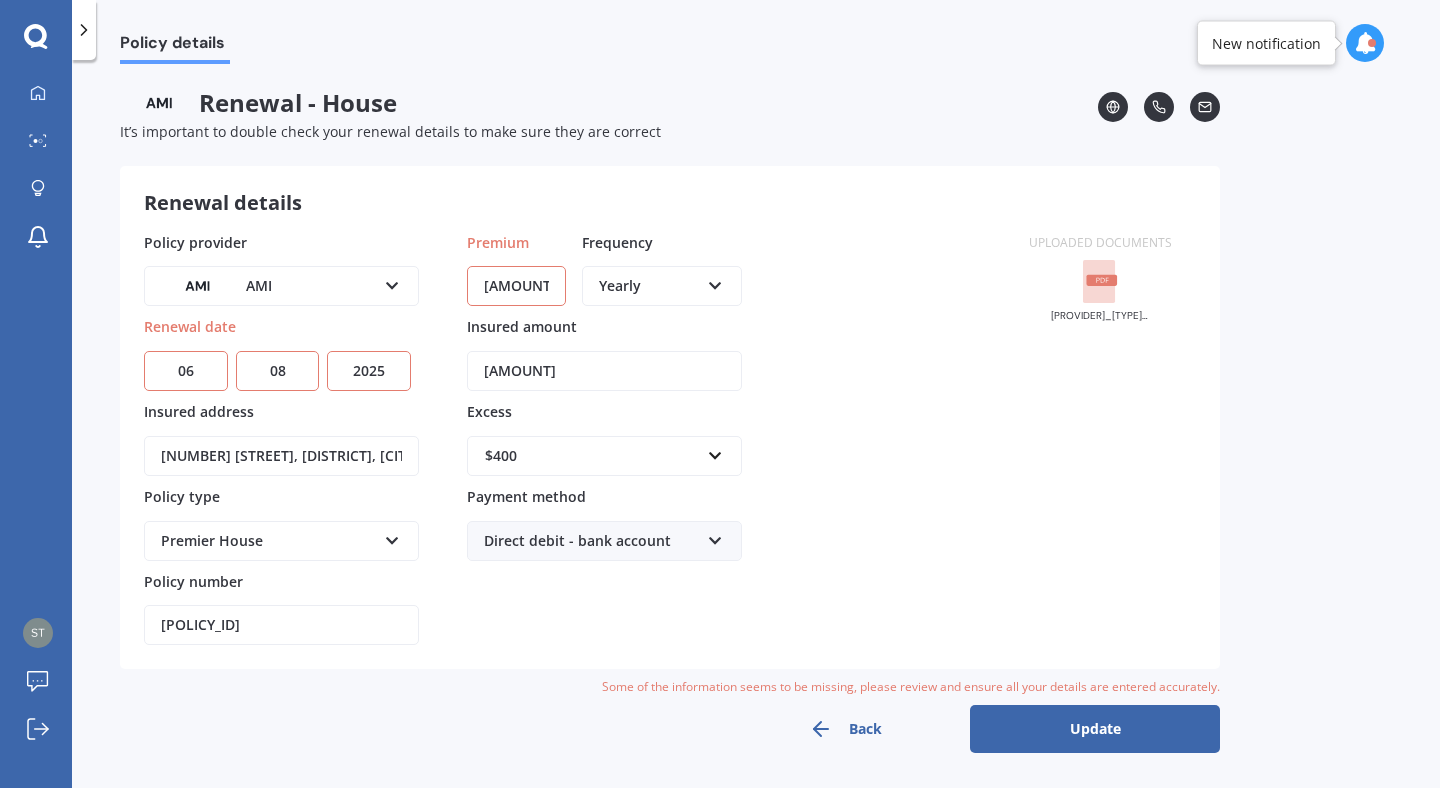 click on "AMI AA AMI AMP ANZ ASB Ando BNZ Co-Operative Bank FMG Initio Kiwibank Lantern MAS NZI Other SBS State TSB Tower Trade Me Insurance Vero Westpac YOUI" at bounding box center [281, 286] 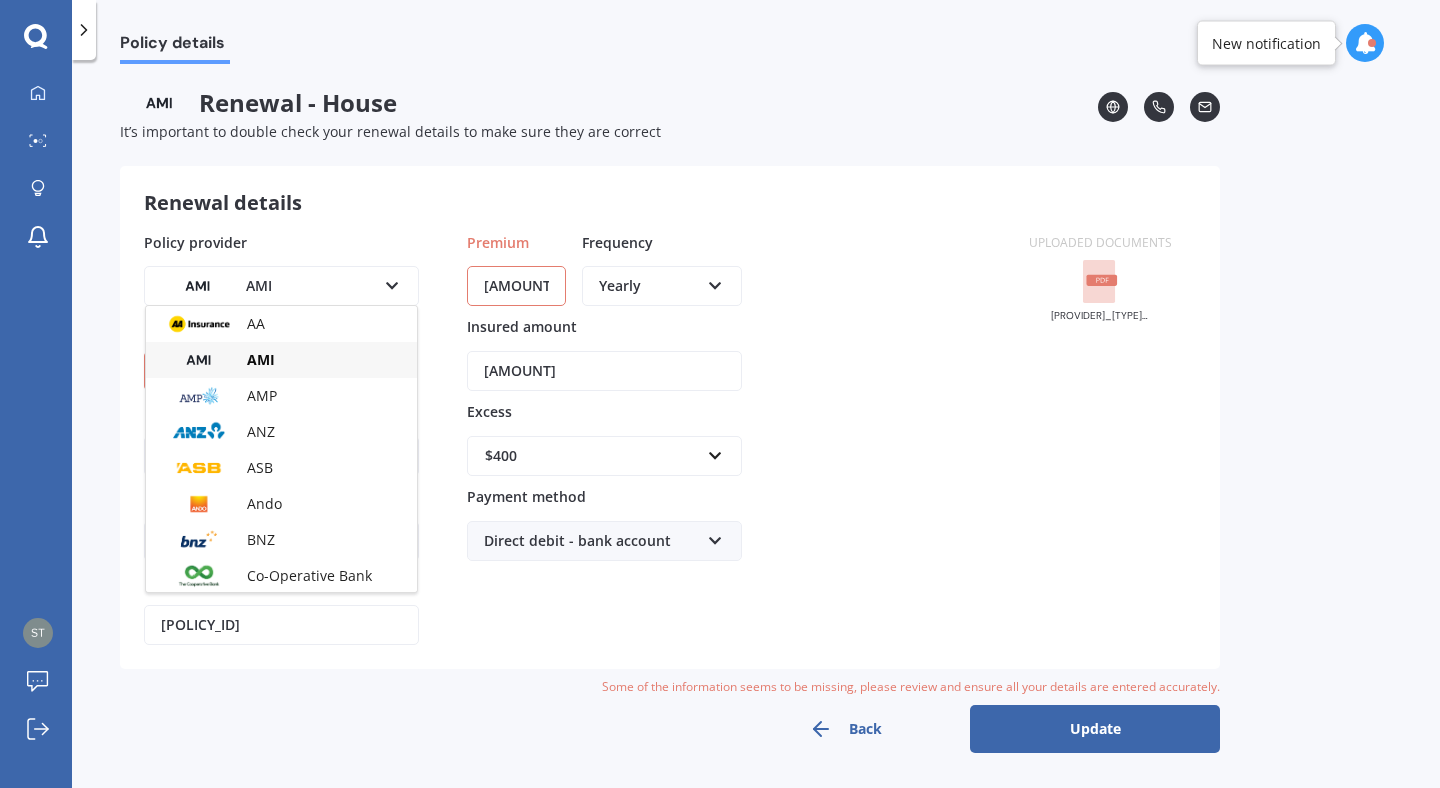 click at bounding box center (392, 282) 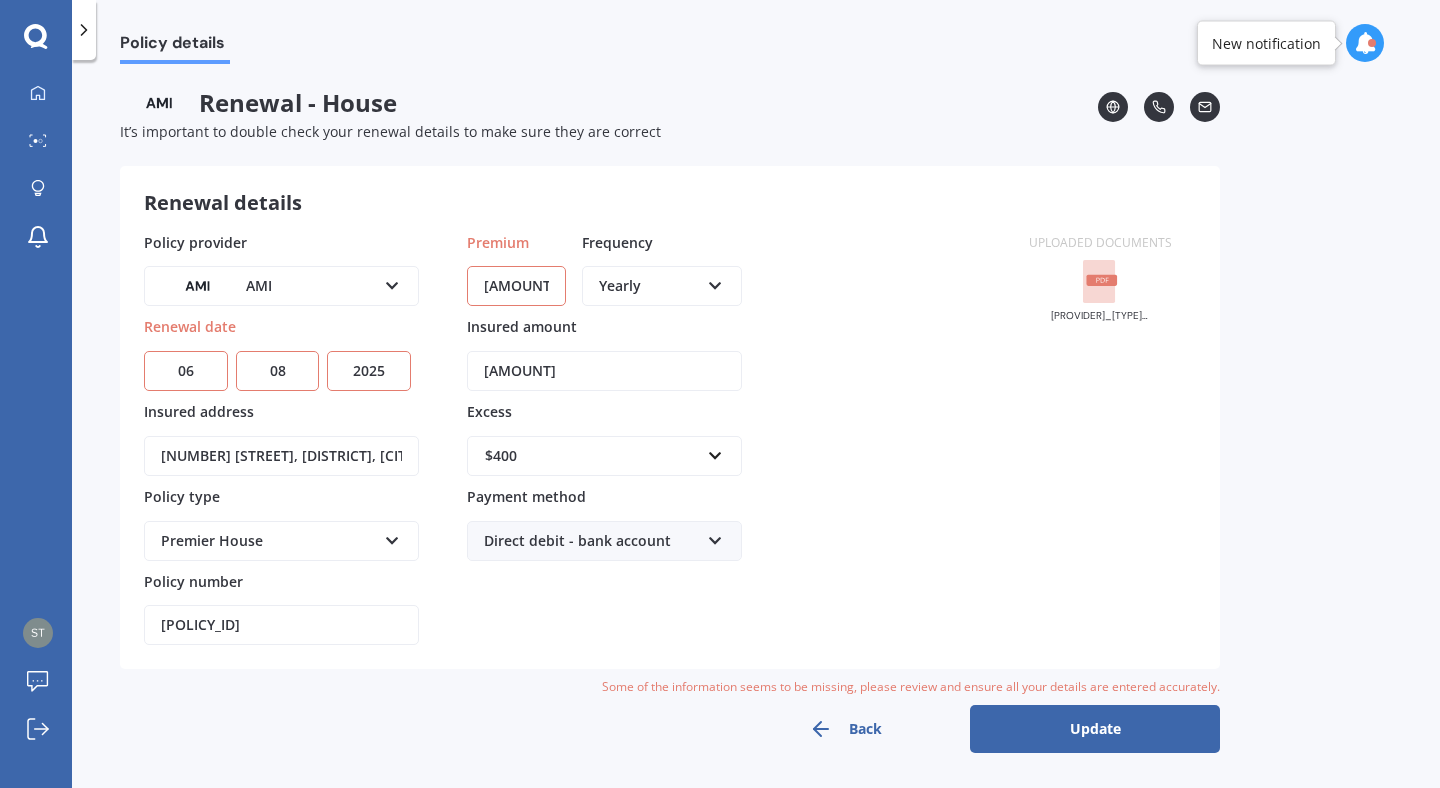 click on "[AMOUNT] [AMOUNT] [AMOUNT] [AMOUNT] [AMOUNT] [AMOUNT] [AMOUNT] [AMOUNT]" at bounding box center [604, 456] 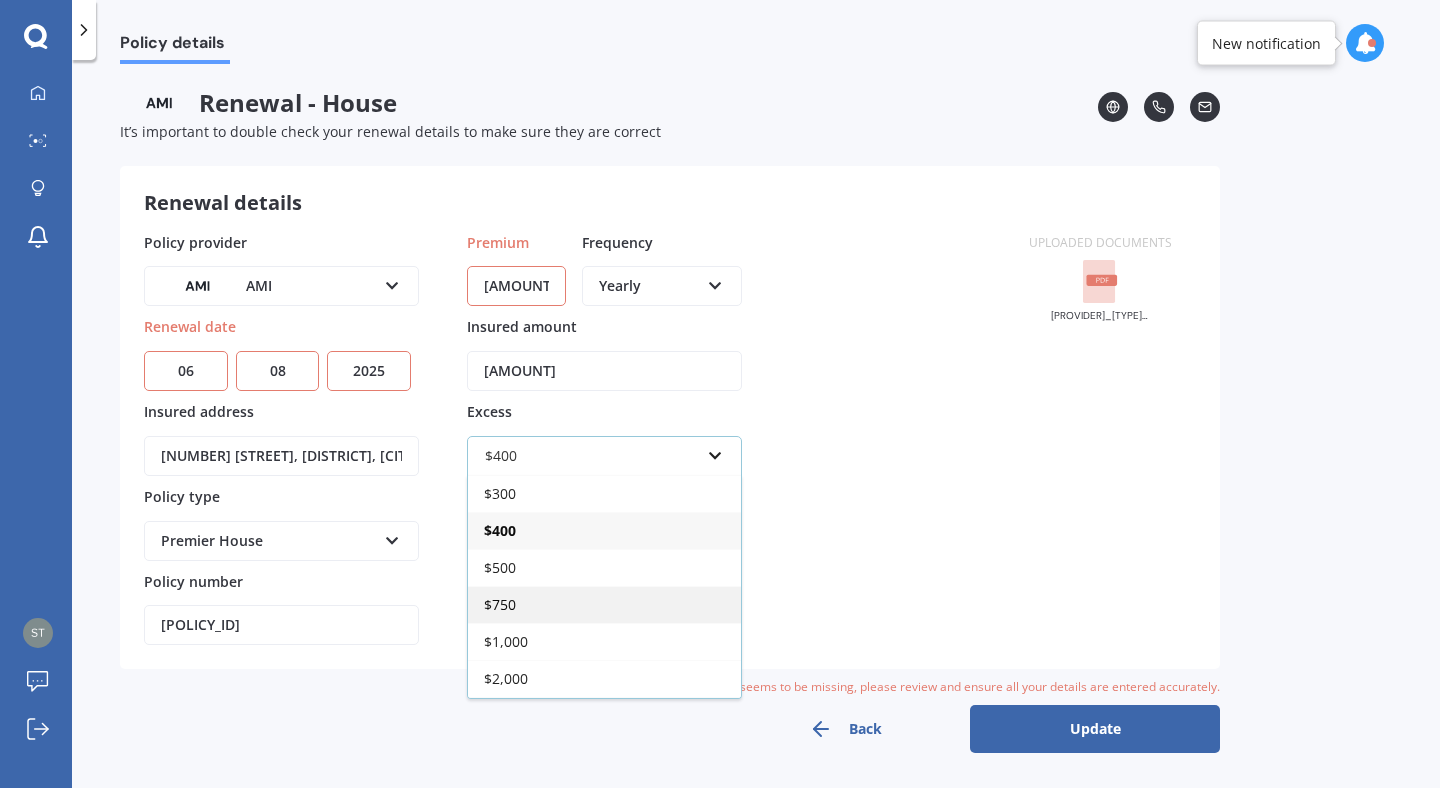 click on "$750" at bounding box center (604, 604) 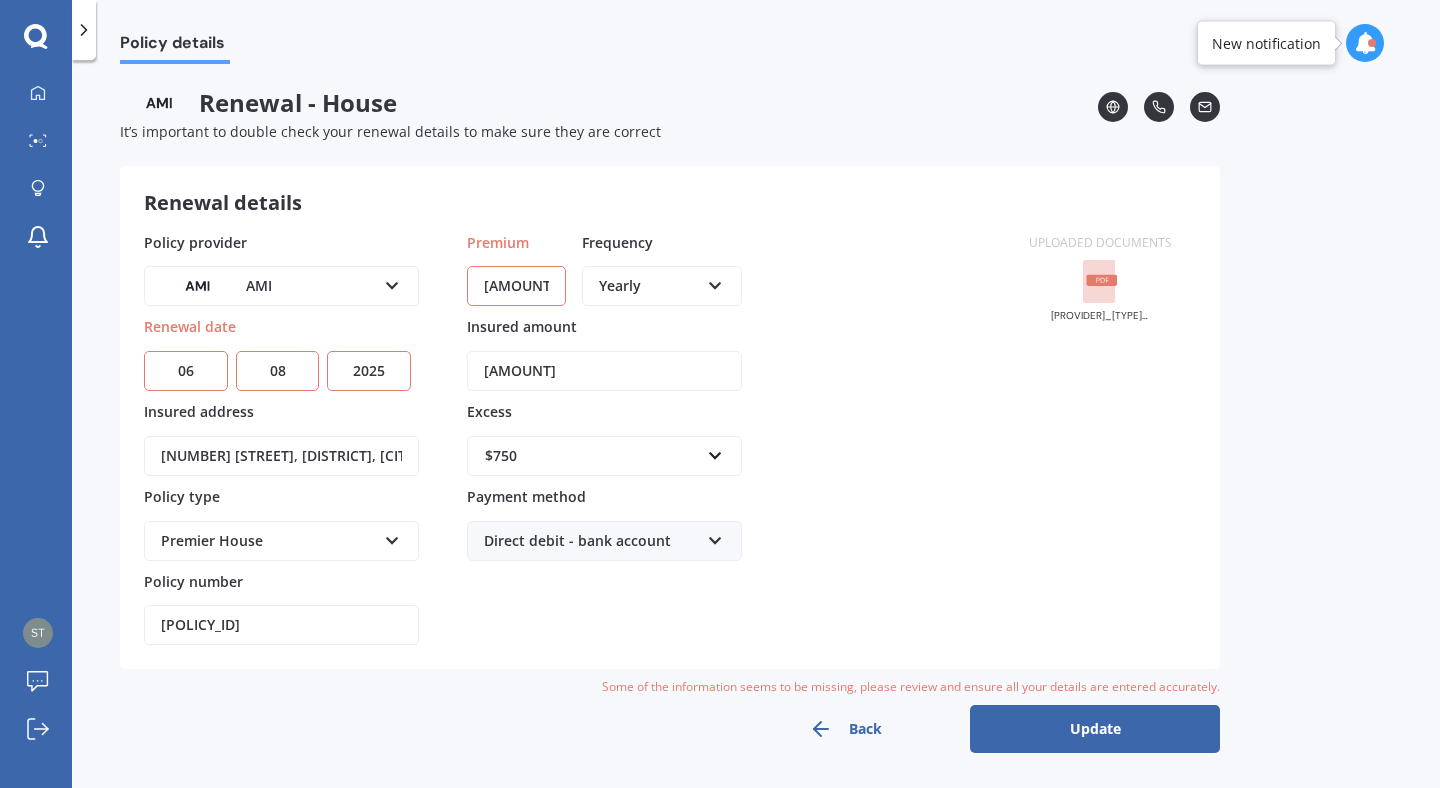 click on "Update" at bounding box center (1095, 729) 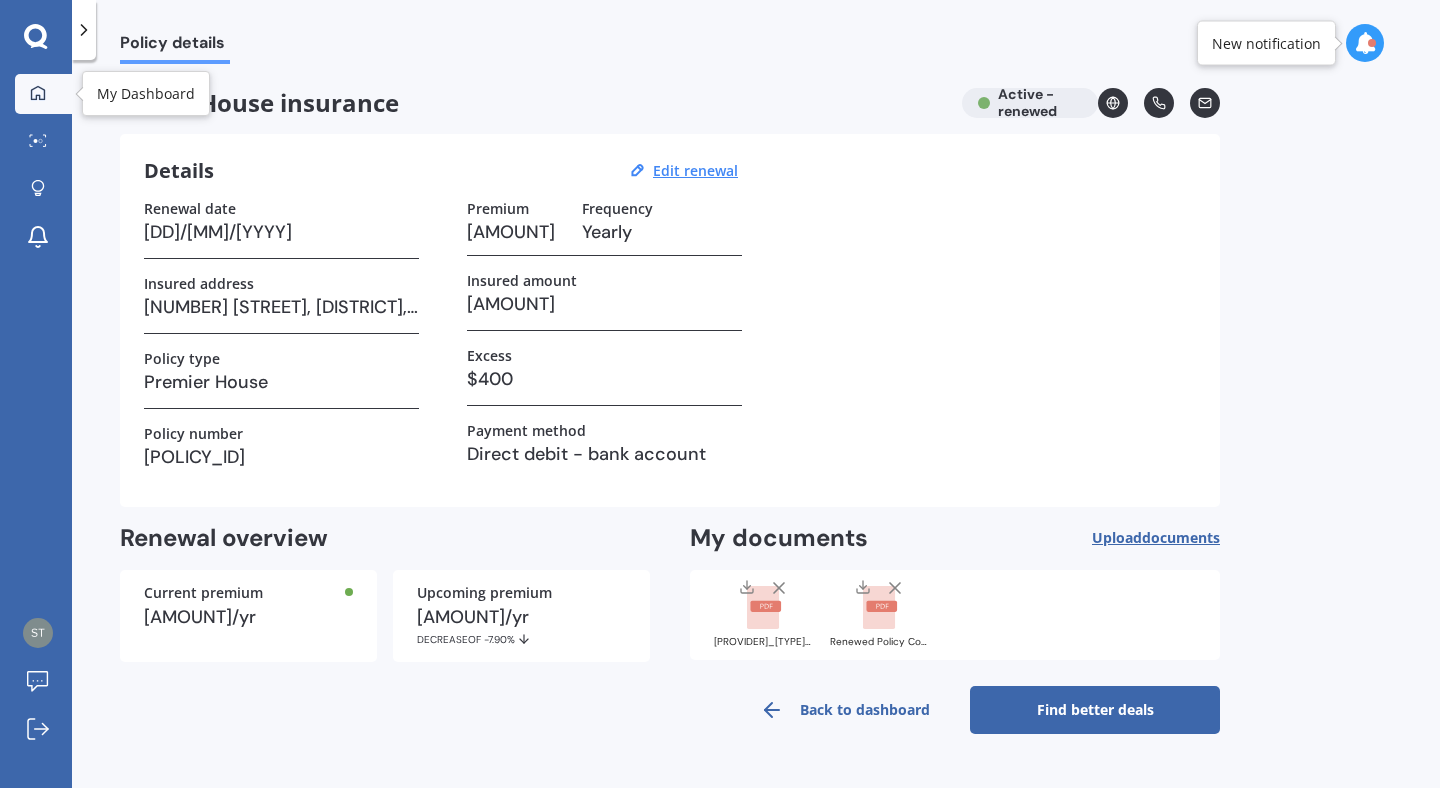 click at bounding box center (38, 94) 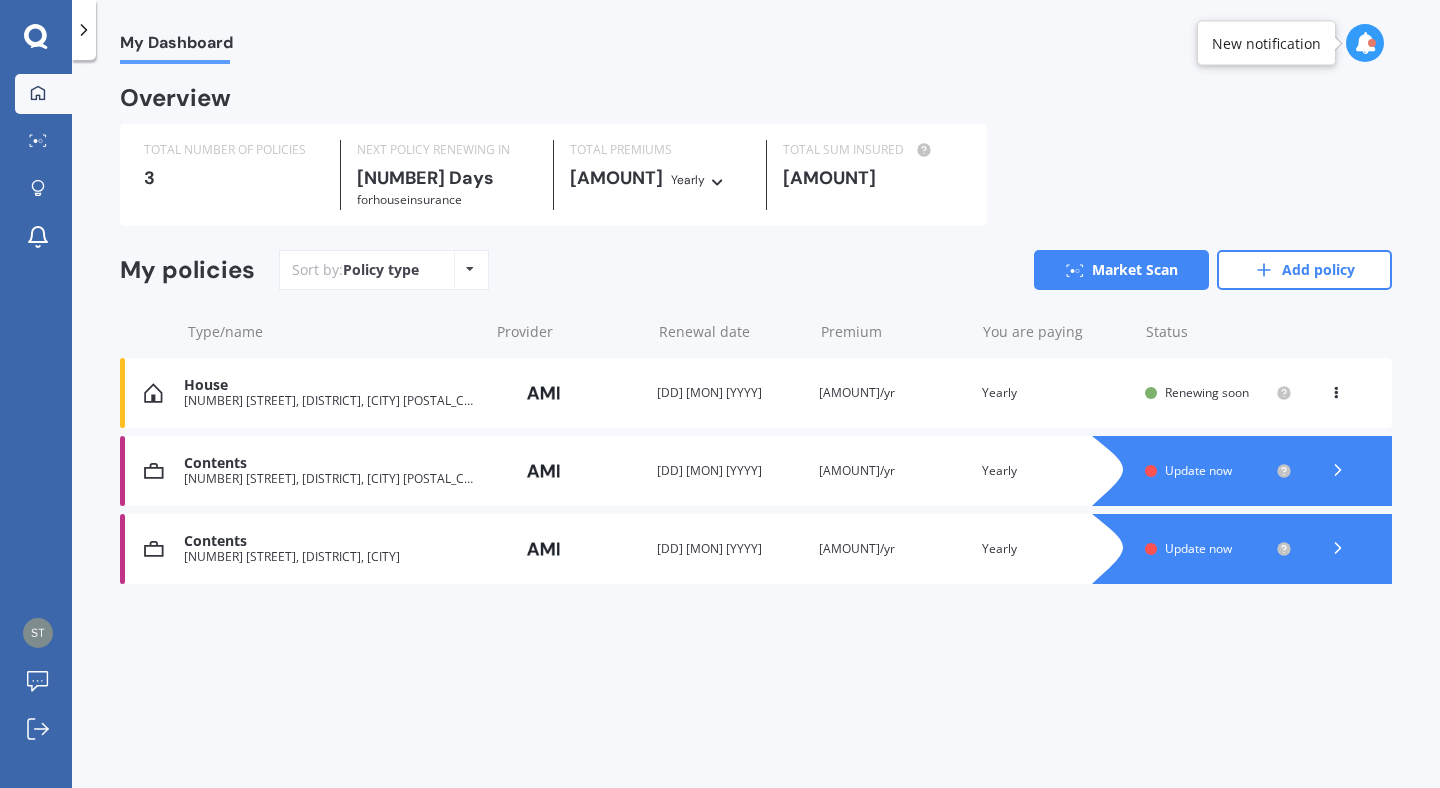 click at bounding box center (1338, 548) 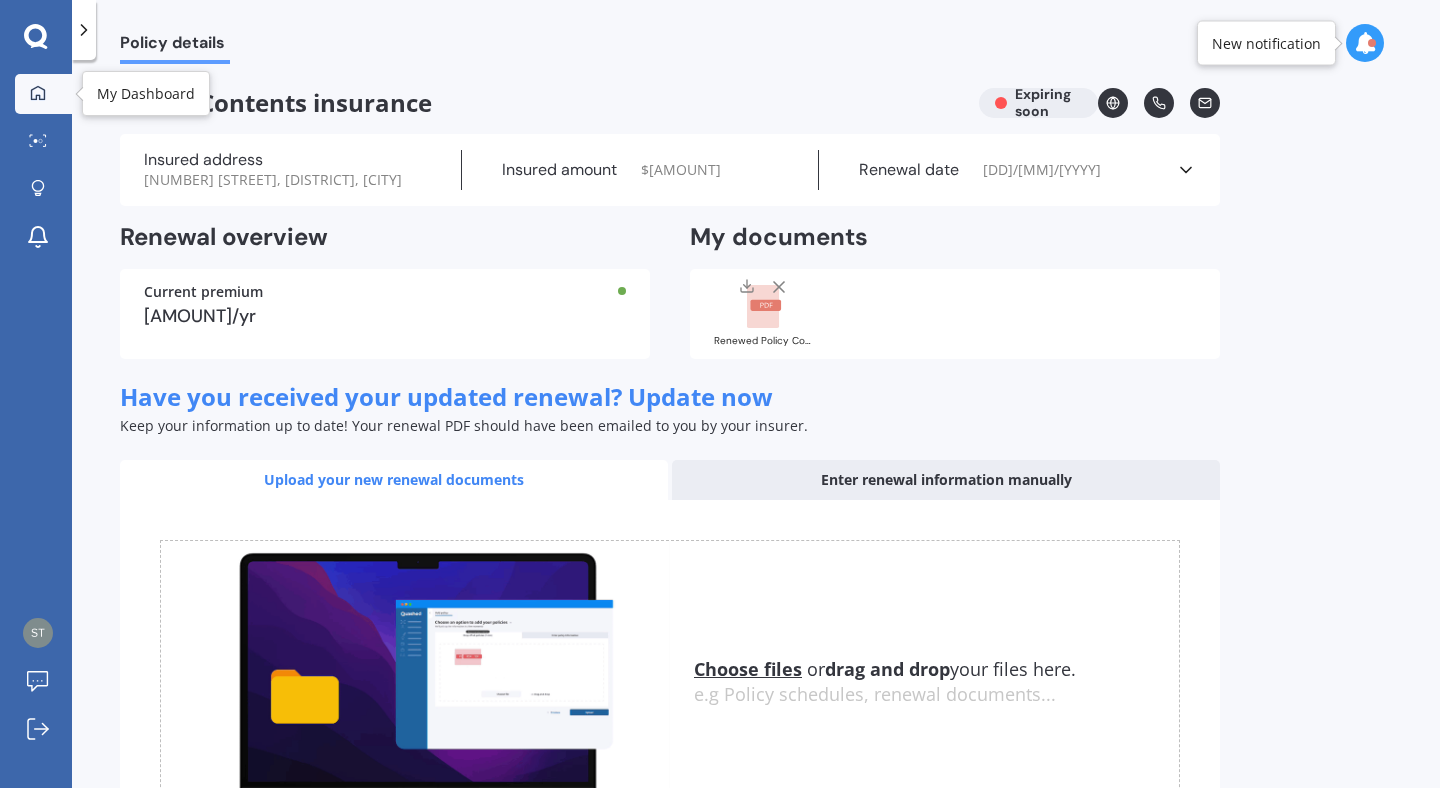 click on "My Dashboard" at bounding box center [43, 94] 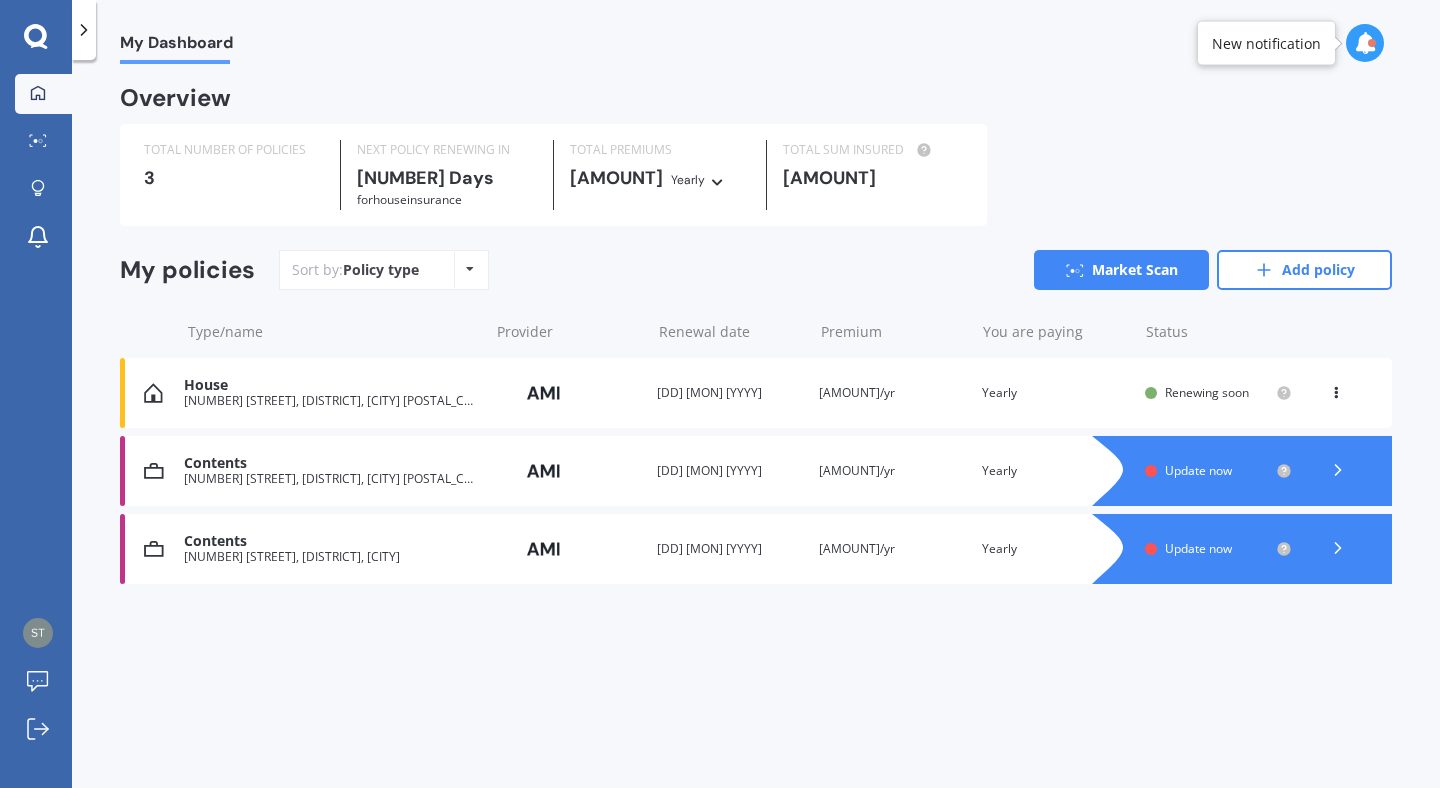 click at bounding box center (1338, 470) 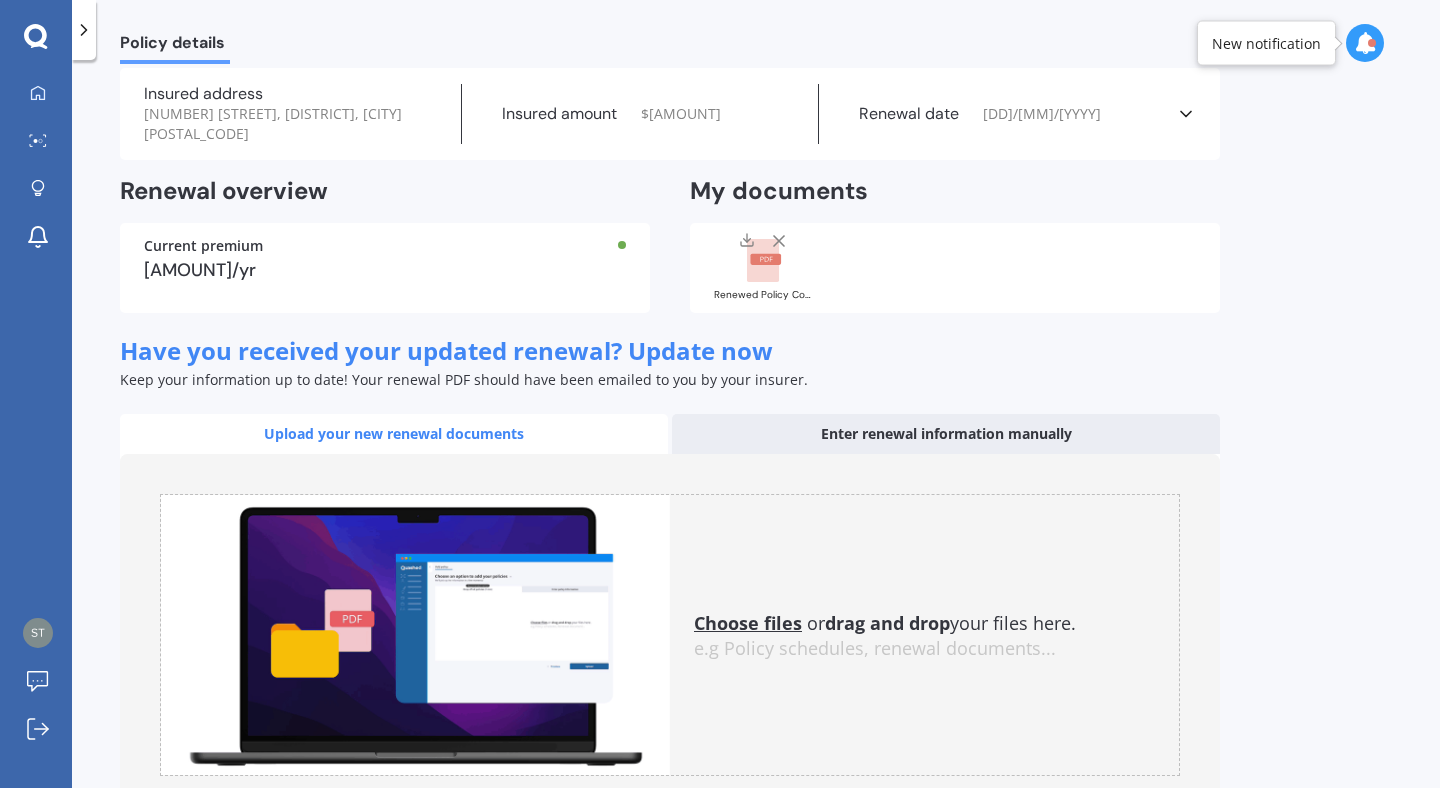 scroll, scrollTop: 61, scrollLeft: 0, axis: vertical 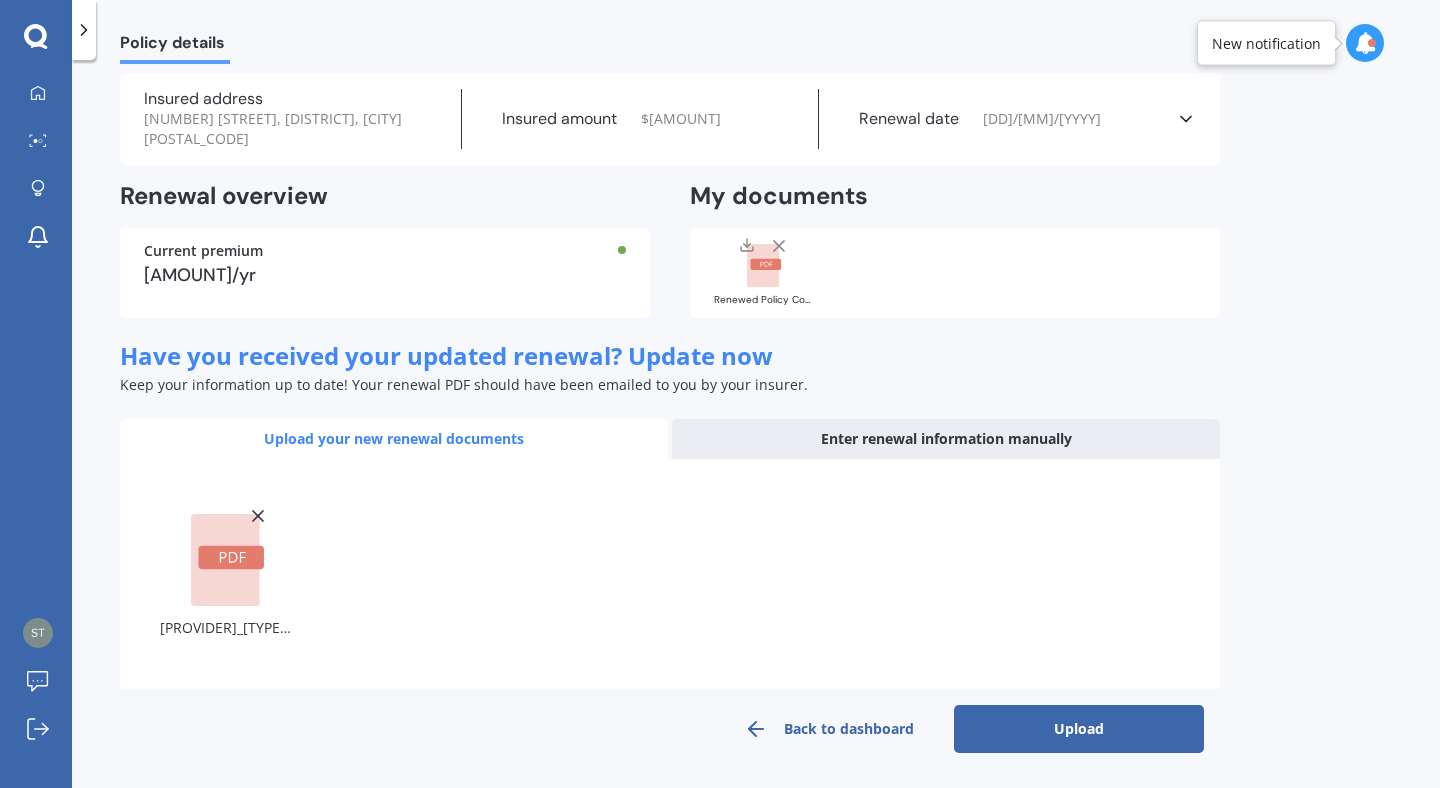 click on "Upload" at bounding box center [1079, 729] 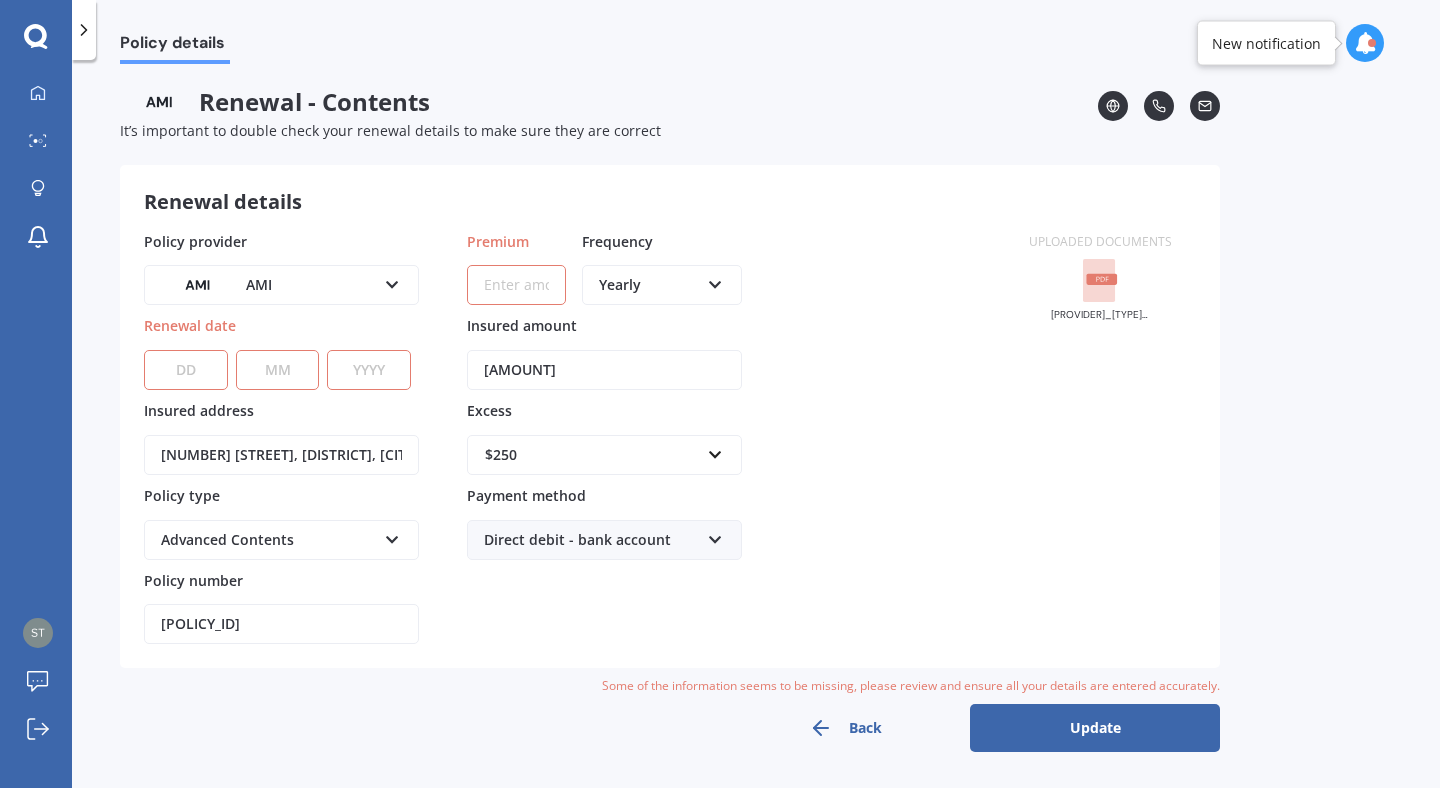 scroll, scrollTop: 0, scrollLeft: 0, axis: both 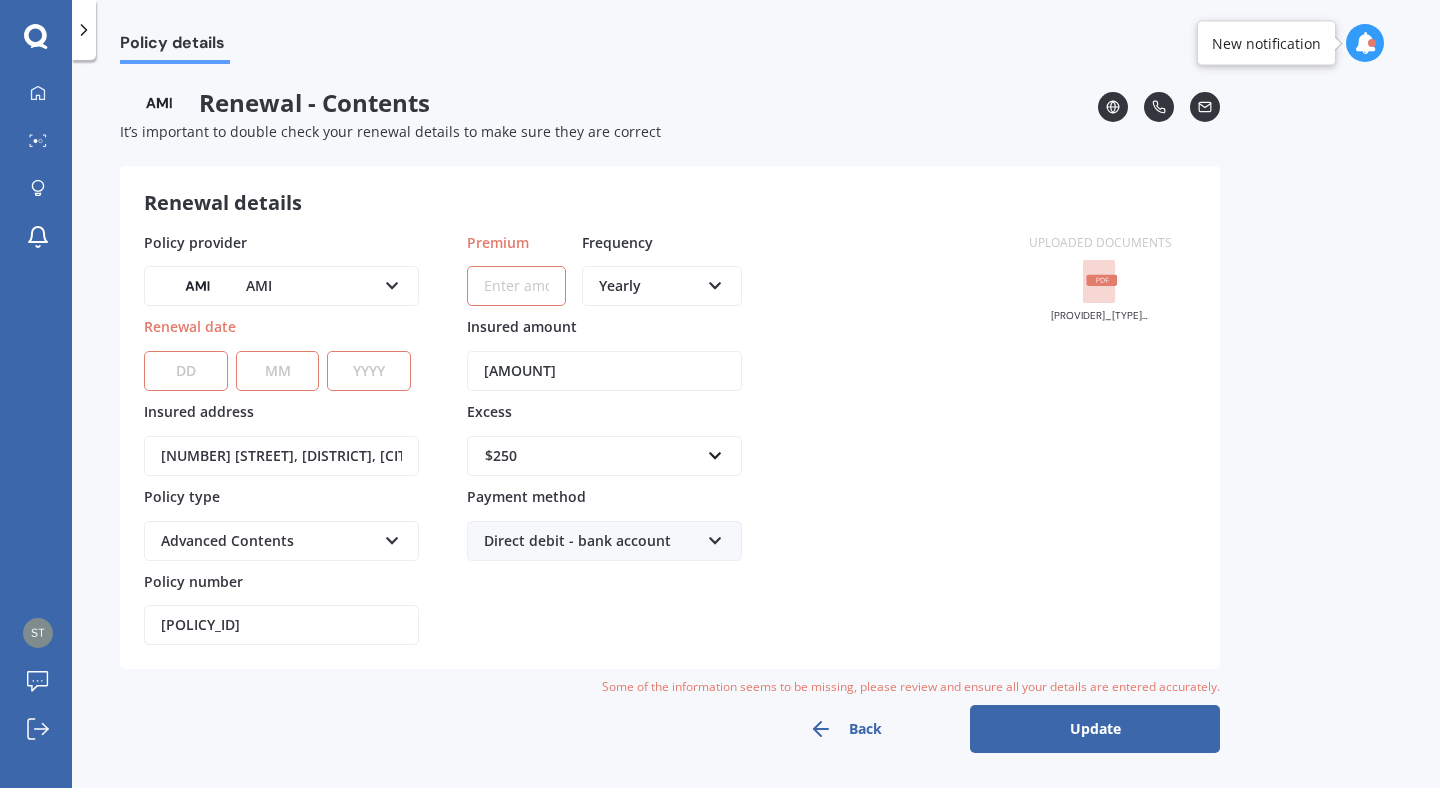 click on "DD 01 02 03 04 05 06 07 08 09 10 11 12 13 14 15 16 17 18 19 20 21 22 23 24 25 26 27 28 29 30 31" at bounding box center (186, 371) 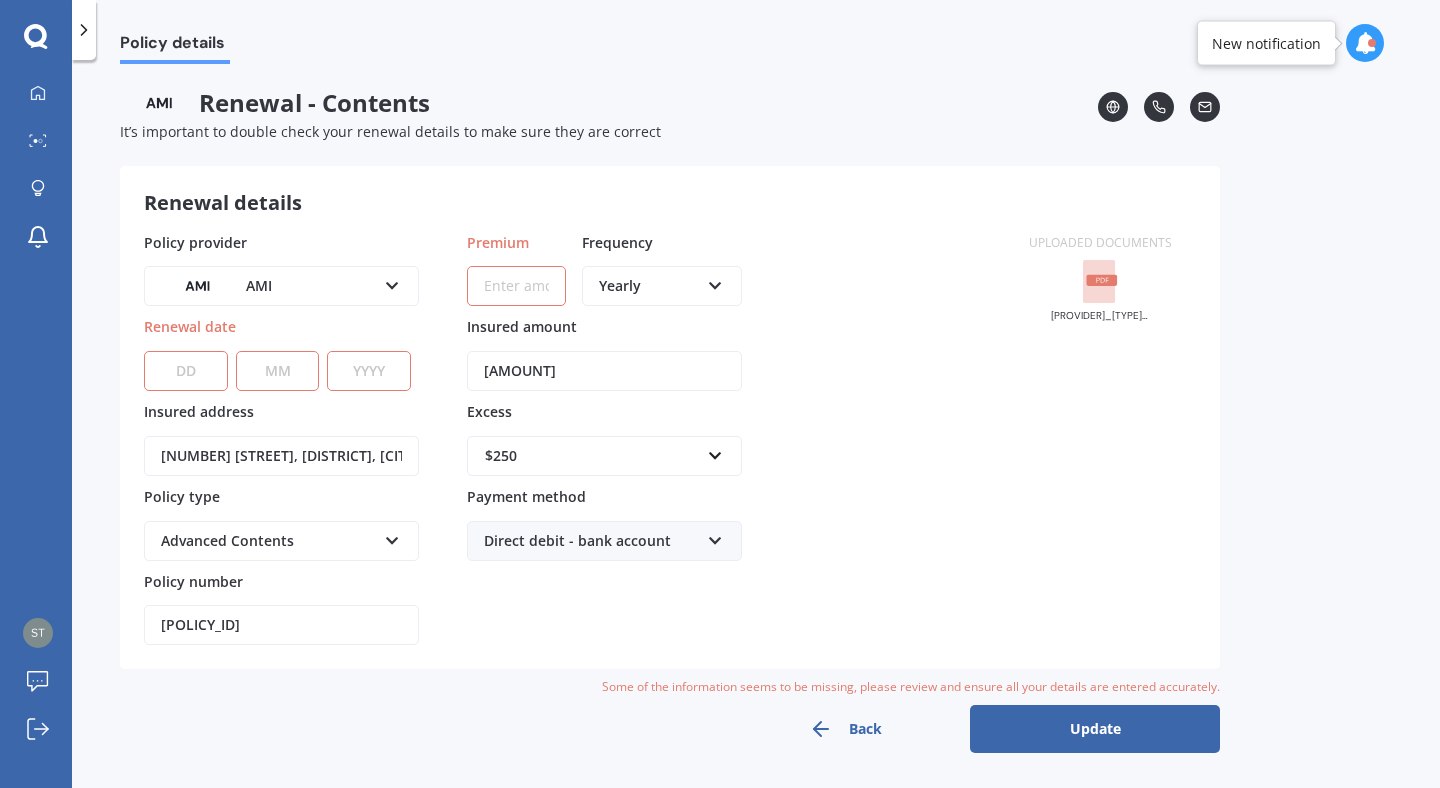 select on "06" 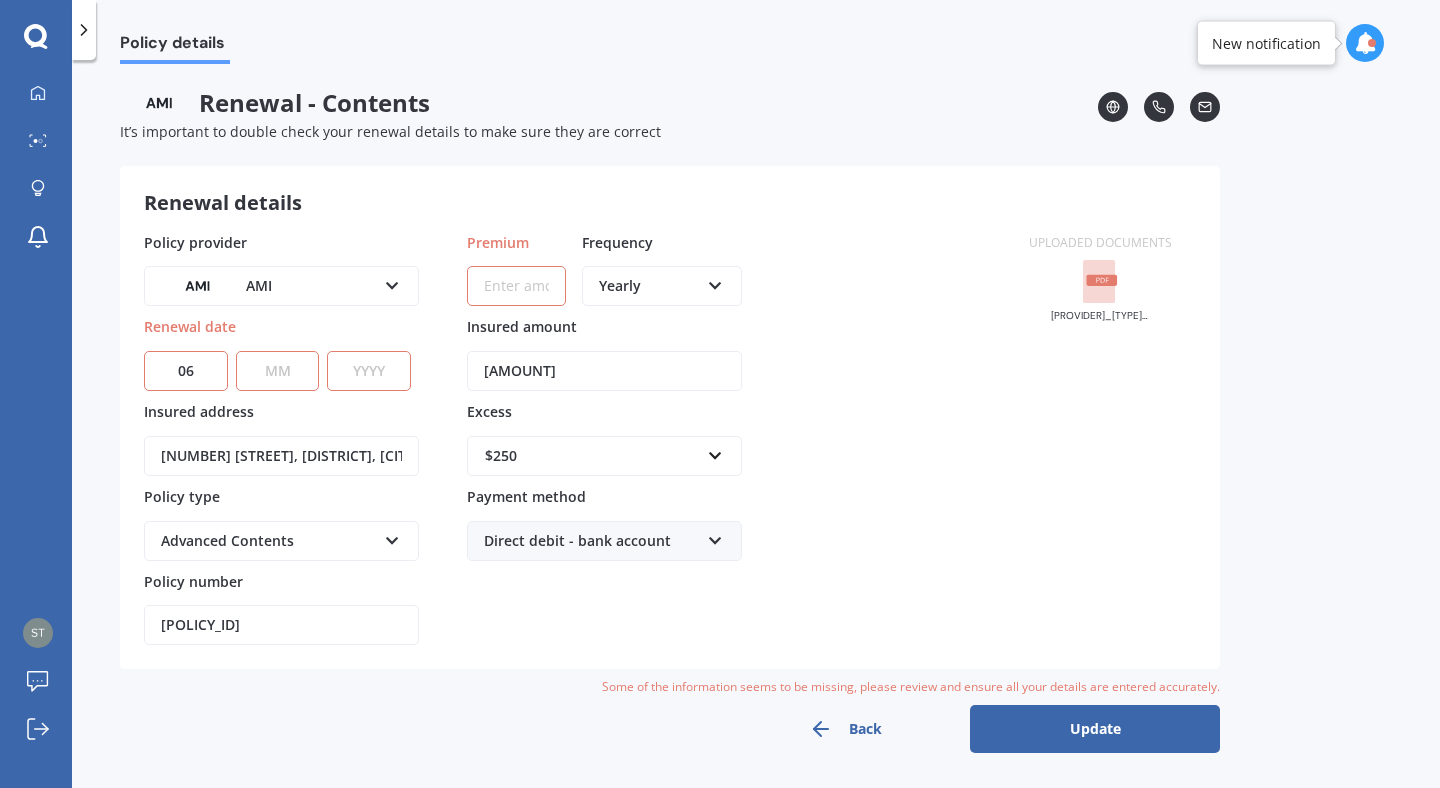 click on "MM 01 02 03 04 05 06 07 08 09 10 11 12" at bounding box center (278, 371) 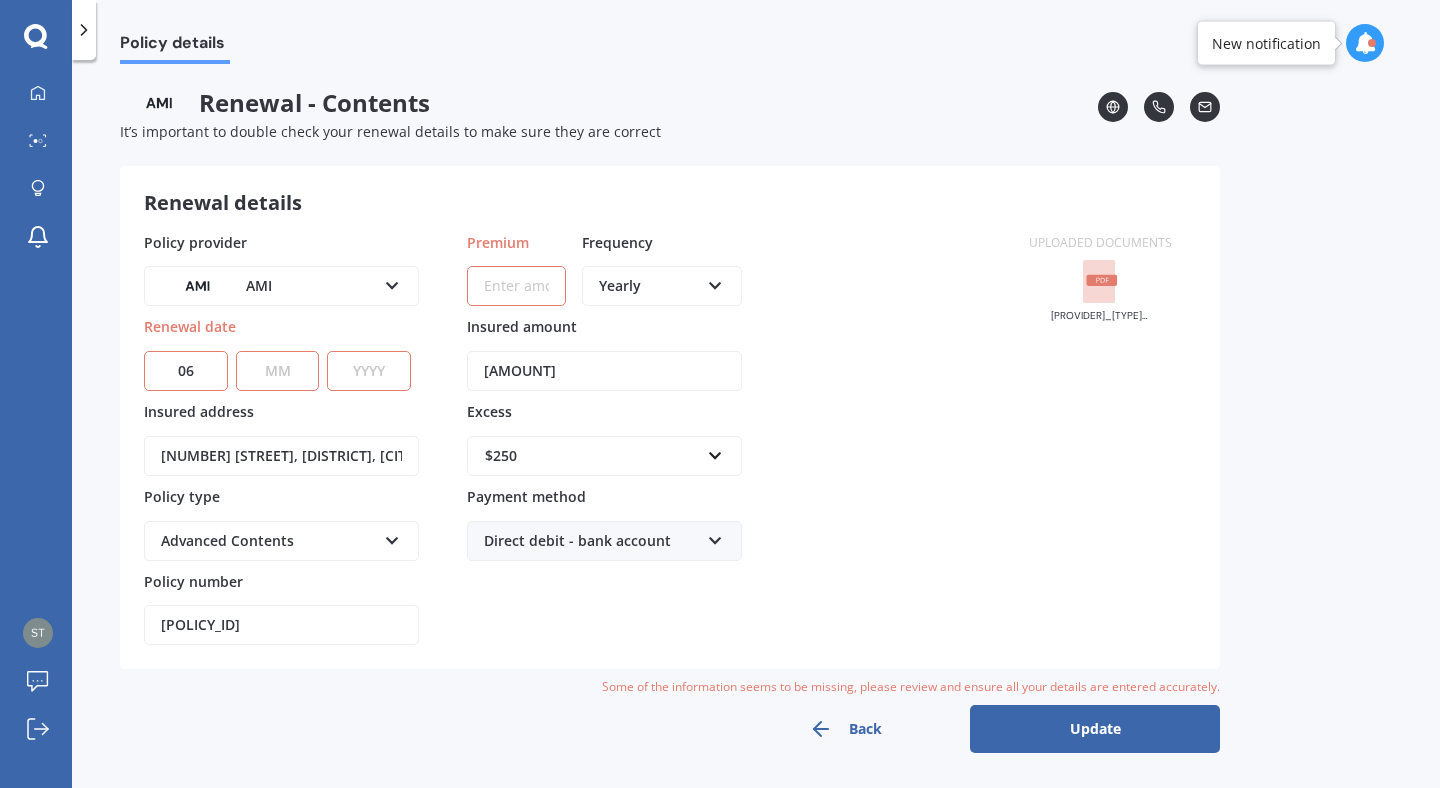 select on "08" 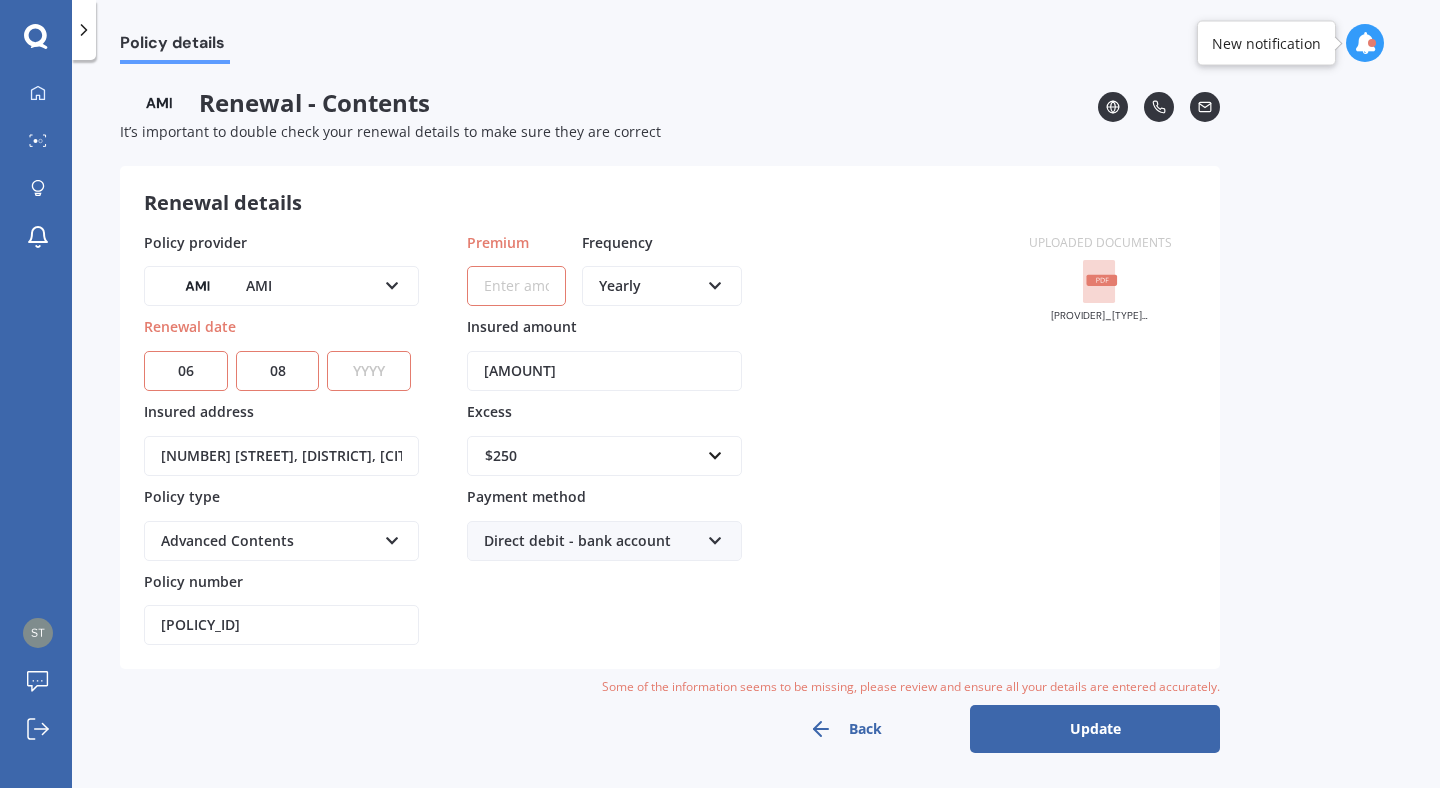 click on "YYYY 2027 2026 2025 2024 2023 2022 2021 2020 2019 2018 2017 2016 2015 2014 2013 2012 2011 2010 2009 2008 2007 2006 2005 2004 2003 2002 2001 2000 1999 1998 1997 1996 1995 1994 1993 1992 1991 1990 1989 1988 1987 1986 1985 1984 1983 1982 1981 1980 1979 1978 1977 1976 1975 1974 1973 1972 1971 1970 1969 1968 1967 1966 1965 1964 1963 1962 1961 1960 1959 1958 1957 1956 1955 1954 1953 1952 1951 1950 1949 1948 1947 1946 1945 1944 1943 1942 1941 1940 1939 1938 1937 1936 1935 1934 1933 1932 1931 1930 1929 1928" at bounding box center (369, 371) 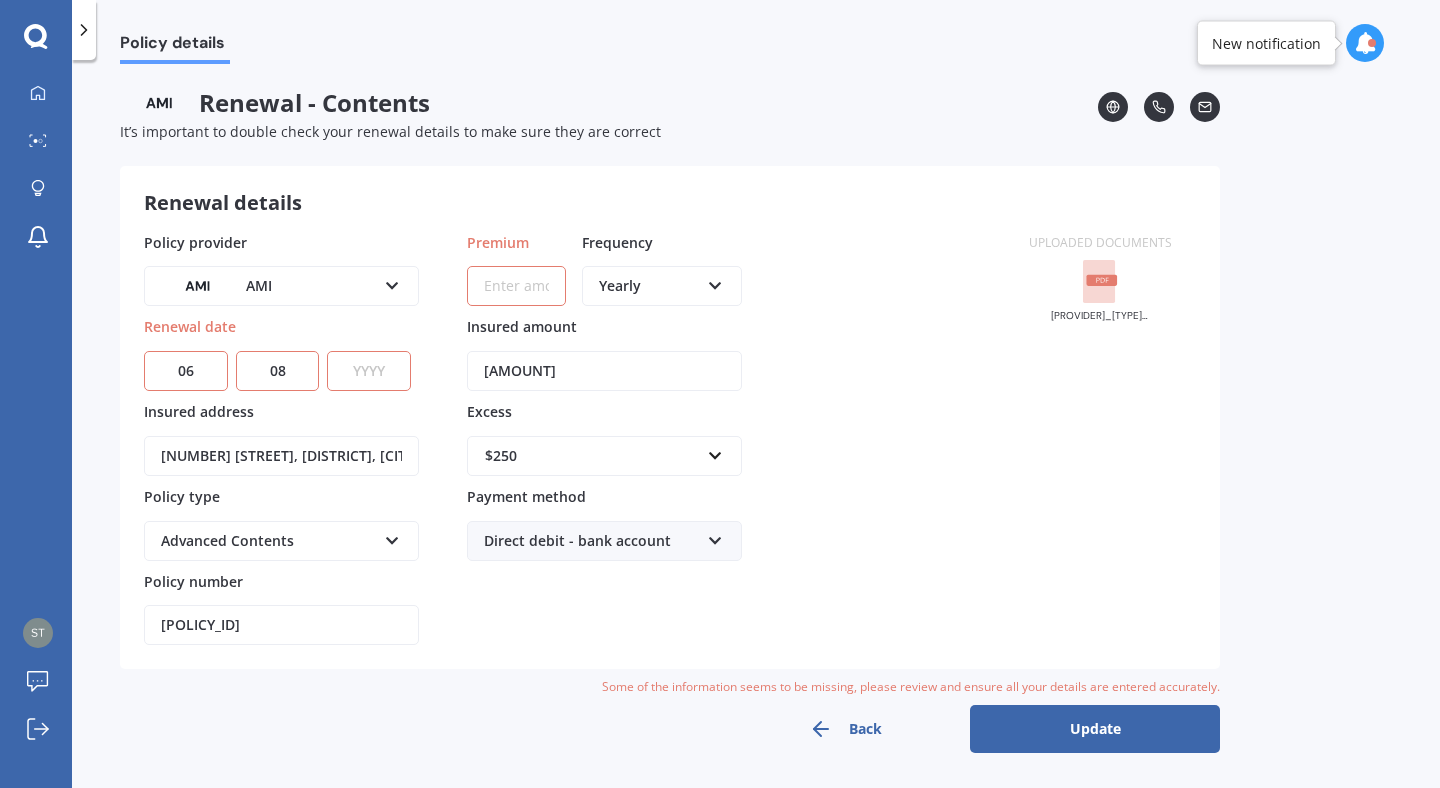 select on "2025" 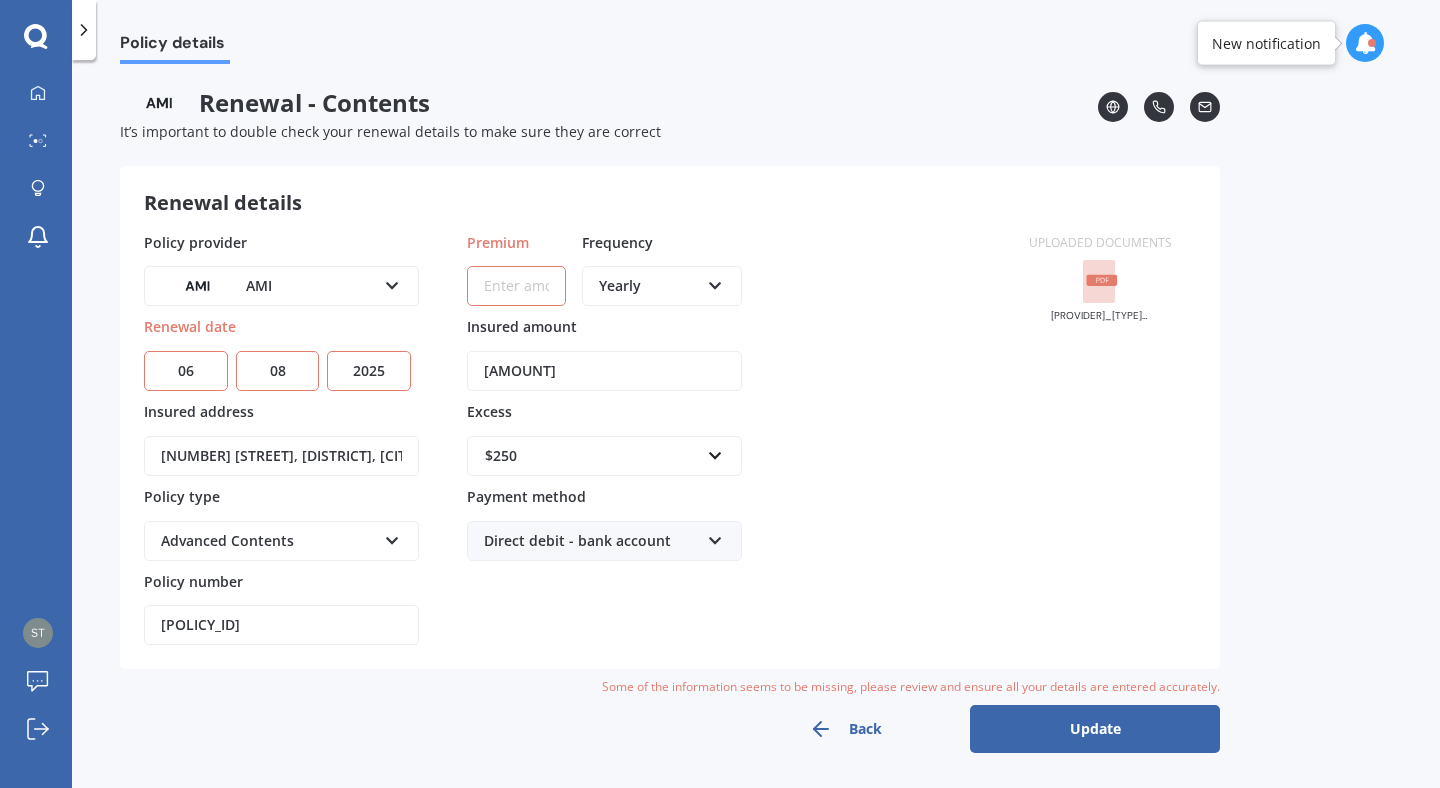click at bounding box center (392, 282) 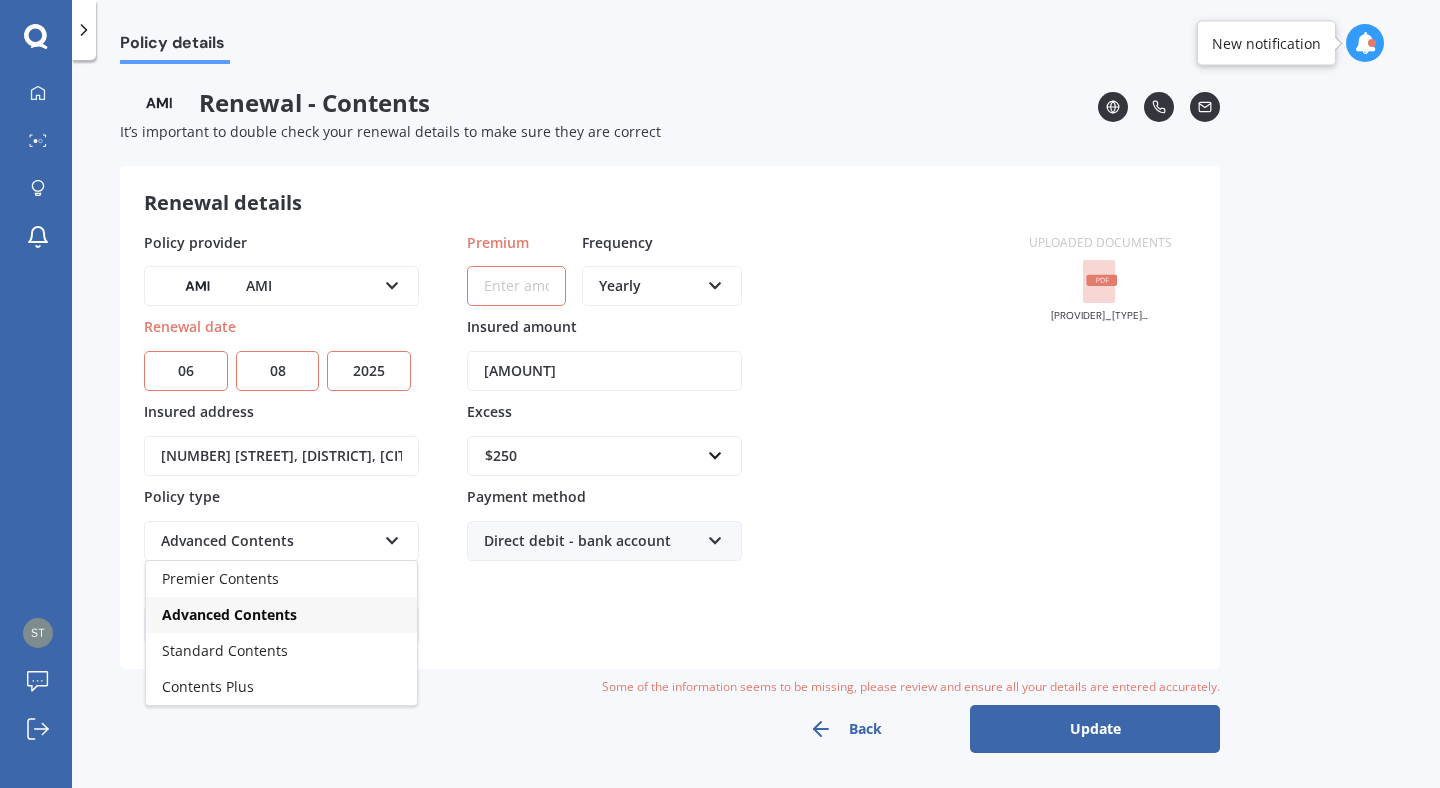 click on "Premium Frequency Yearly Yearly Six-Monthly Quarterly Monthly Fortnightly Weekly Insured amount [AMOUNT] Excess [AMOUNT] [AMOUNT] [AMOUNT] [AMOUNT] [AMOUNT] [AMOUNT] [AMOUNT] Payment method Direct debit - bank account Direct debit - bank account Direct debit - credit/debit card Online payment Internet banking transfer Cheque" at bounding box center (604, 439) 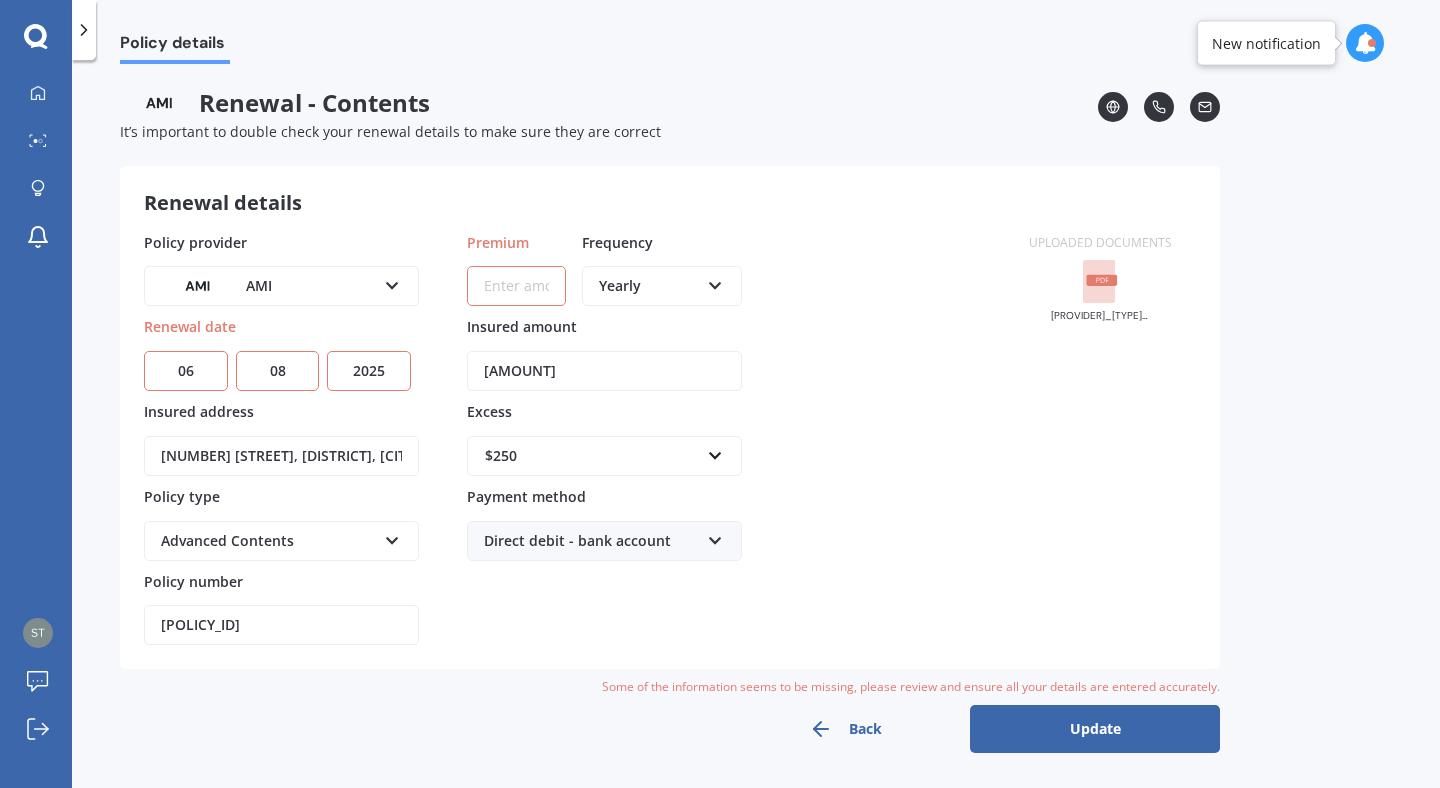 click on "Premium" at bounding box center (516, 286) 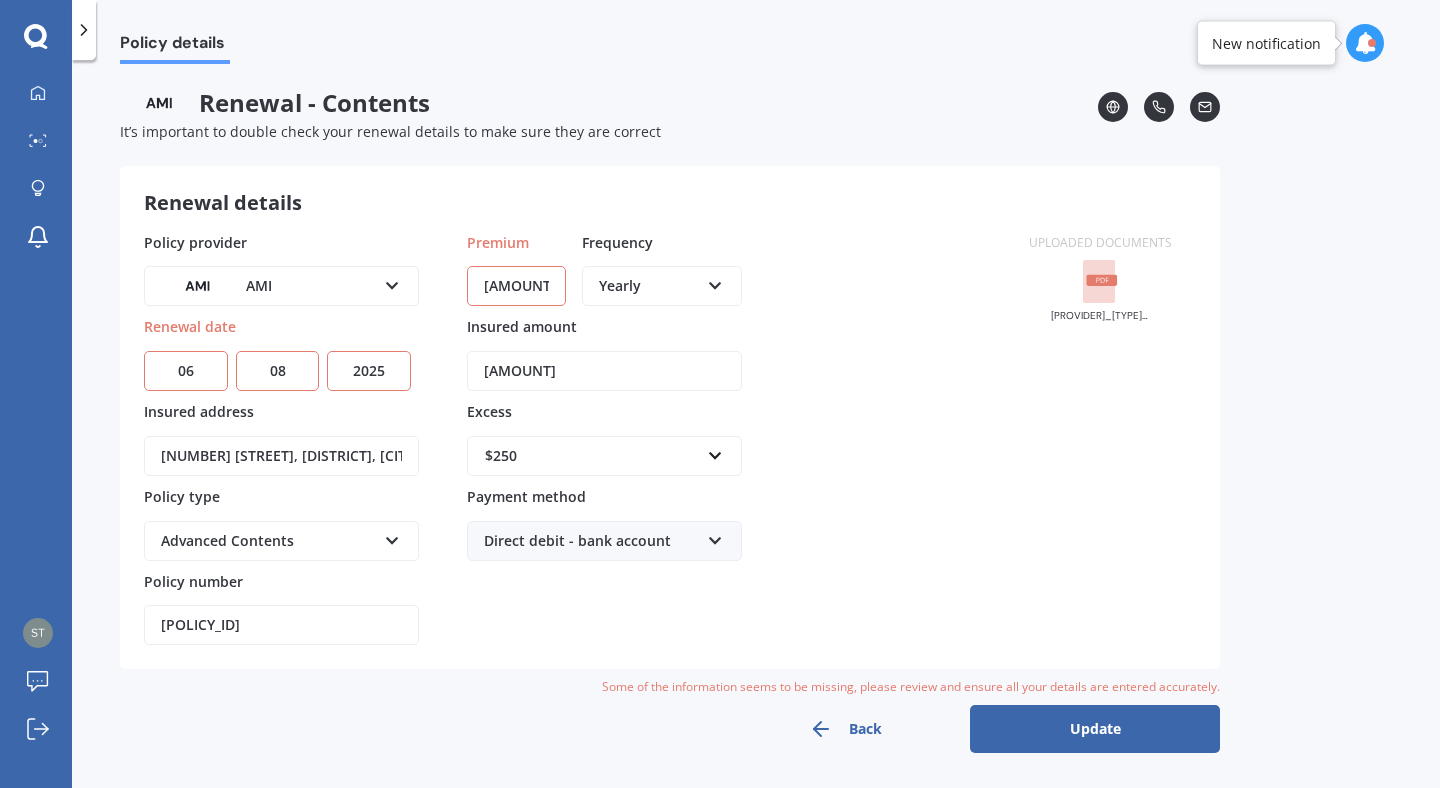 type on "[AMOUNT]" 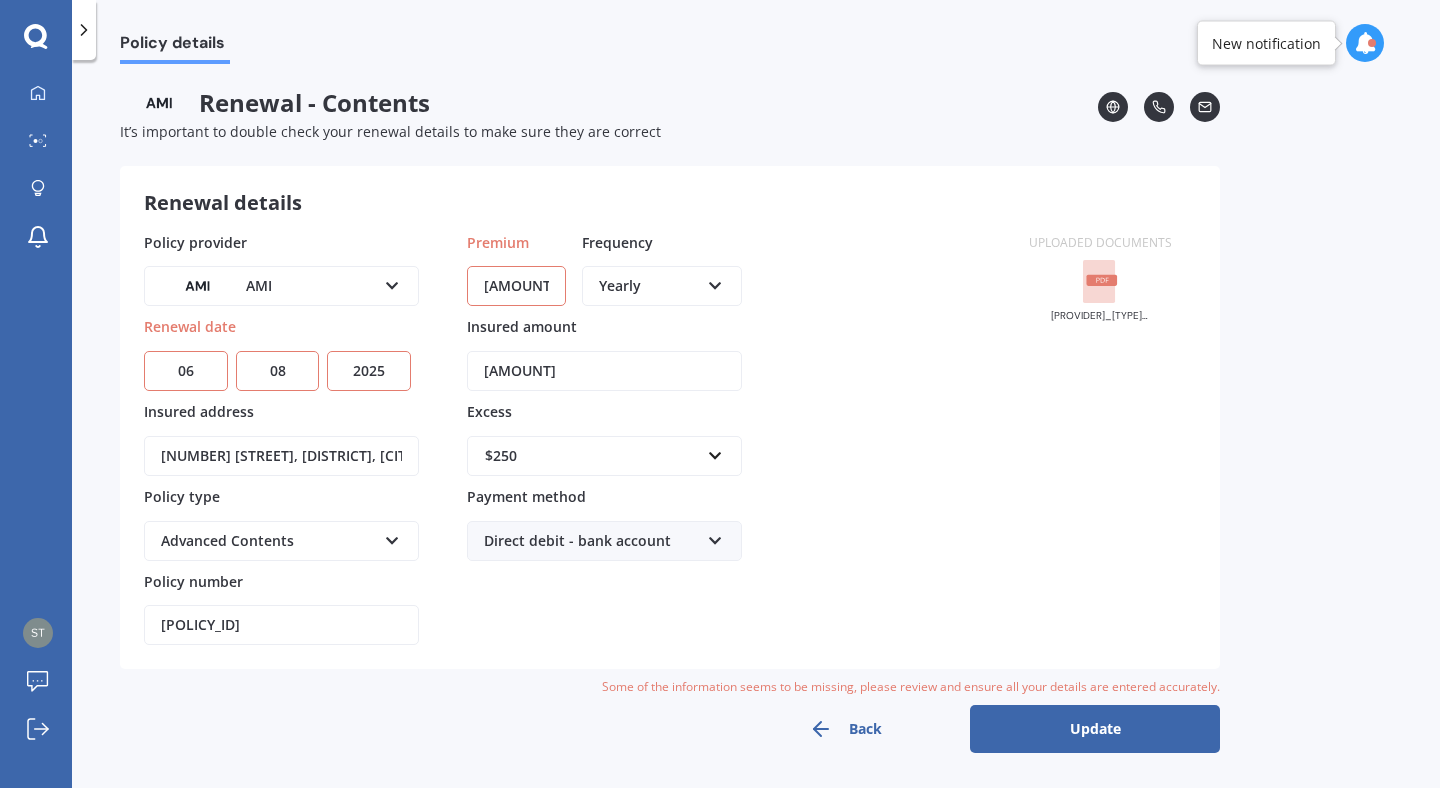 click on "[AMOUNT]" at bounding box center (604, 371) 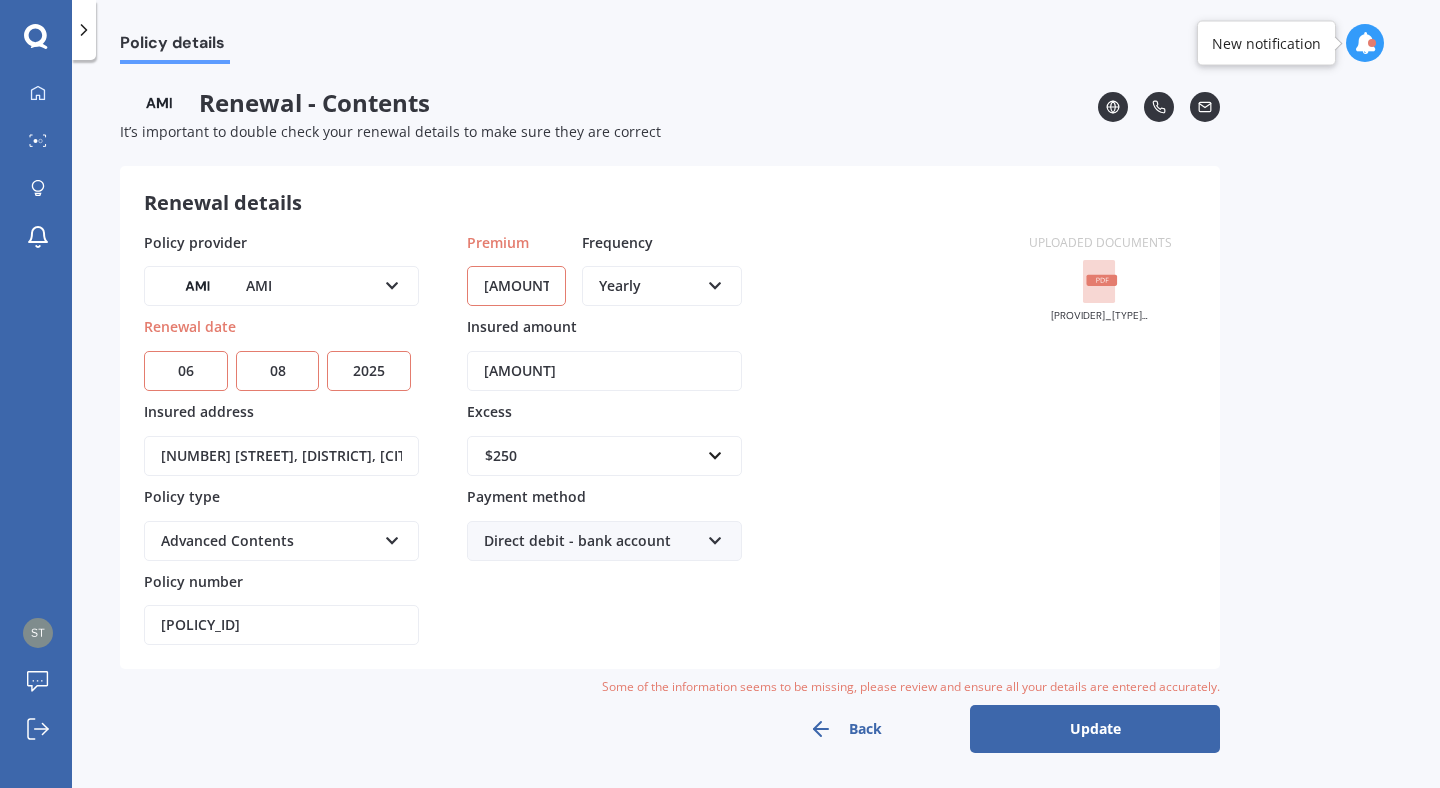 type on "[AMOUNT]" 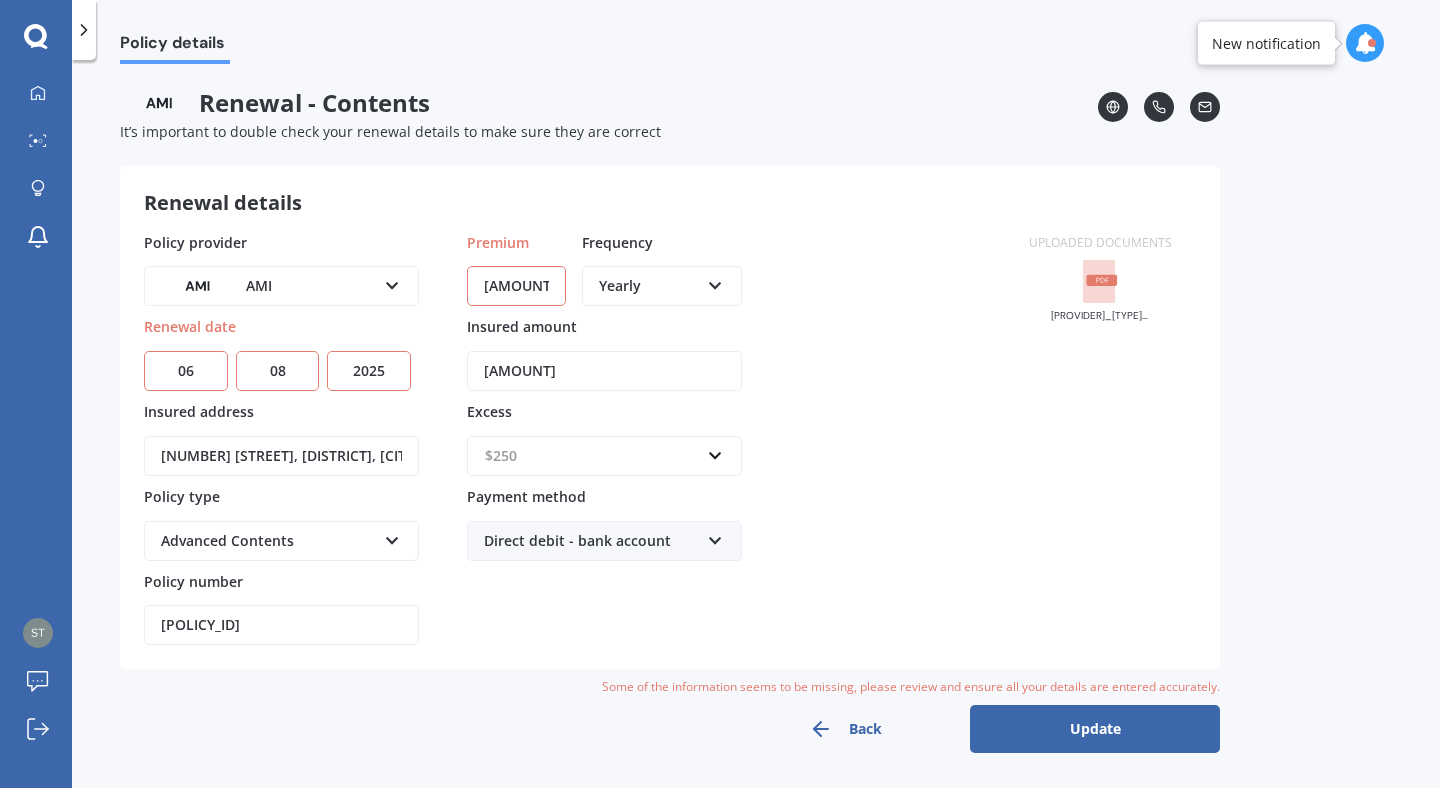 click at bounding box center [597, 456] 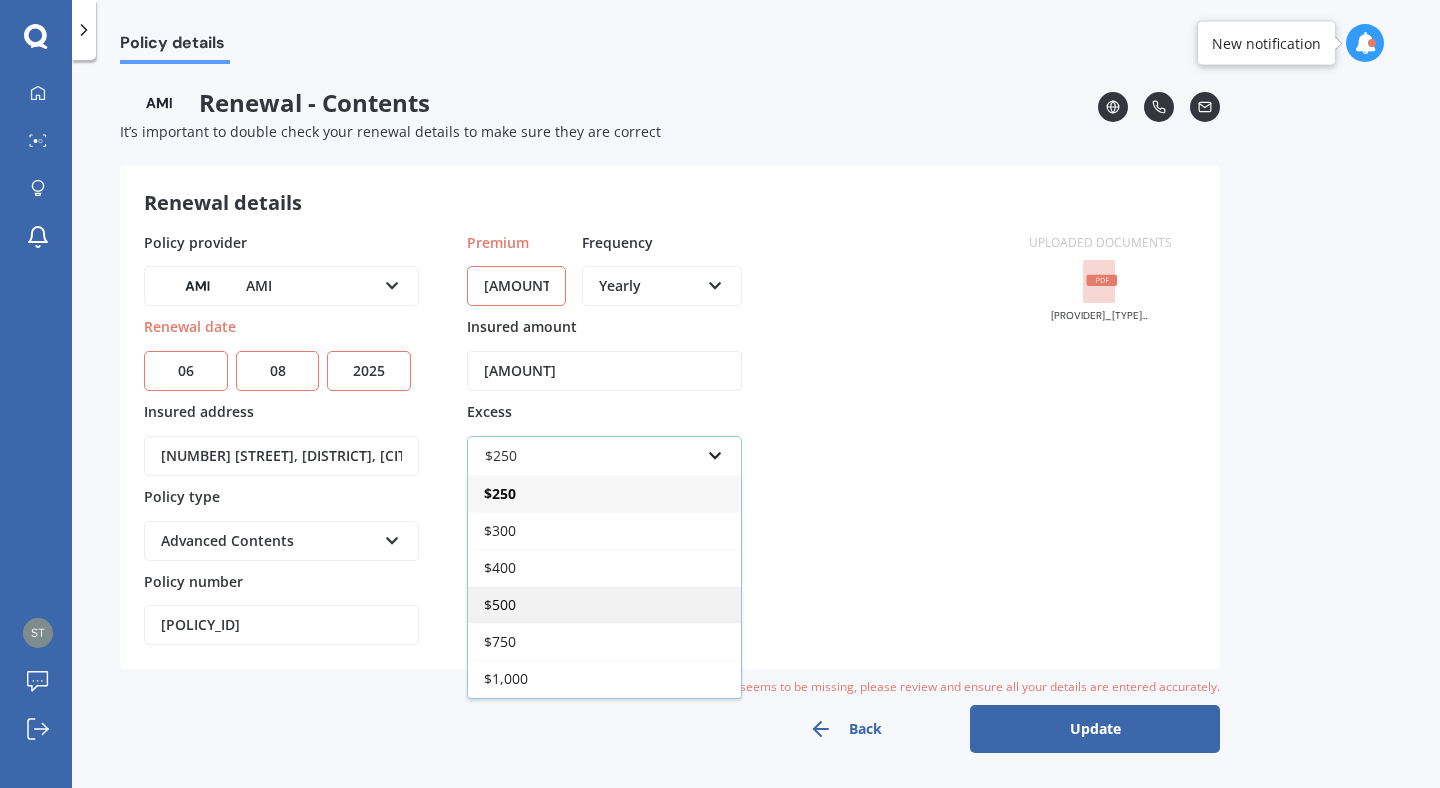 click on "$500" at bounding box center (604, 604) 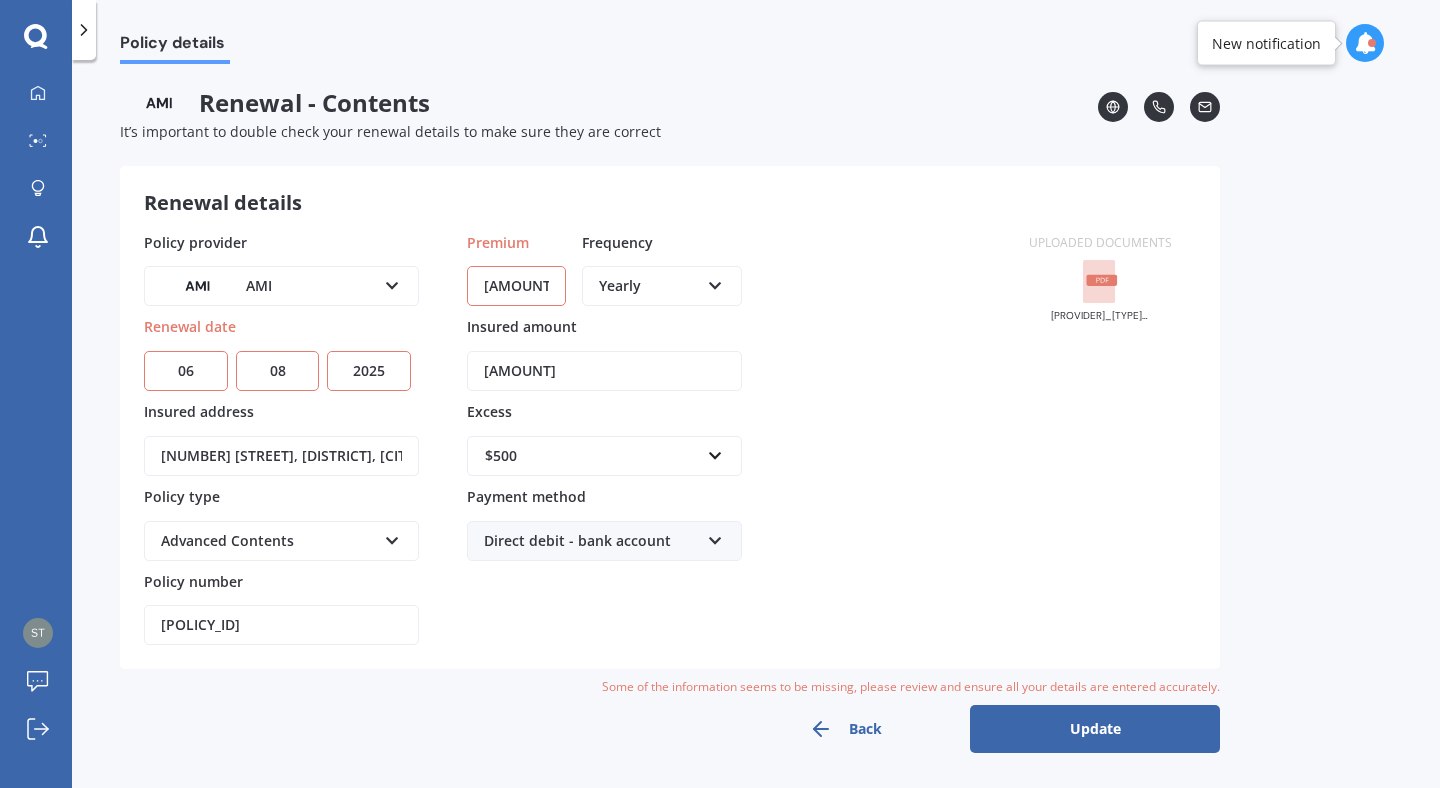 click on "Update" at bounding box center (1095, 729) 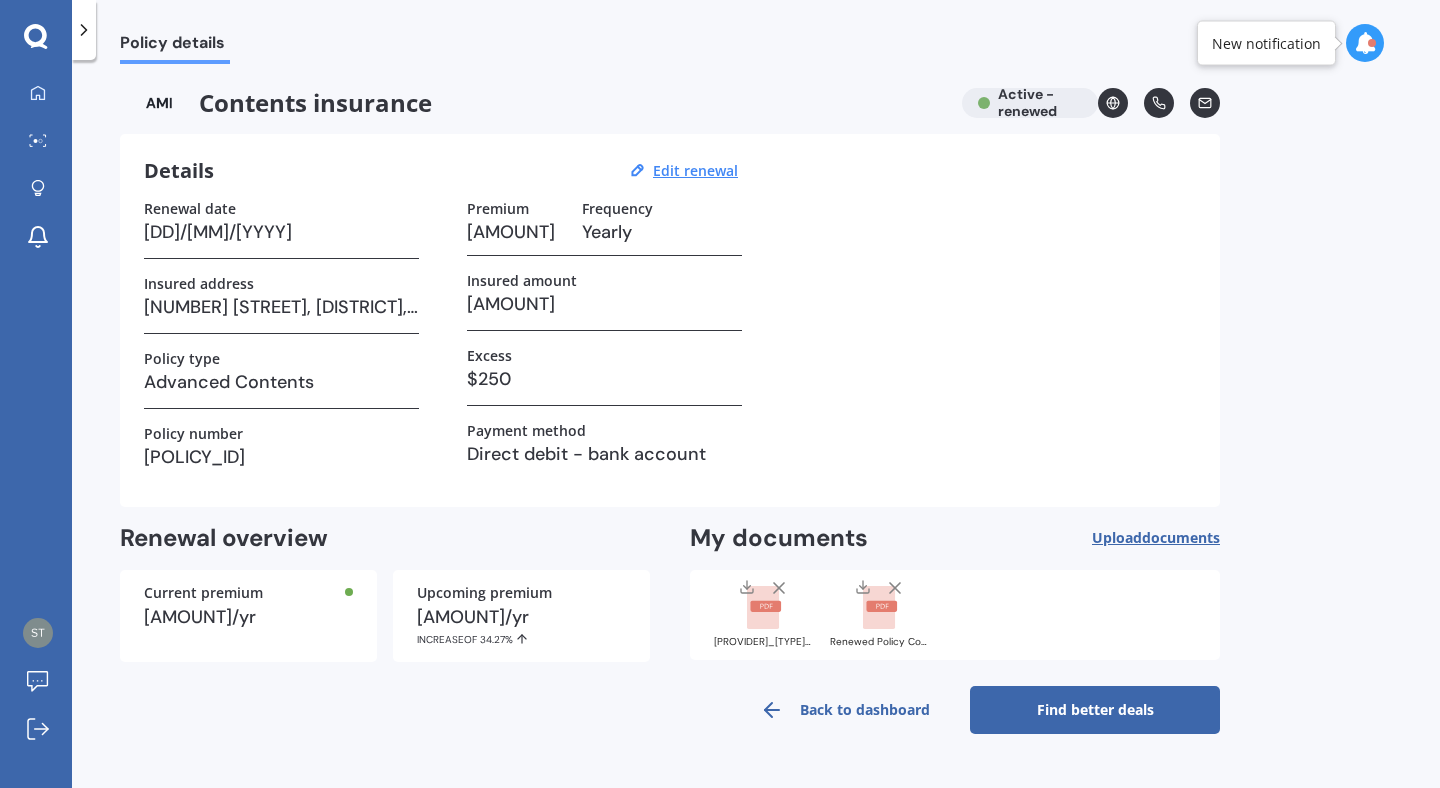 click on "[AMOUNT]/yr INCREASE  OF   [PERCENTAGE]%" at bounding box center (521, 627) 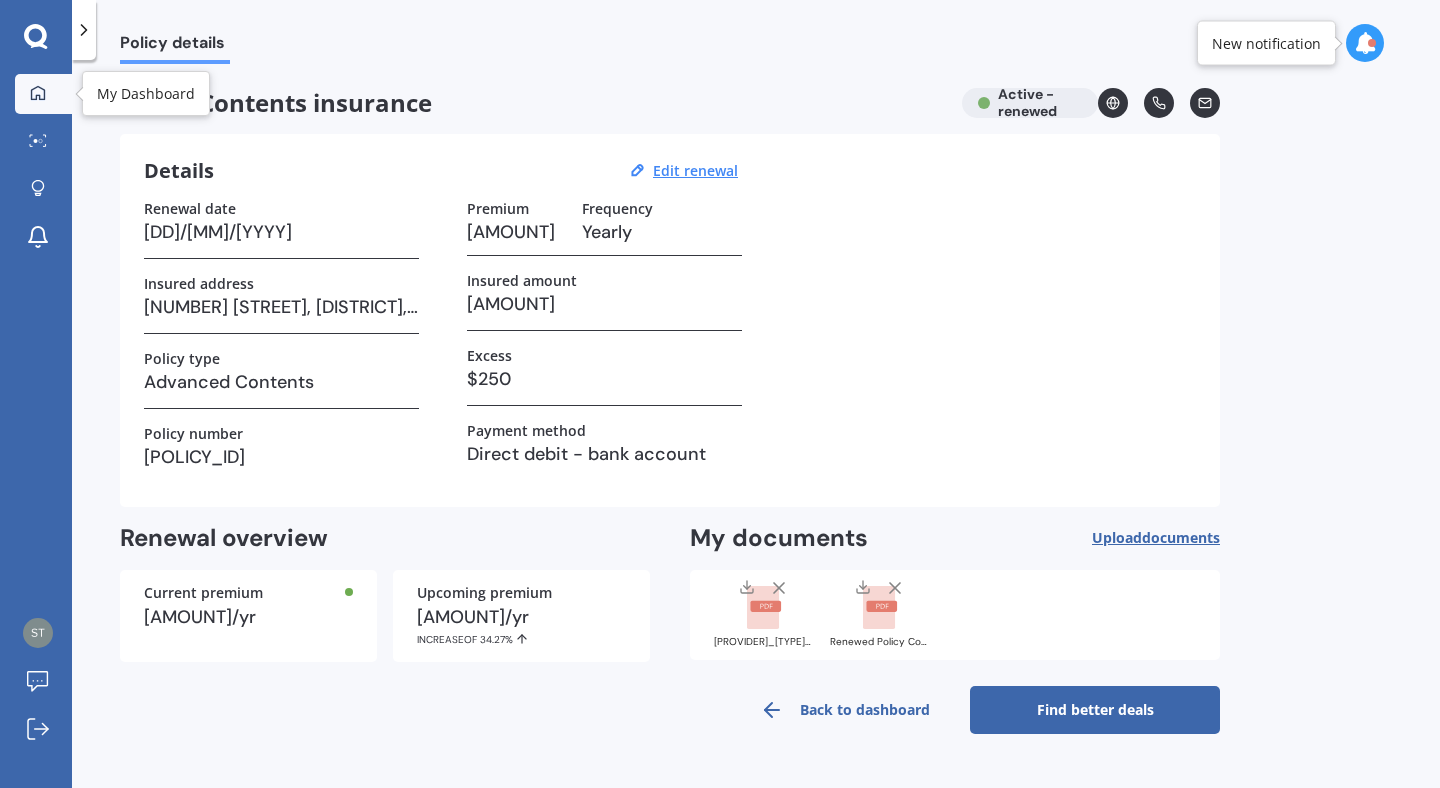 click at bounding box center (38, 93) 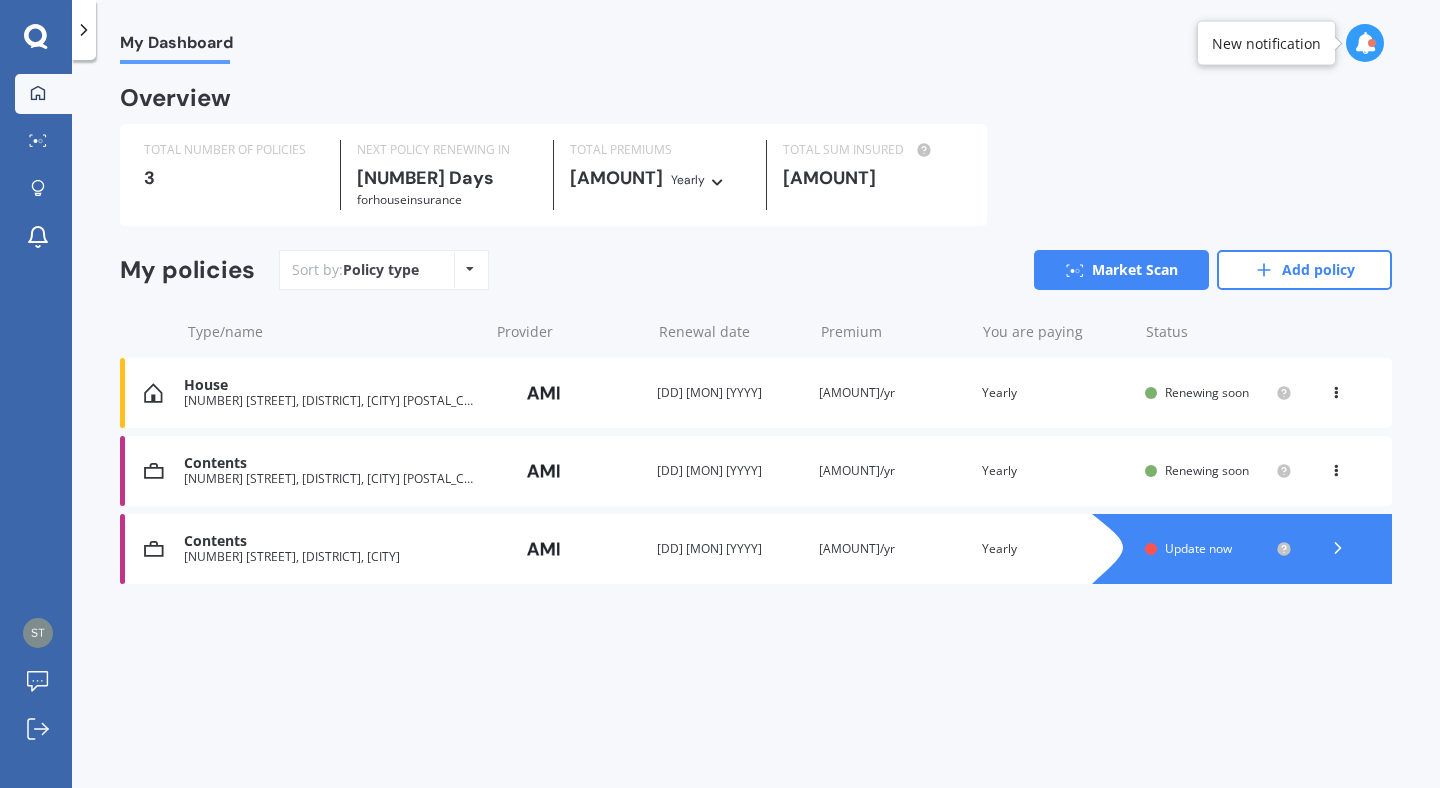 click on "My Dashboard Overview TOTAL NUMBER OF POLICIES 3 NEXT POLICY RENEWING IN [NUMBER] Days for House insurance TOTAL PREMIUMS [AMOUNT] Yearly Yearly Six-Monthly Quarterly Monthly Fortnightly Weekly TOTAL SUM INSURED [AMOUNT] My policies Sort by: Policy type Policy type Alphabetical Date added Renewing next Market Scan Add policy Type/name Provider Renewal date Premium You are paying Status House [NUMBER] [STREET], [DISTRICT], [CITY] [POSTAL_CODE] Provider Renewal date [DD] [MON] [YYYY] Premium [AMOUNT]/yr You are paying Yearly Status Renewing soon View option View policy Delete House [NUMBER] [STREET], [DISTRICT], [CITY] [POSTAL_CODE] Provider Renewal date [DD] [MON] [YYYY] Premium [AMOUNT]/yr You are paying Yearly Status Renewing soon View option View policy Delete Contents [NUMBER] [STREET], [DISTRICT], [CITY] Provider Renewal date [DD] [MON] [YYYY] Premium [AMOUNT]/yr You are paying Yearly Status Renewing soon View option View policy Delete Contents [NUMBER] [STREET], [DISTRICT], [CITY] Provider Renewal date" at bounding box center (756, 428) 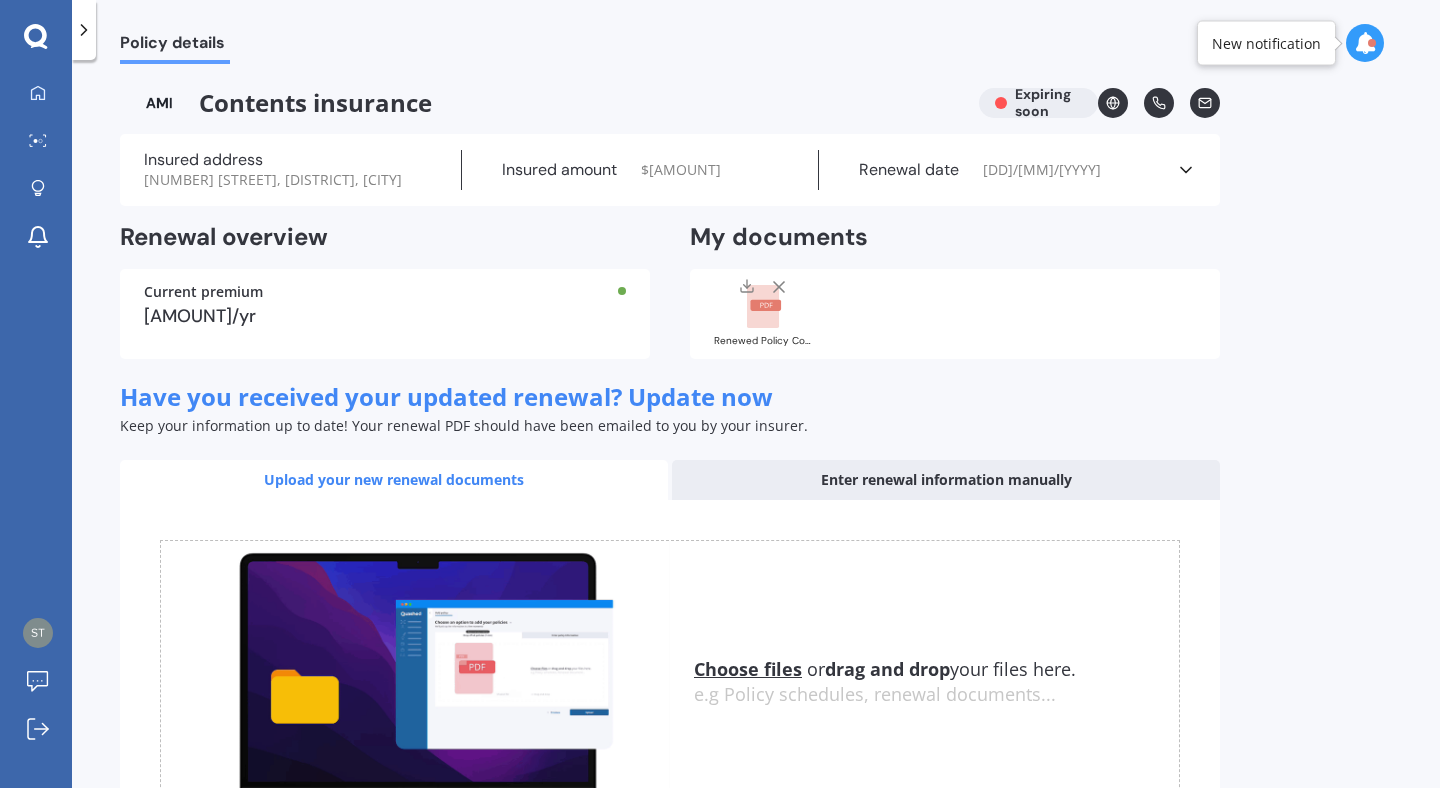 click at bounding box center (1186, 170) 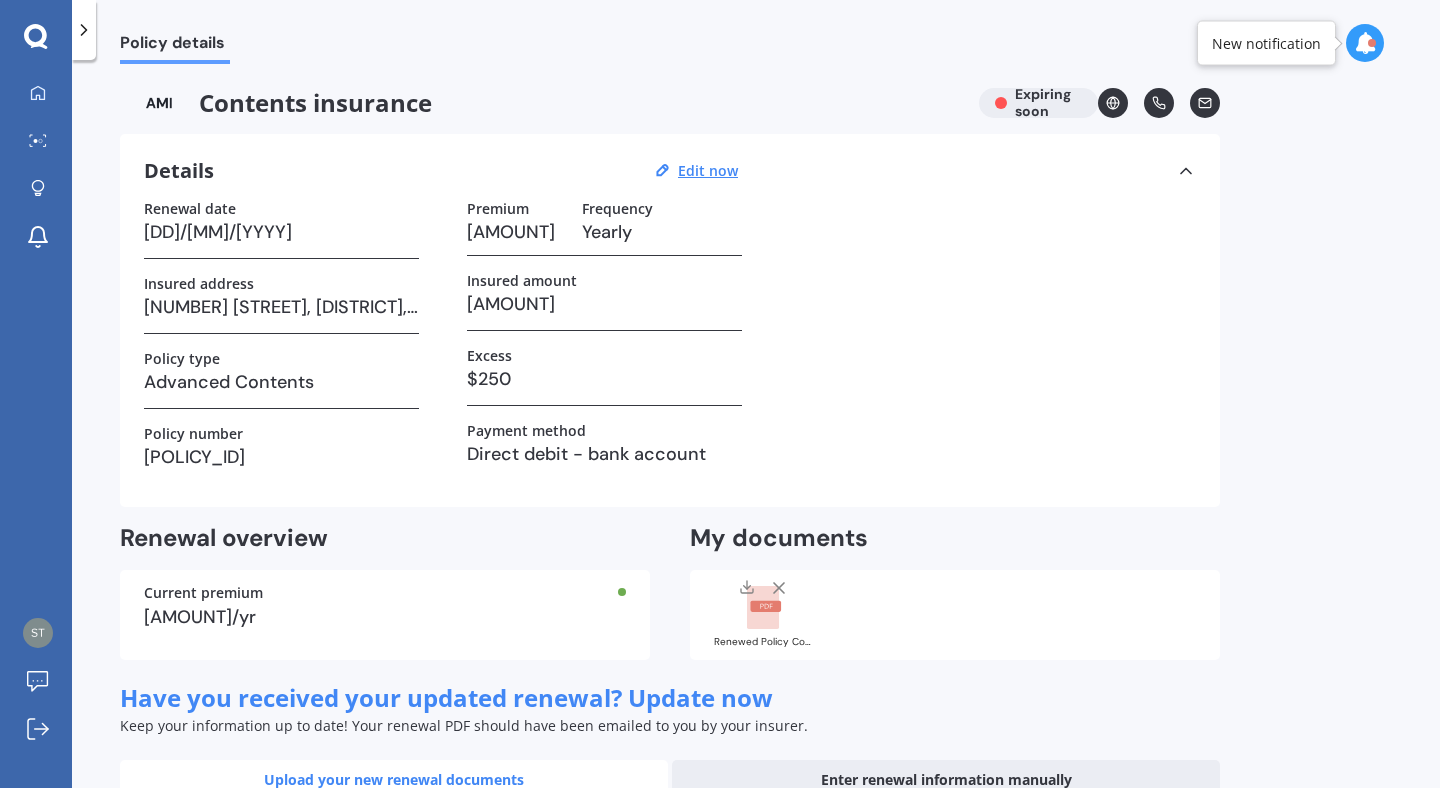 click at bounding box center (1186, 171) 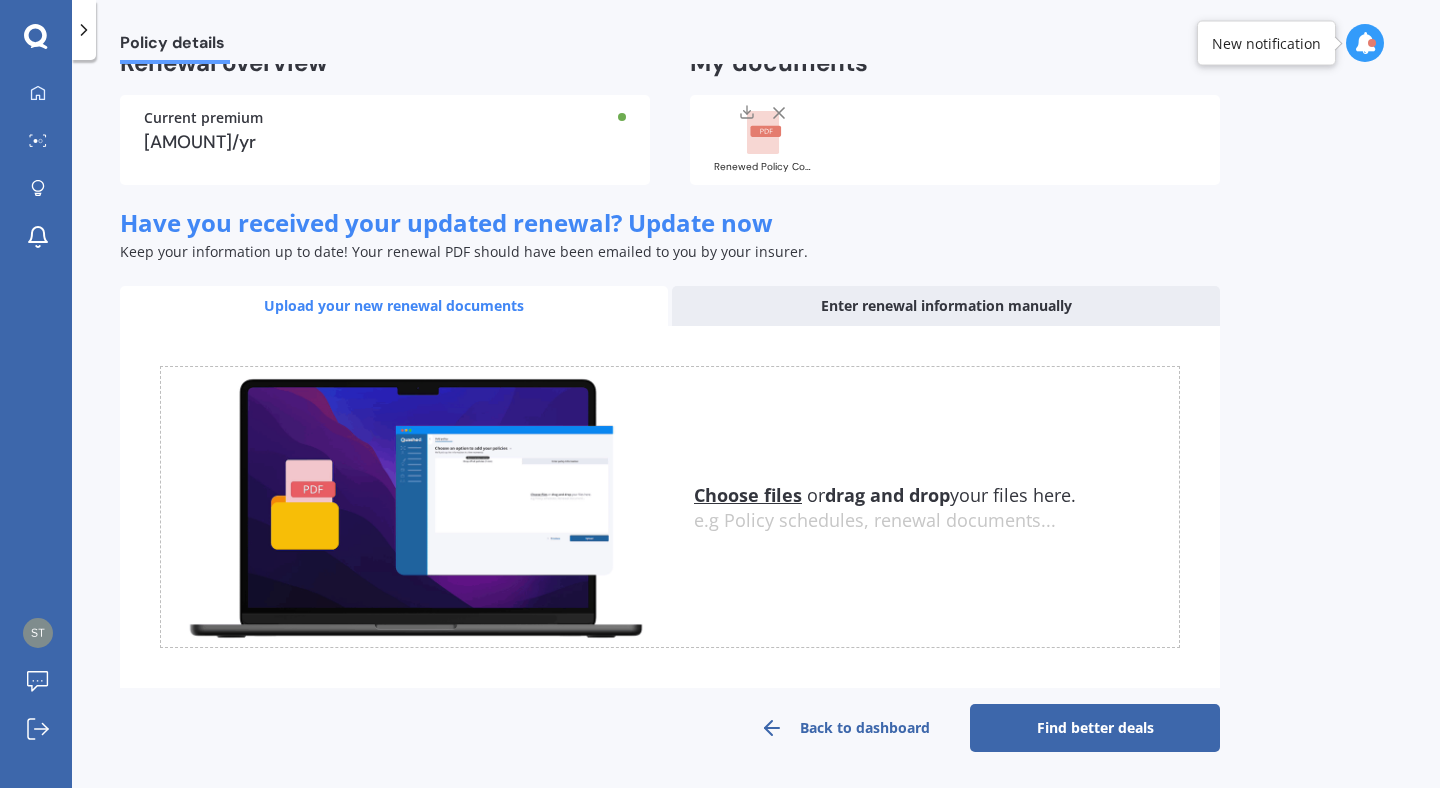 scroll, scrollTop: 0, scrollLeft: 0, axis: both 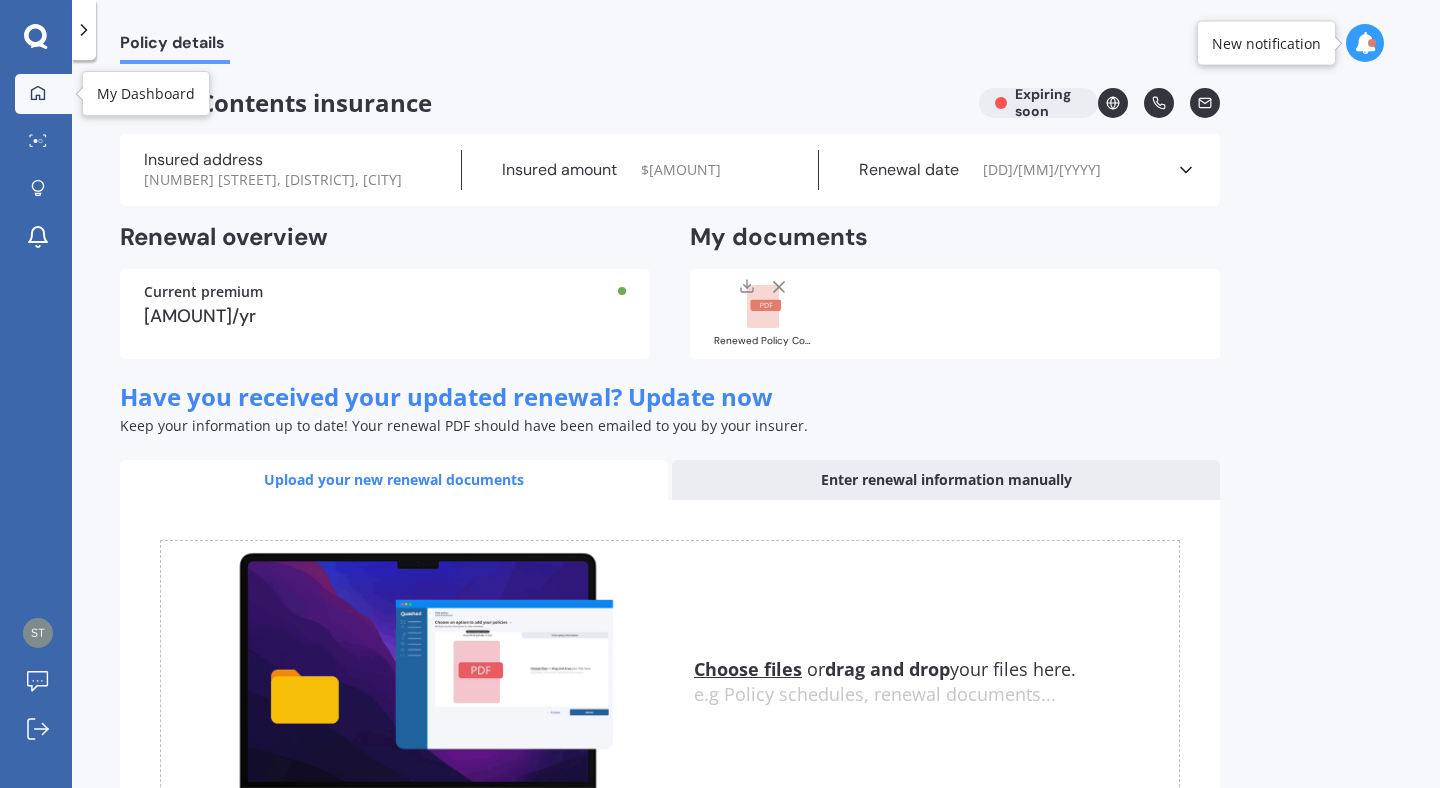 click at bounding box center [38, 94] 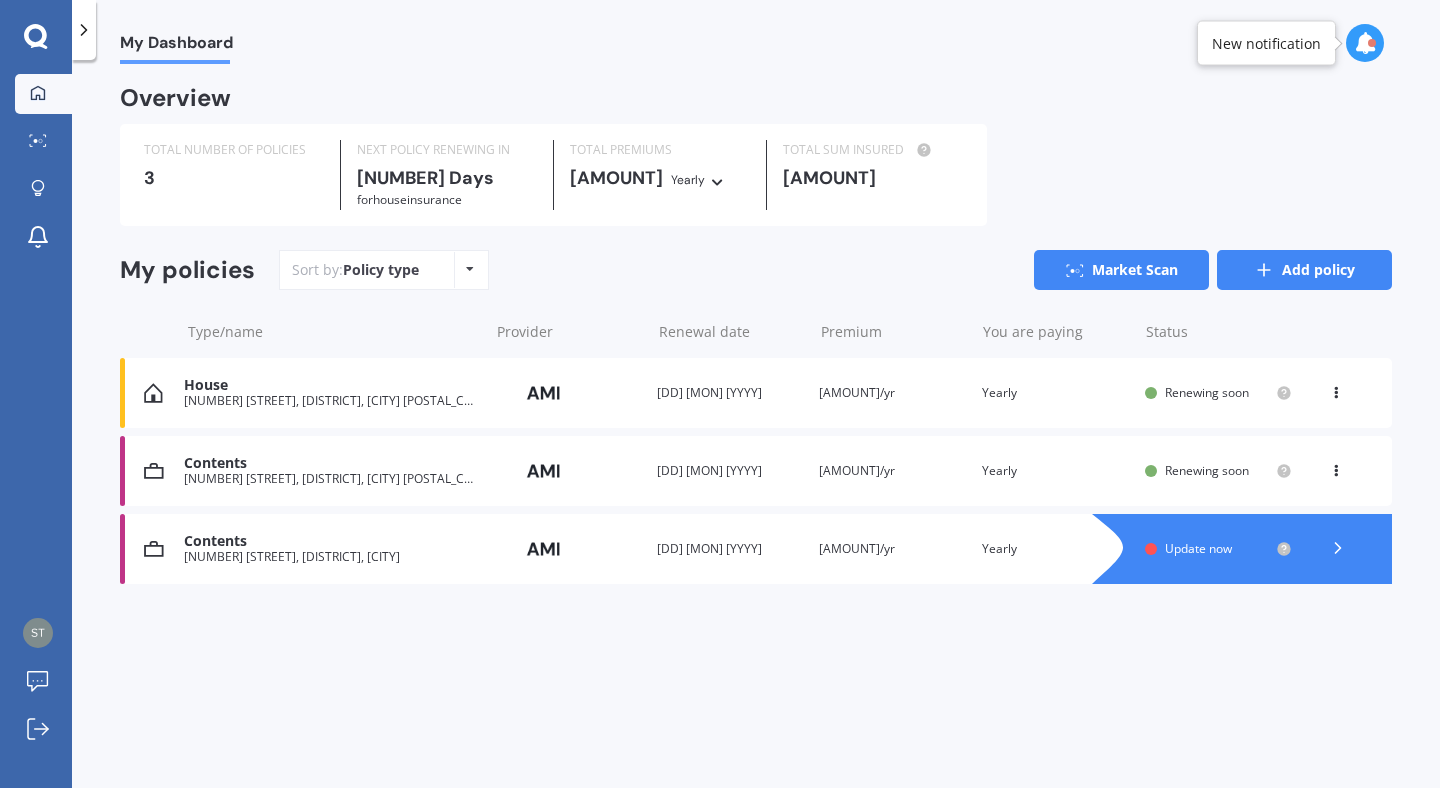click on "Add policy" at bounding box center [1304, 270] 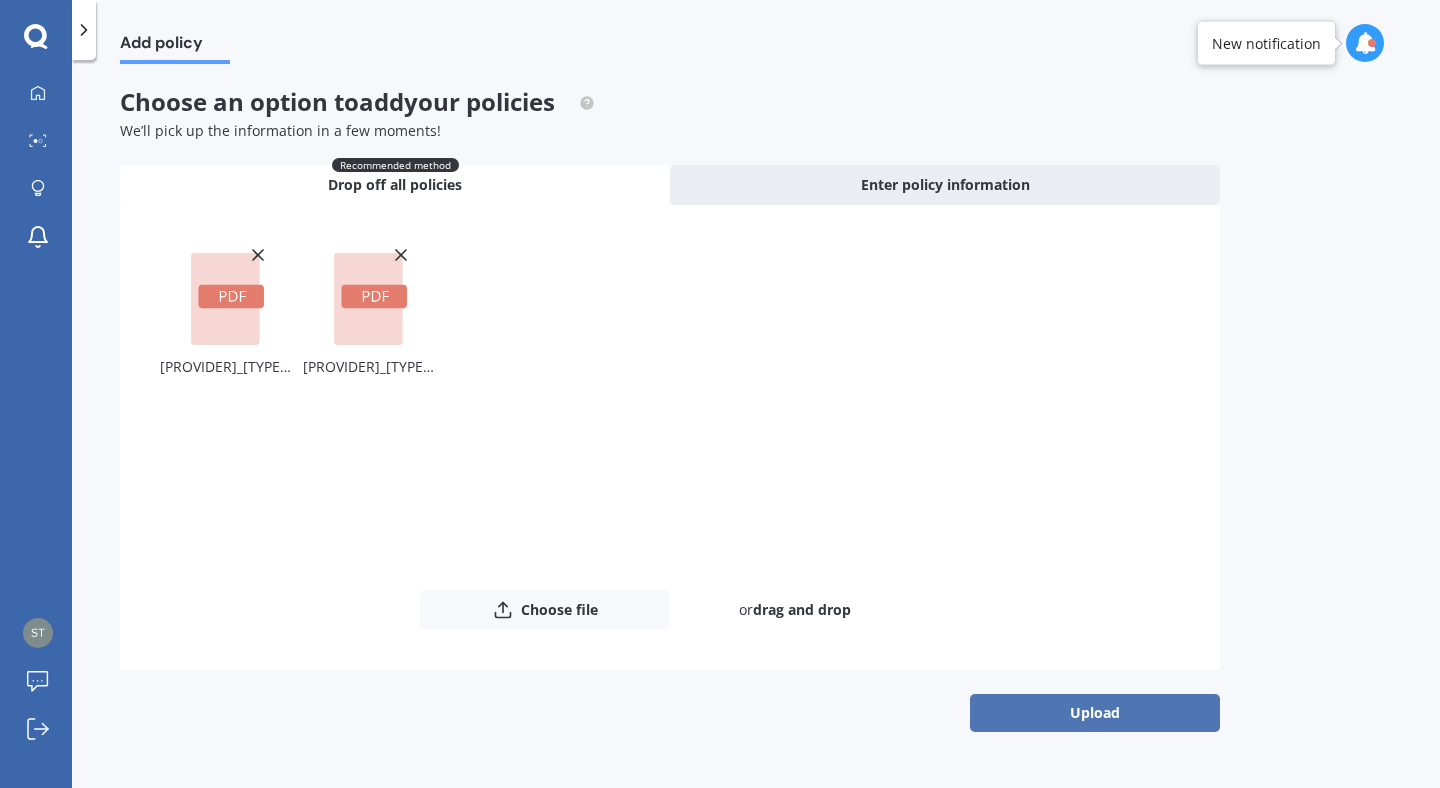 click on "Upload" at bounding box center [1095, 713] 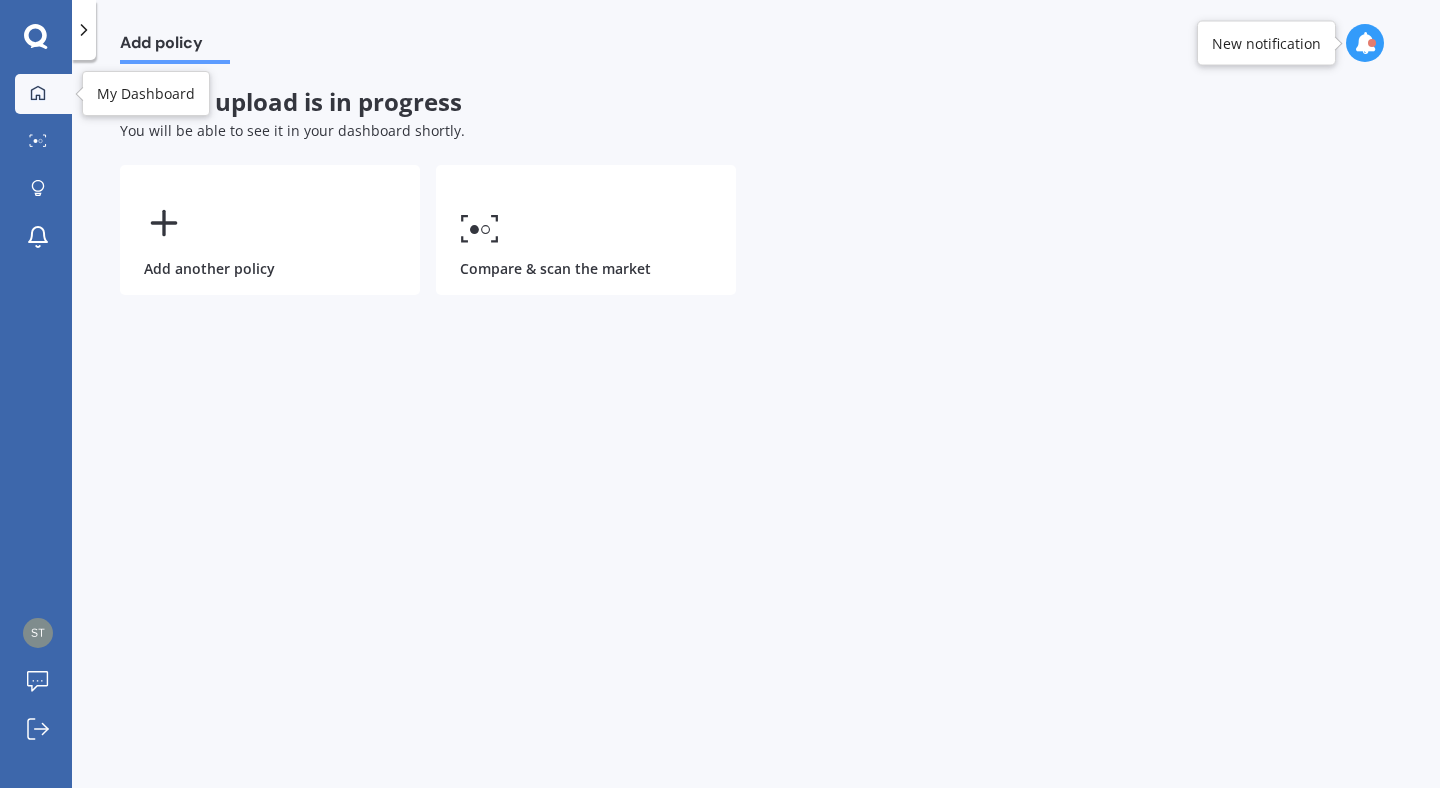 click at bounding box center [38, 94] 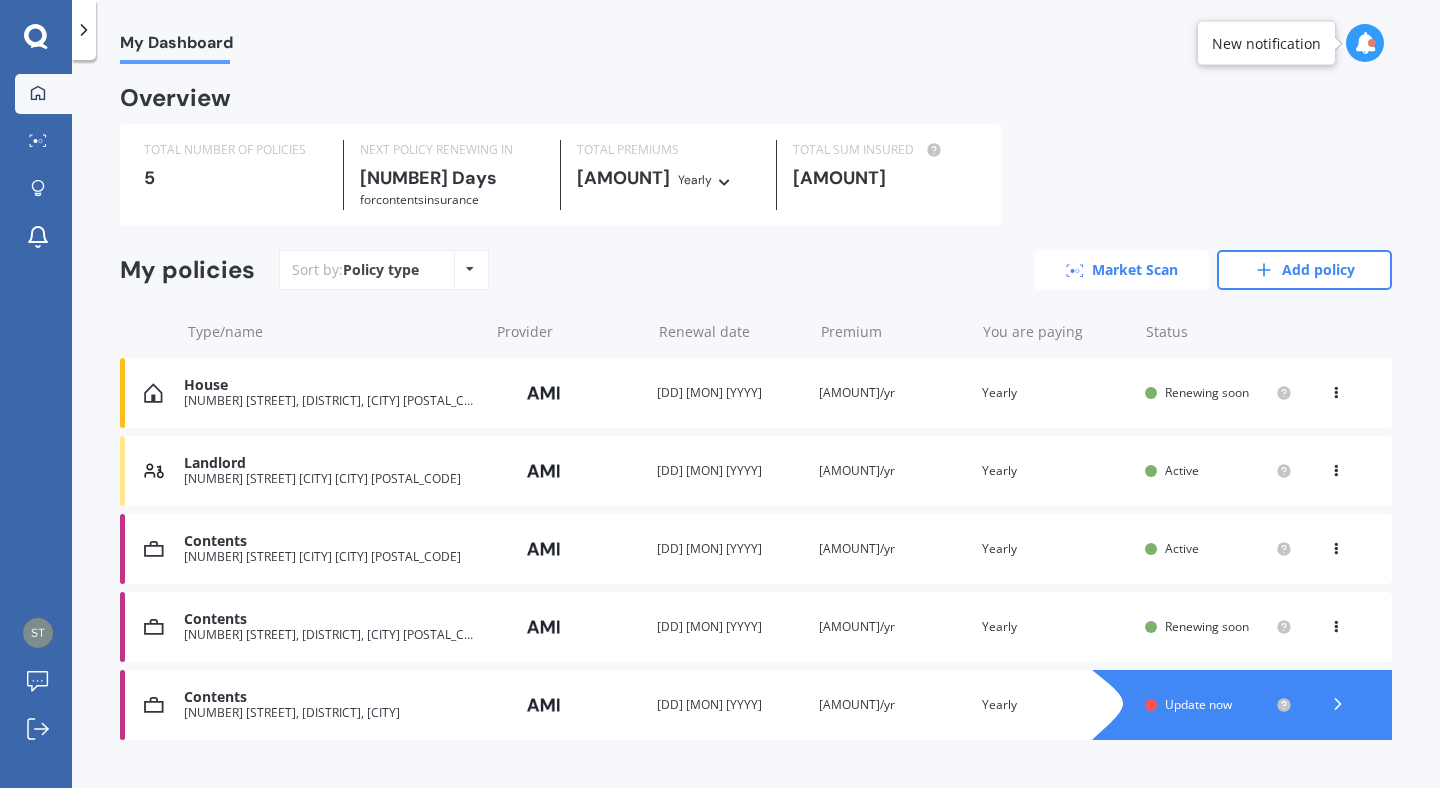 click on "Market Scan" at bounding box center [1121, 270] 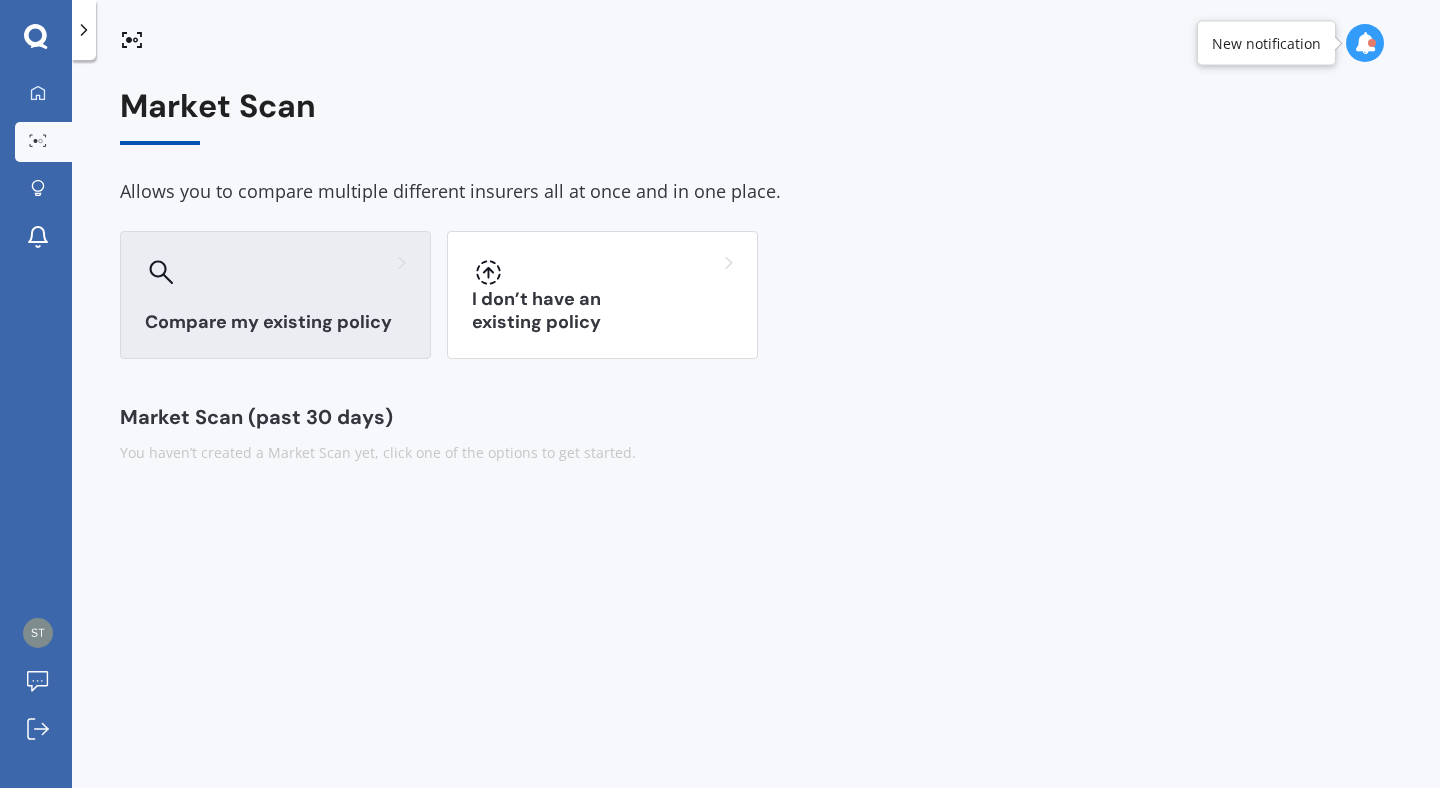 click on "Compare my existing policy" at bounding box center (275, 295) 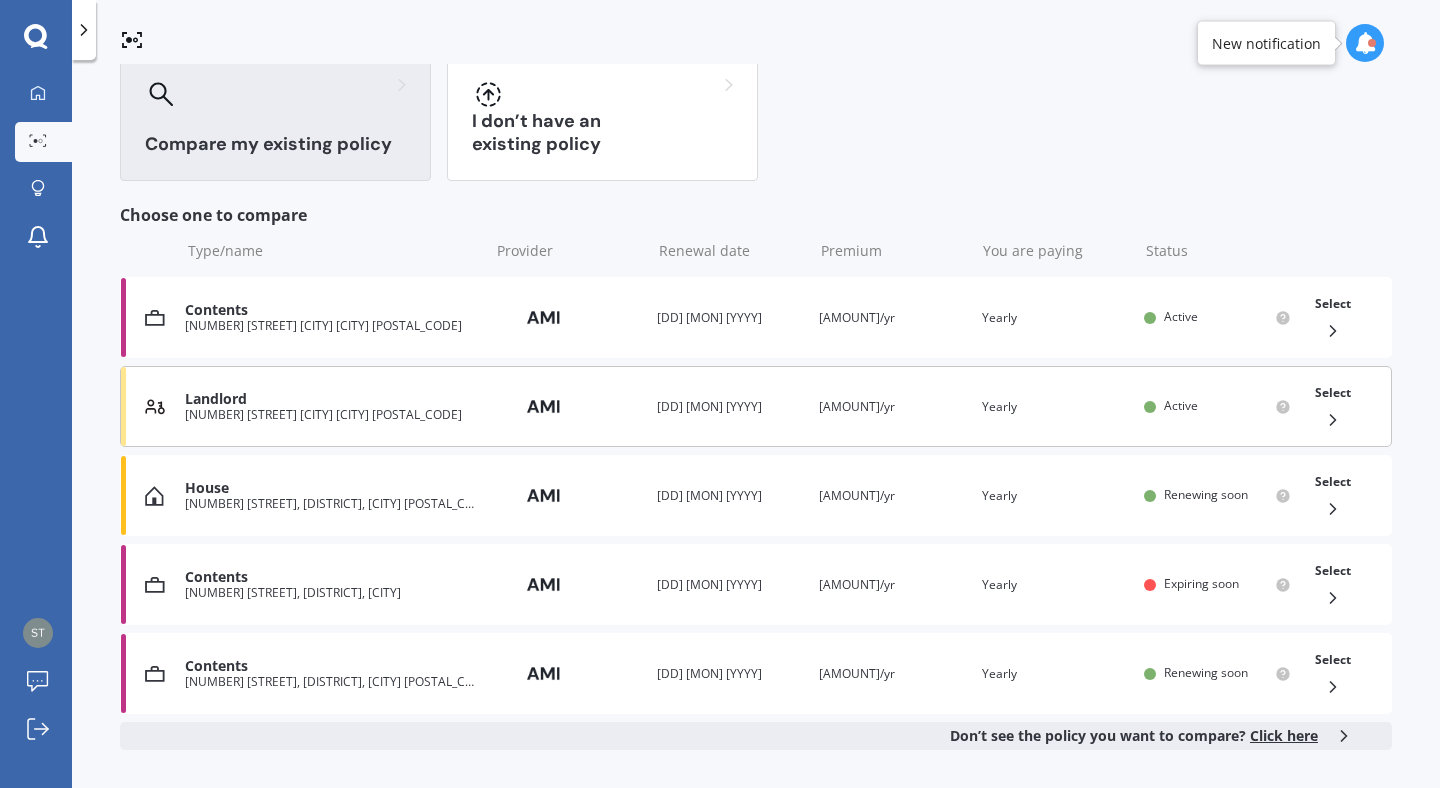 scroll, scrollTop: 184, scrollLeft: 0, axis: vertical 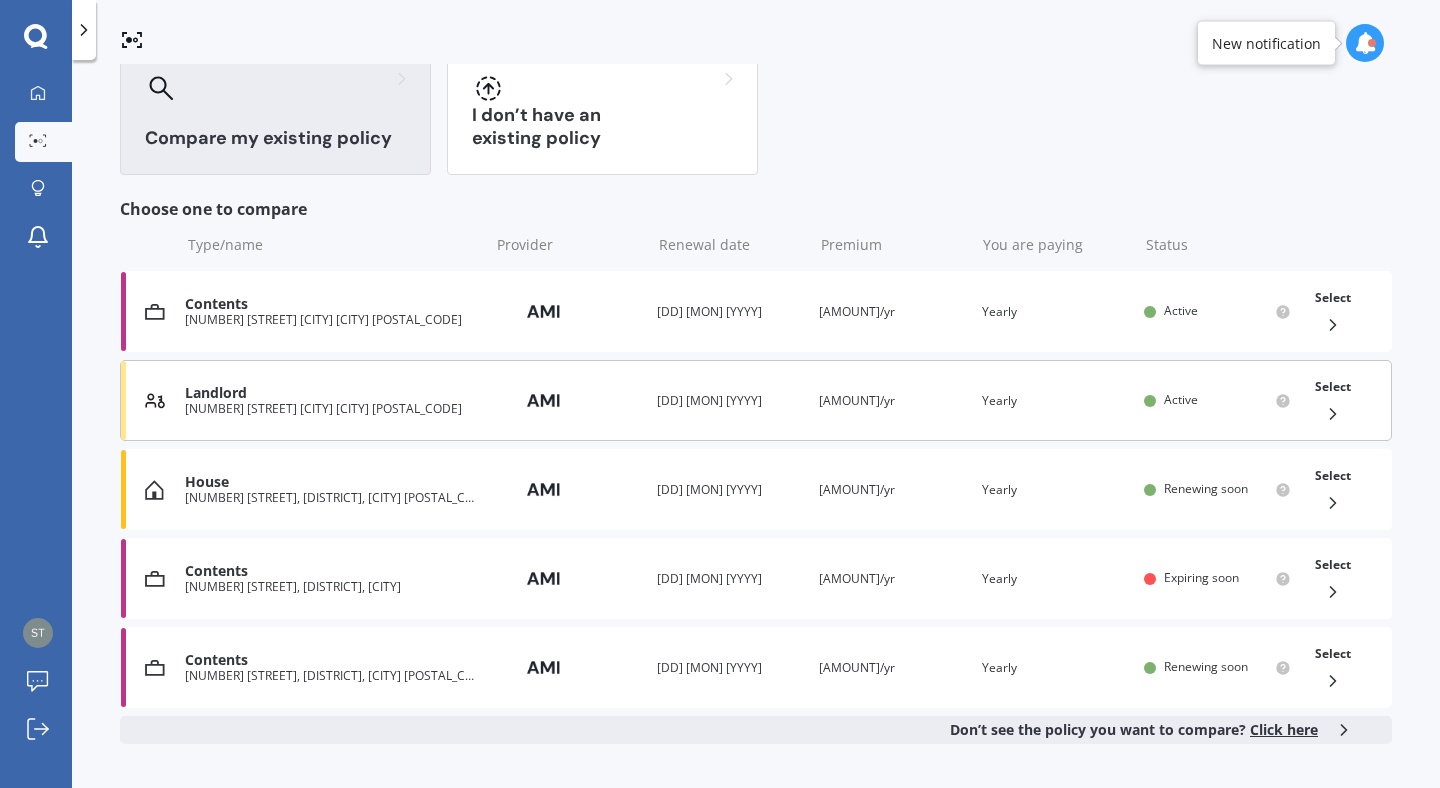 click at bounding box center (1333, 414) 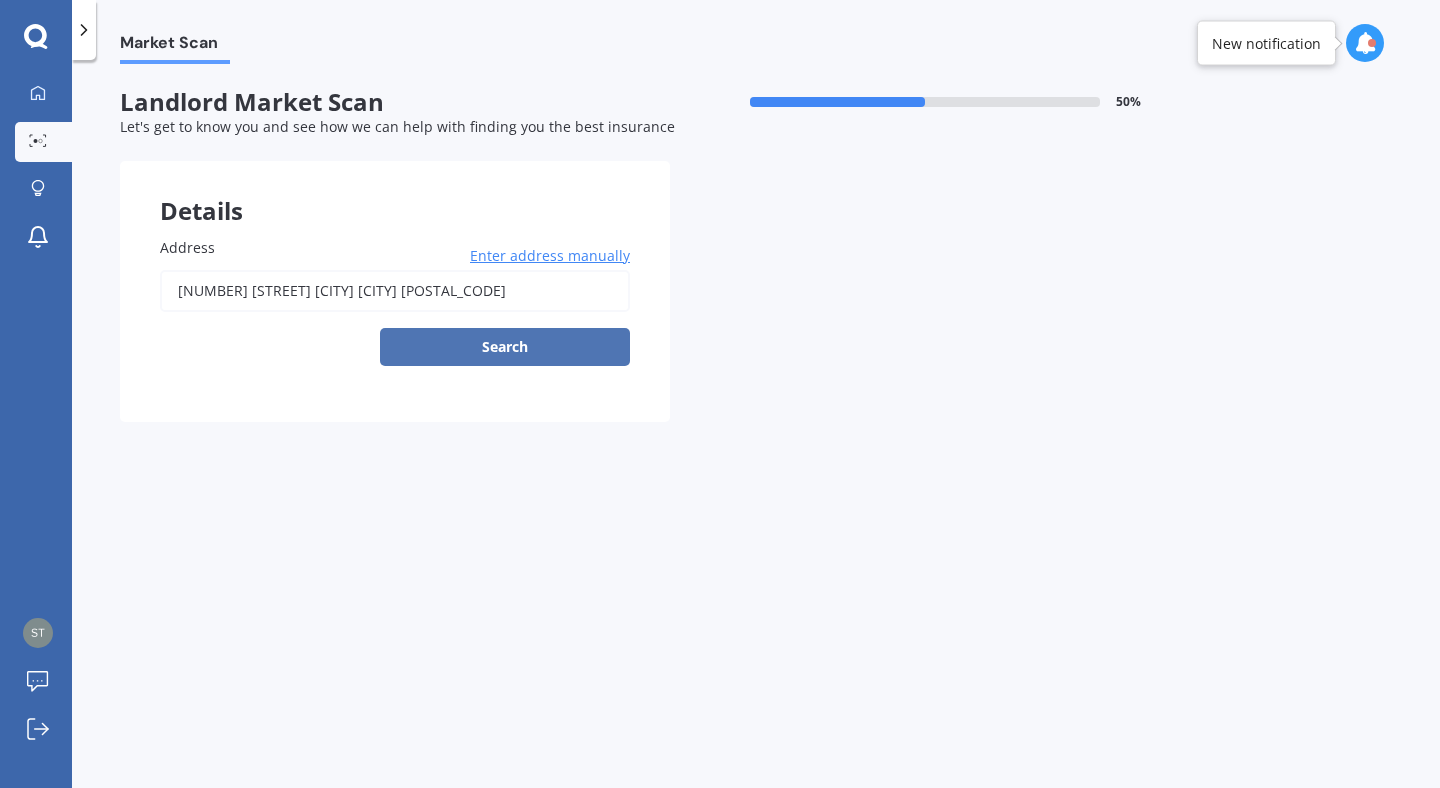 click on "Search" at bounding box center [505, 347] 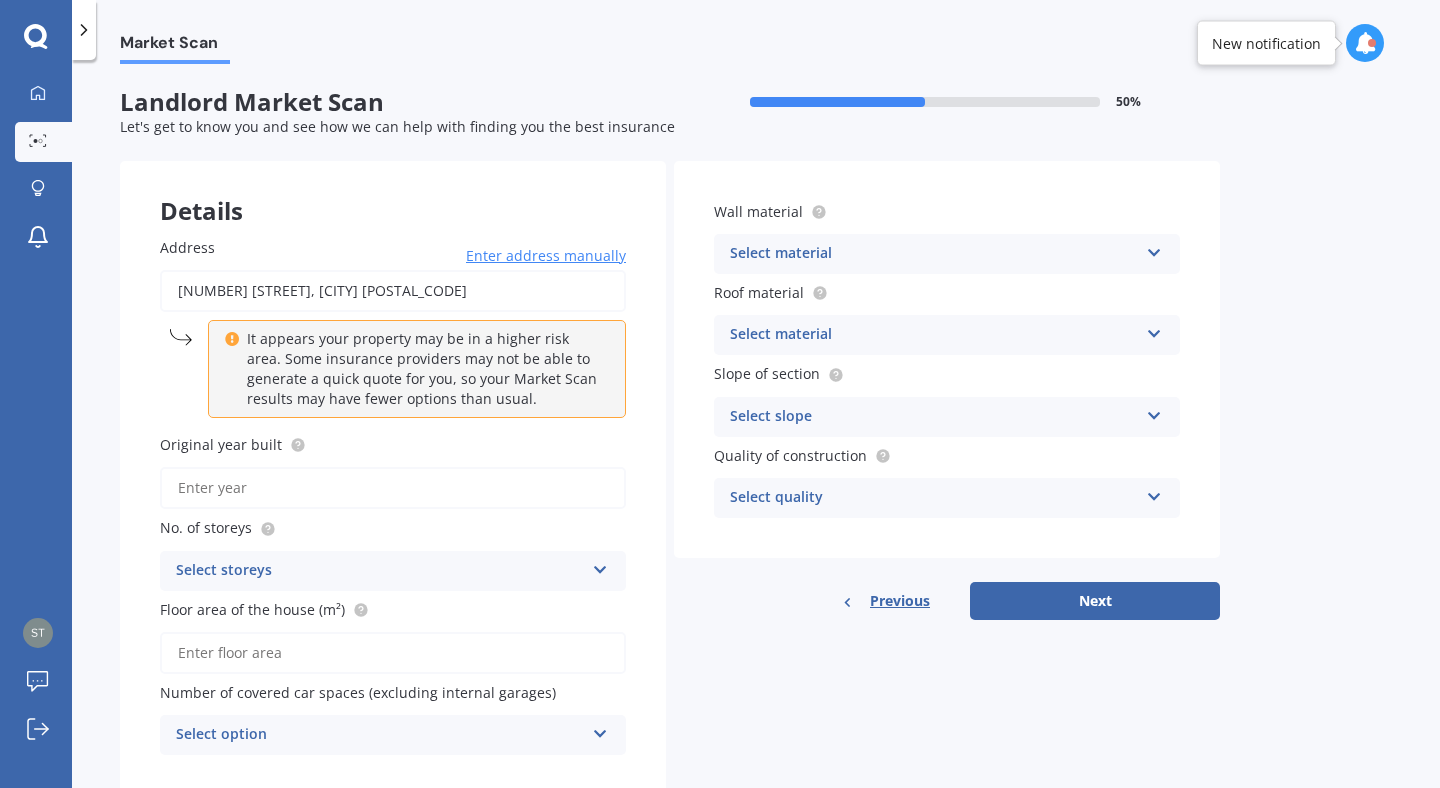 click on "Original year built" at bounding box center [393, 488] 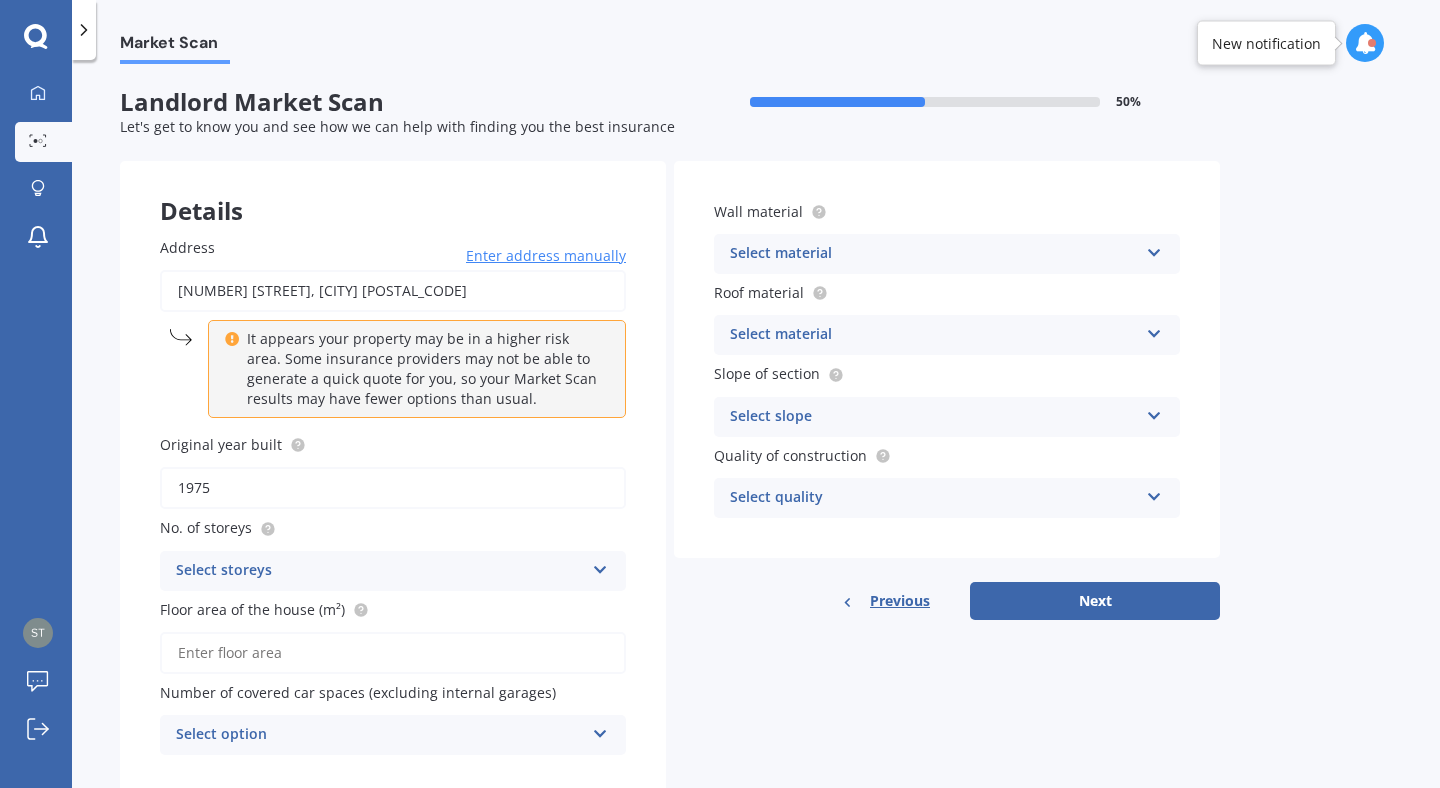 type on "1975" 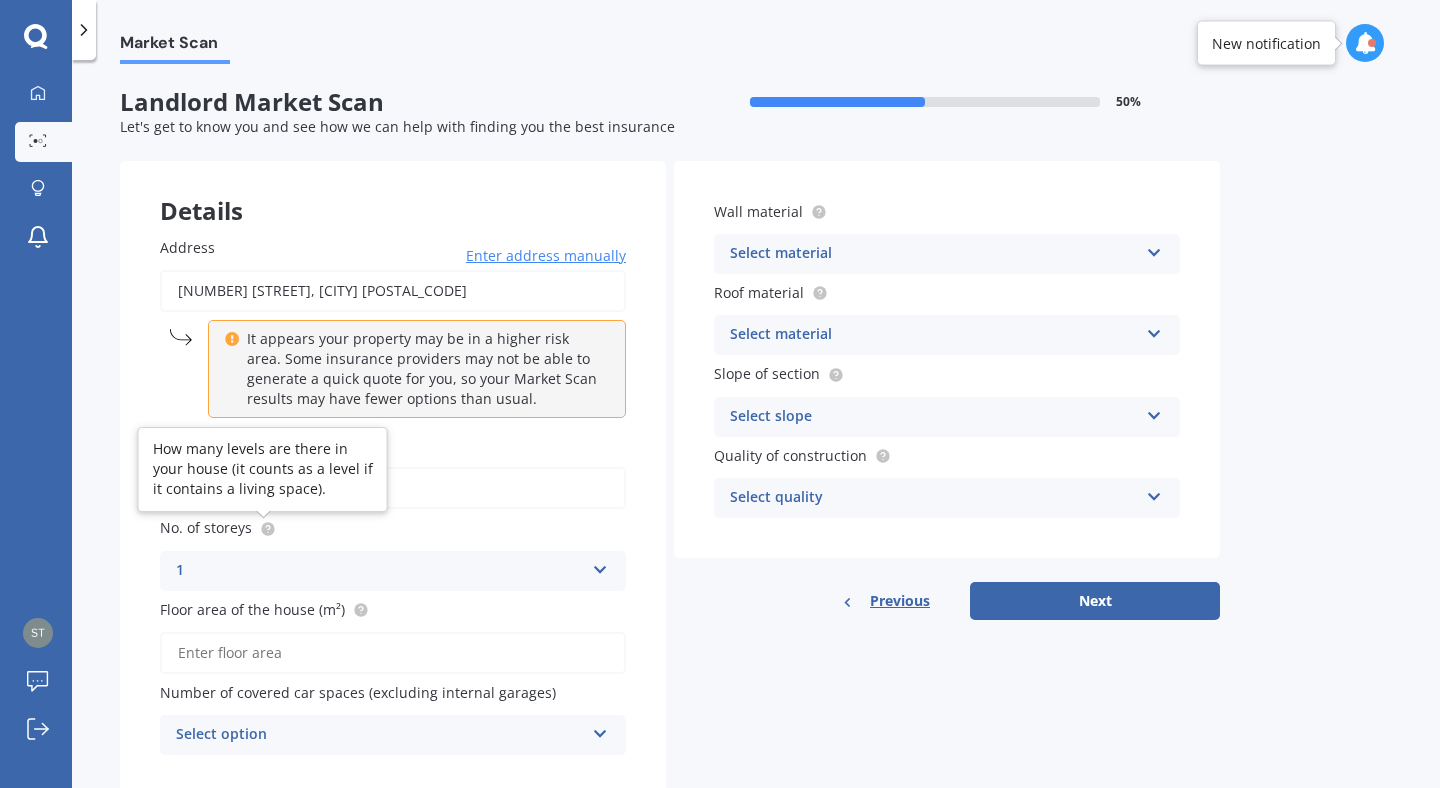 click at bounding box center (268, 532) 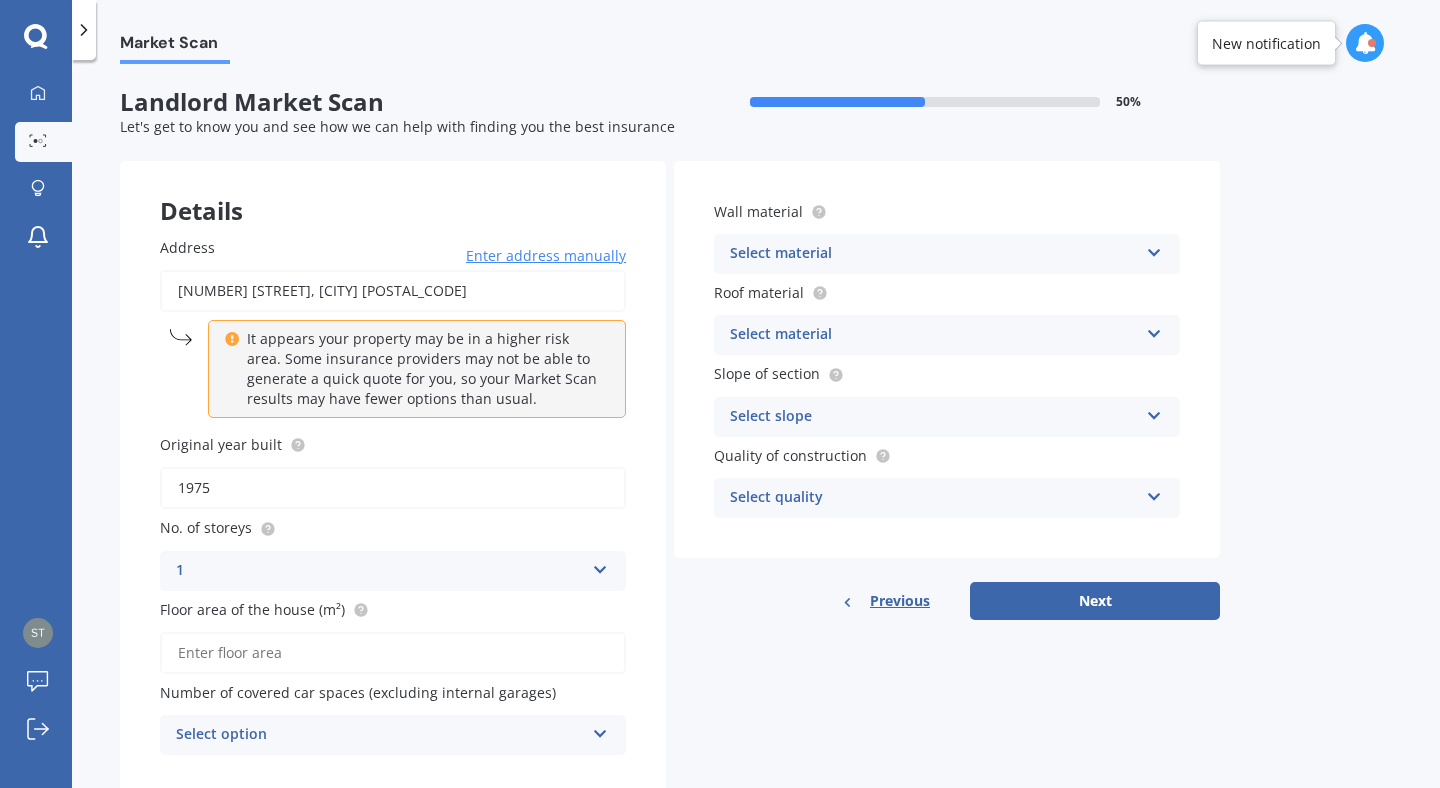 click at bounding box center [600, 566] 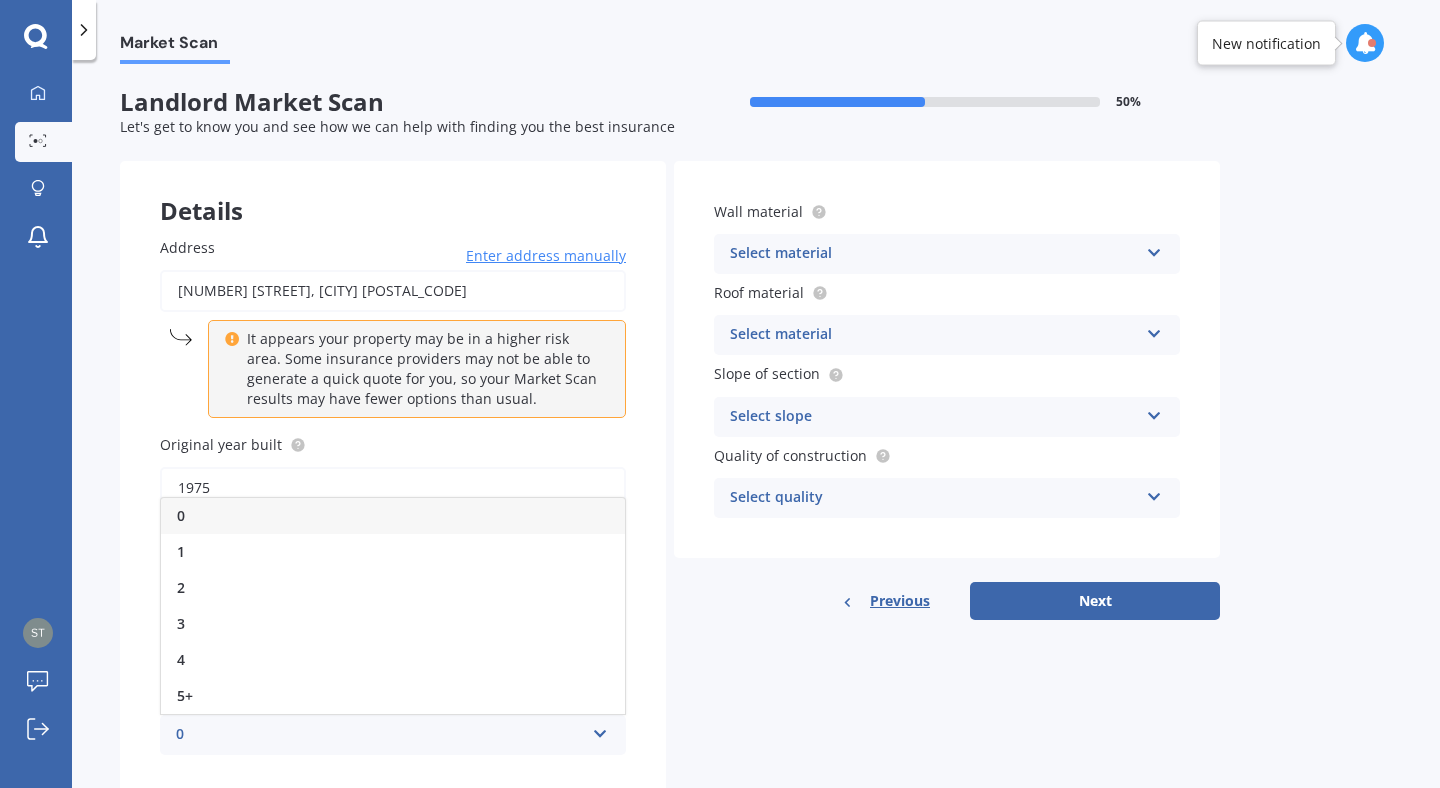 click on "0" at bounding box center [393, 516] 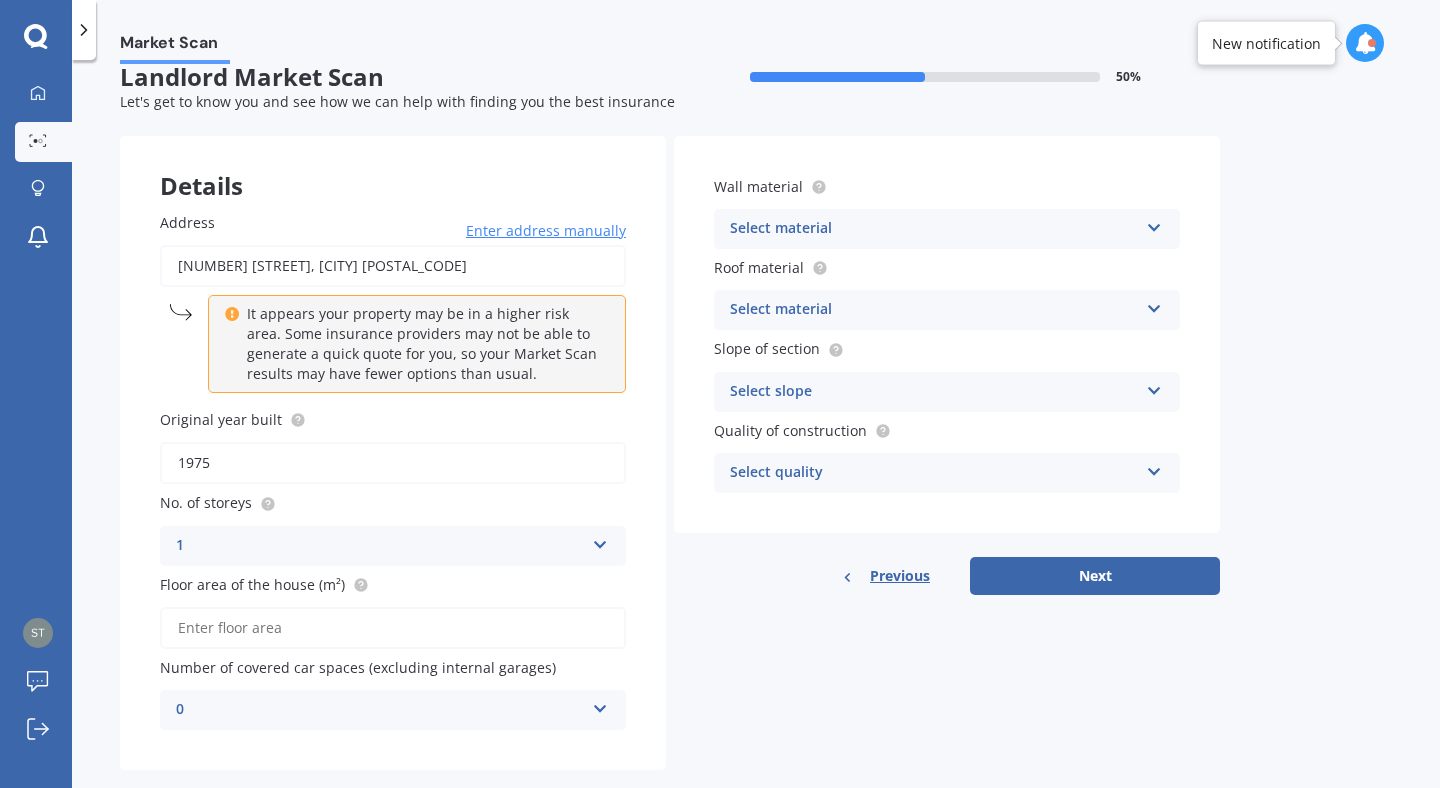 scroll, scrollTop: 61, scrollLeft: 0, axis: vertical 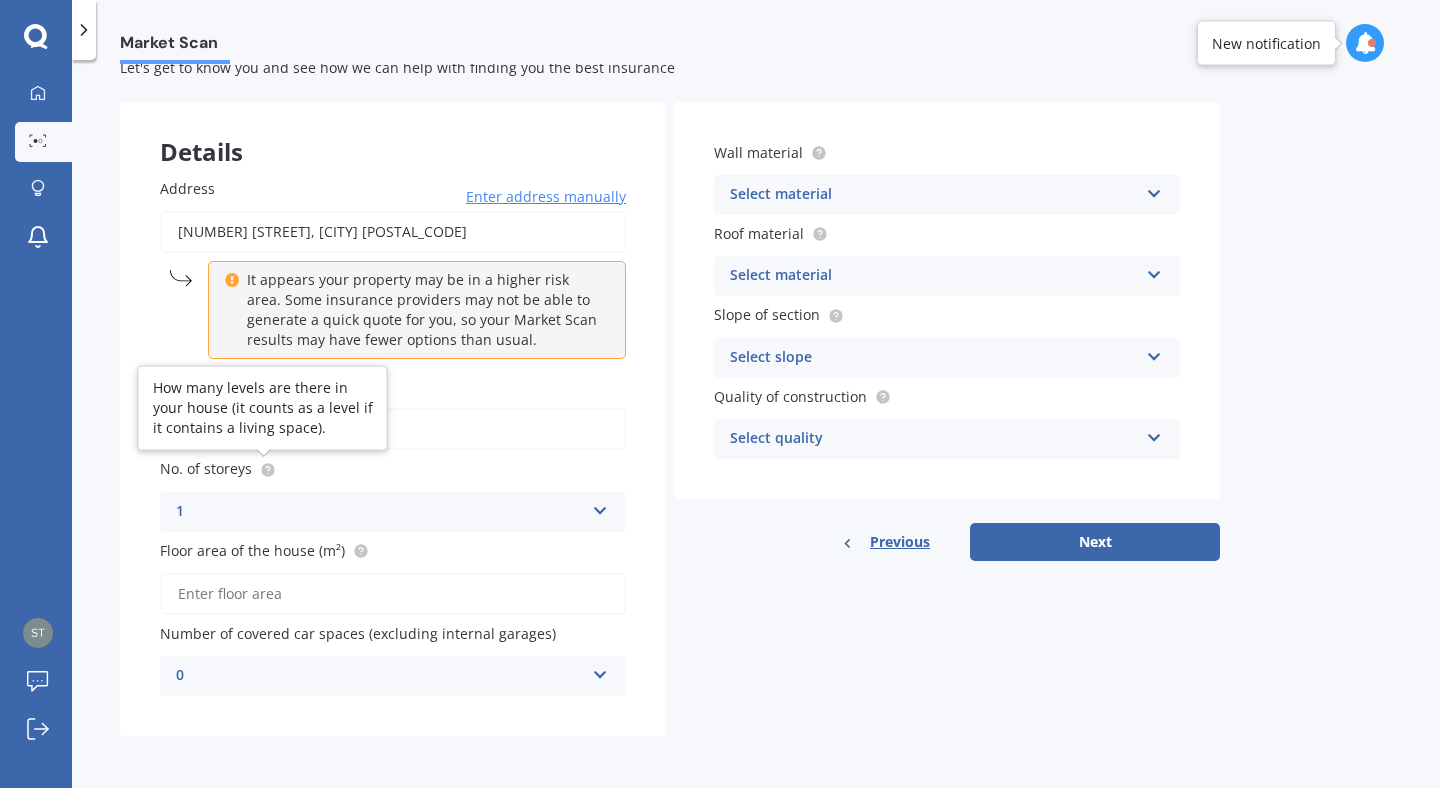 click at bounding box center [268, 468] 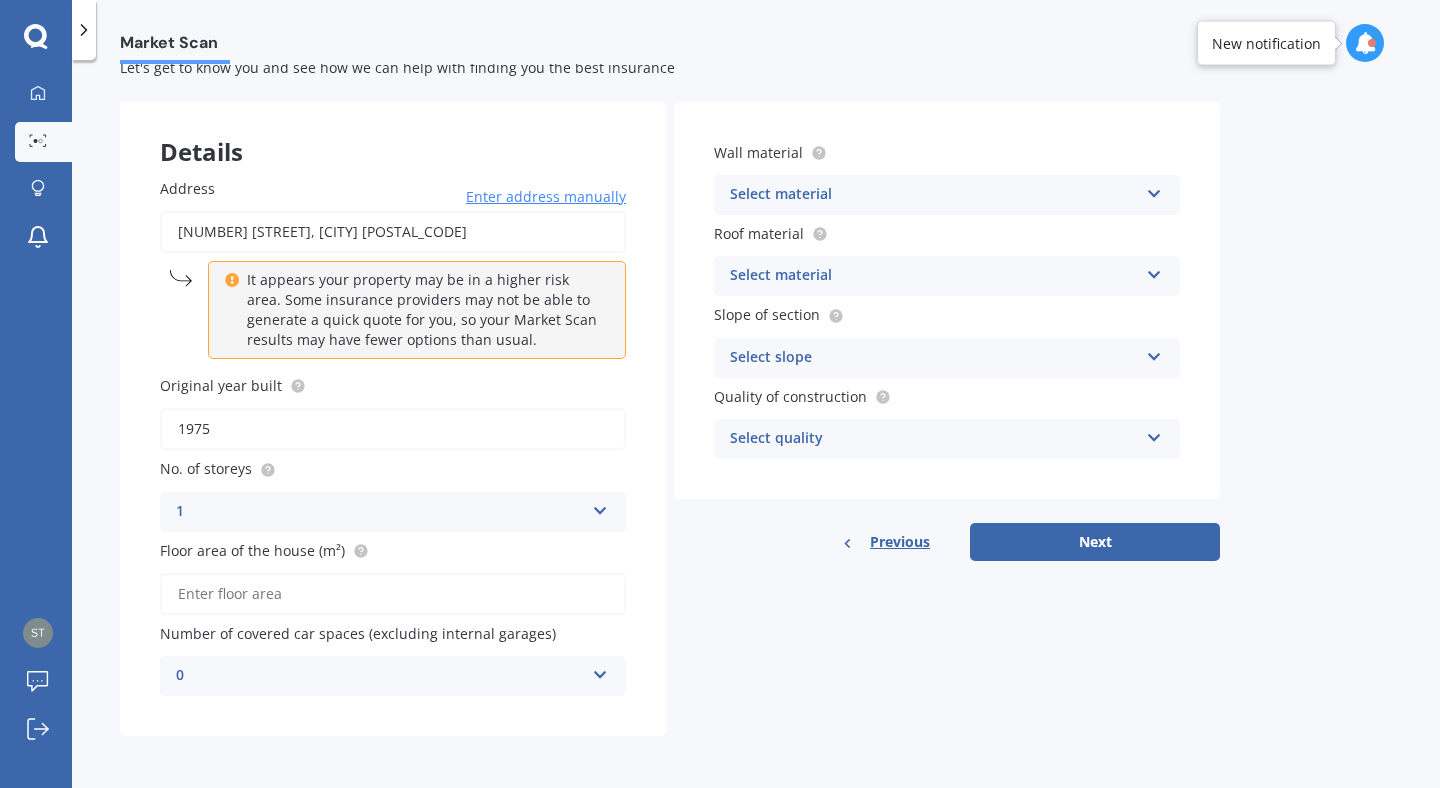 click on "1 1 2 3 4 5+" at bounding box center (393, 512) 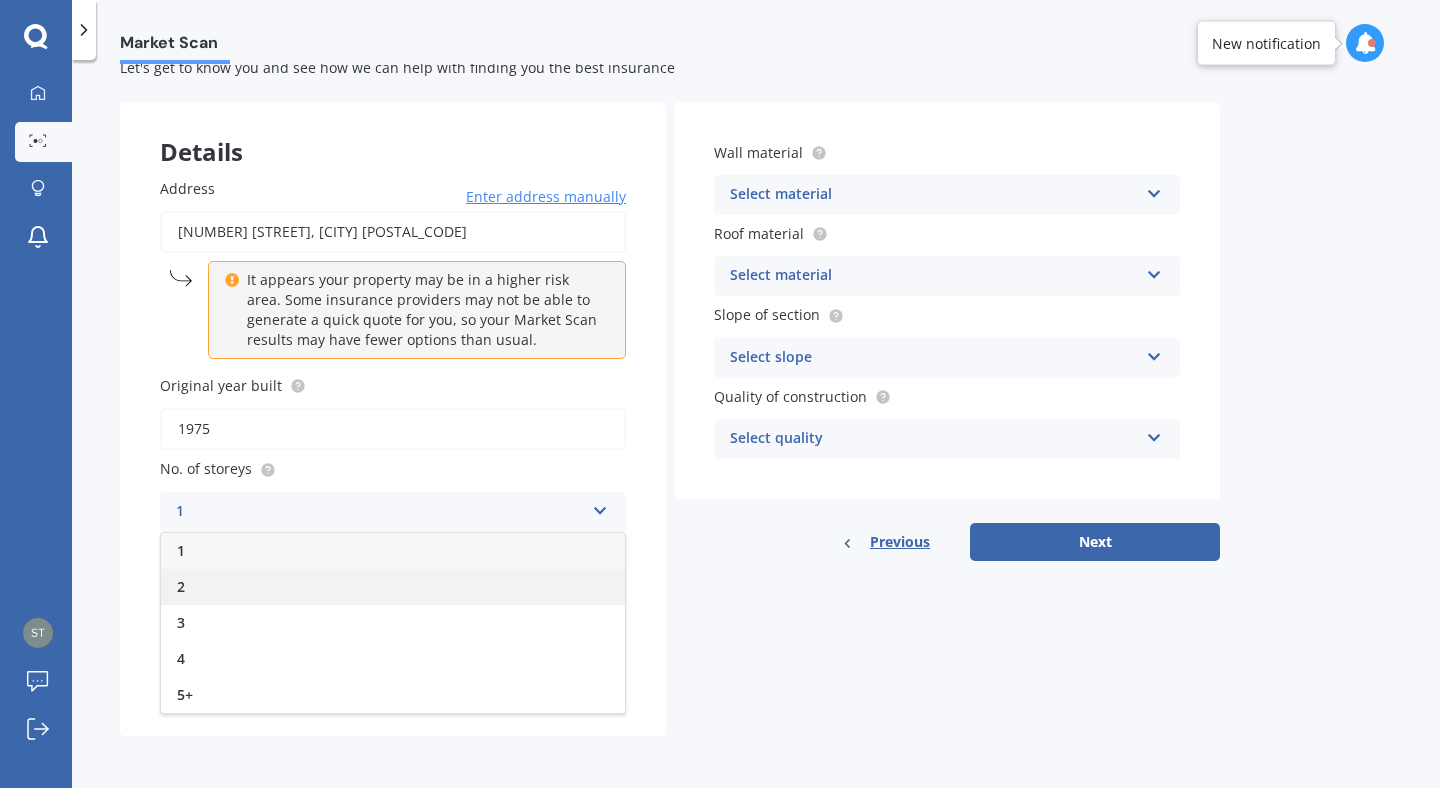click on "2" at bounding box center (393, 587) 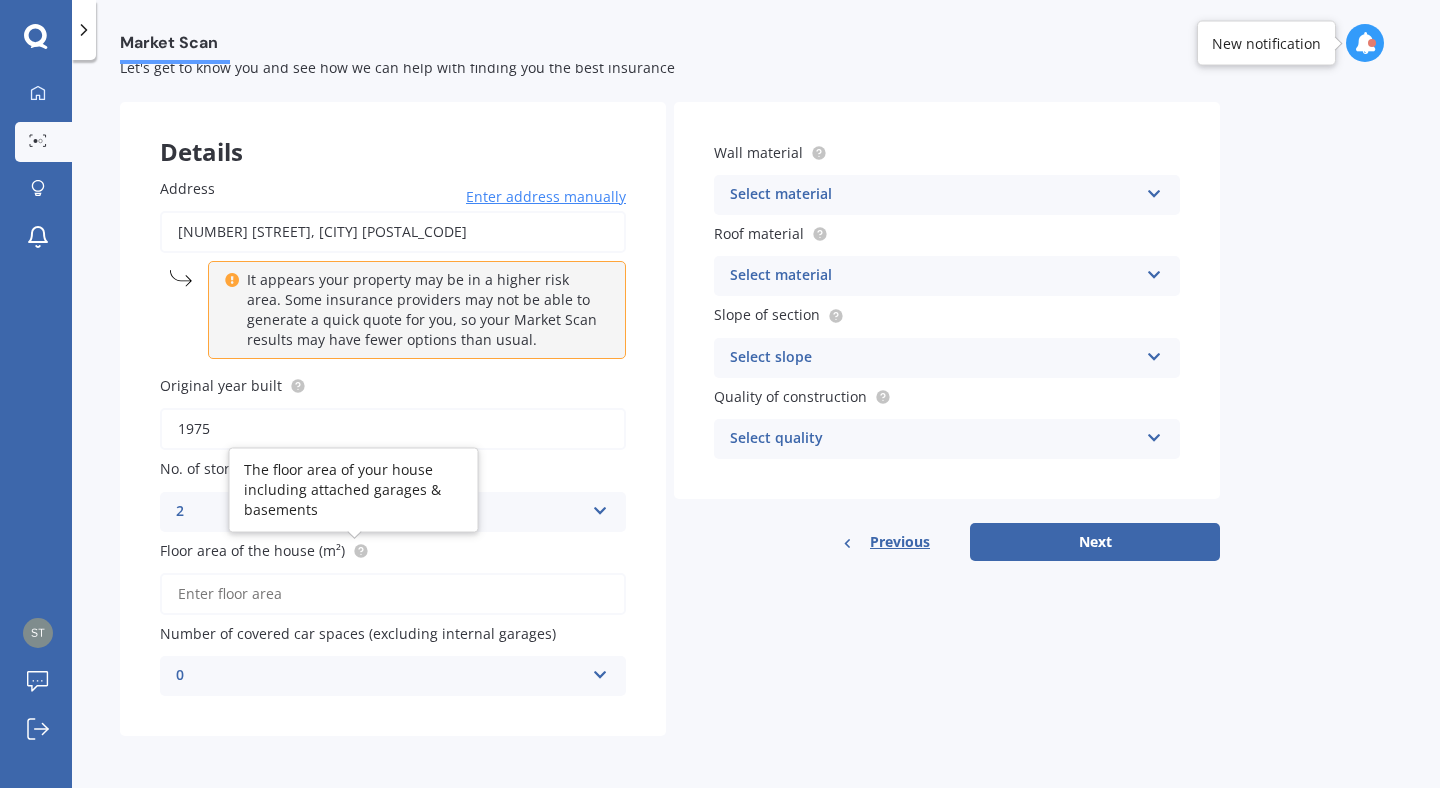 click at bounding box center (360, 550) 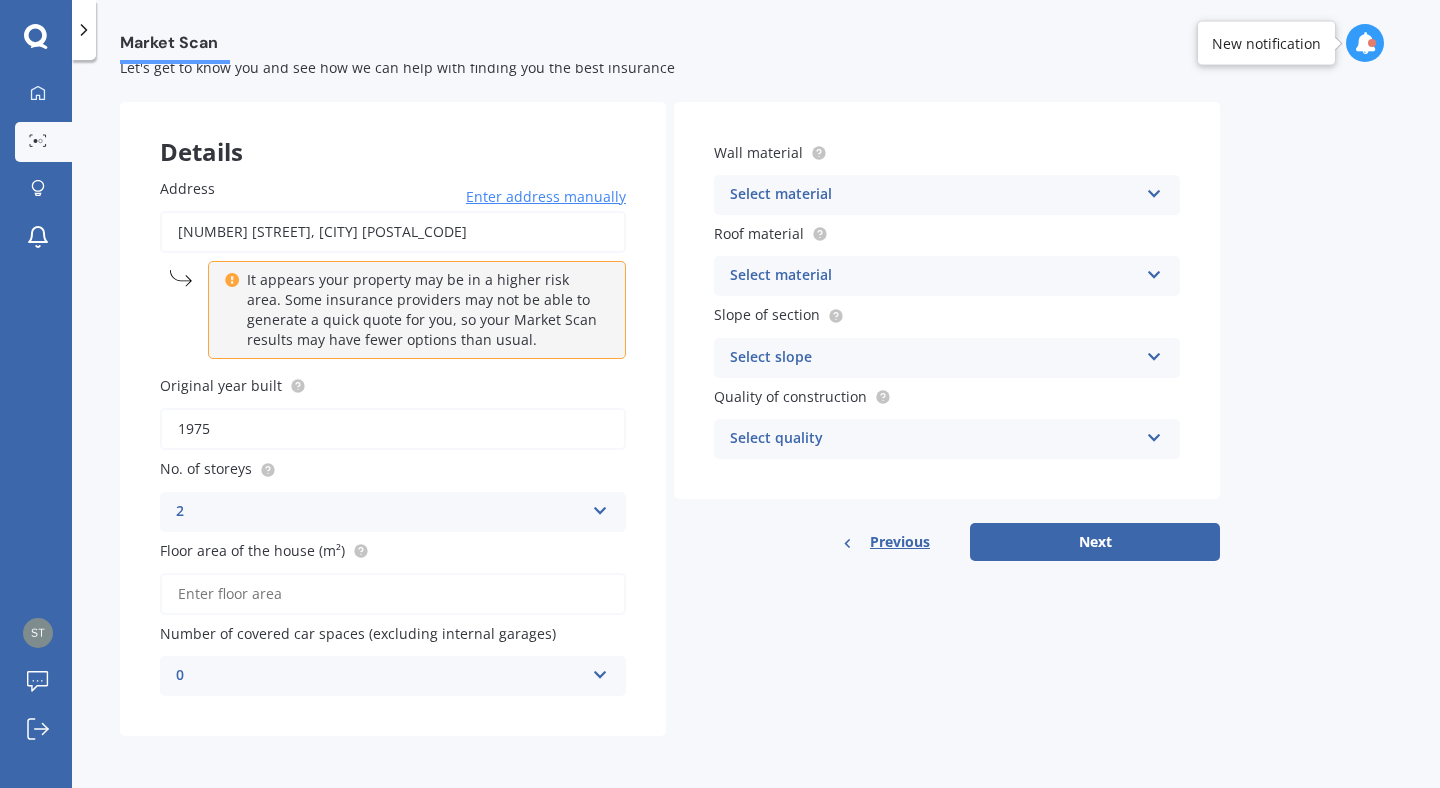 click on "Floor area of the house (m²)" at bounding box center [393, 594] 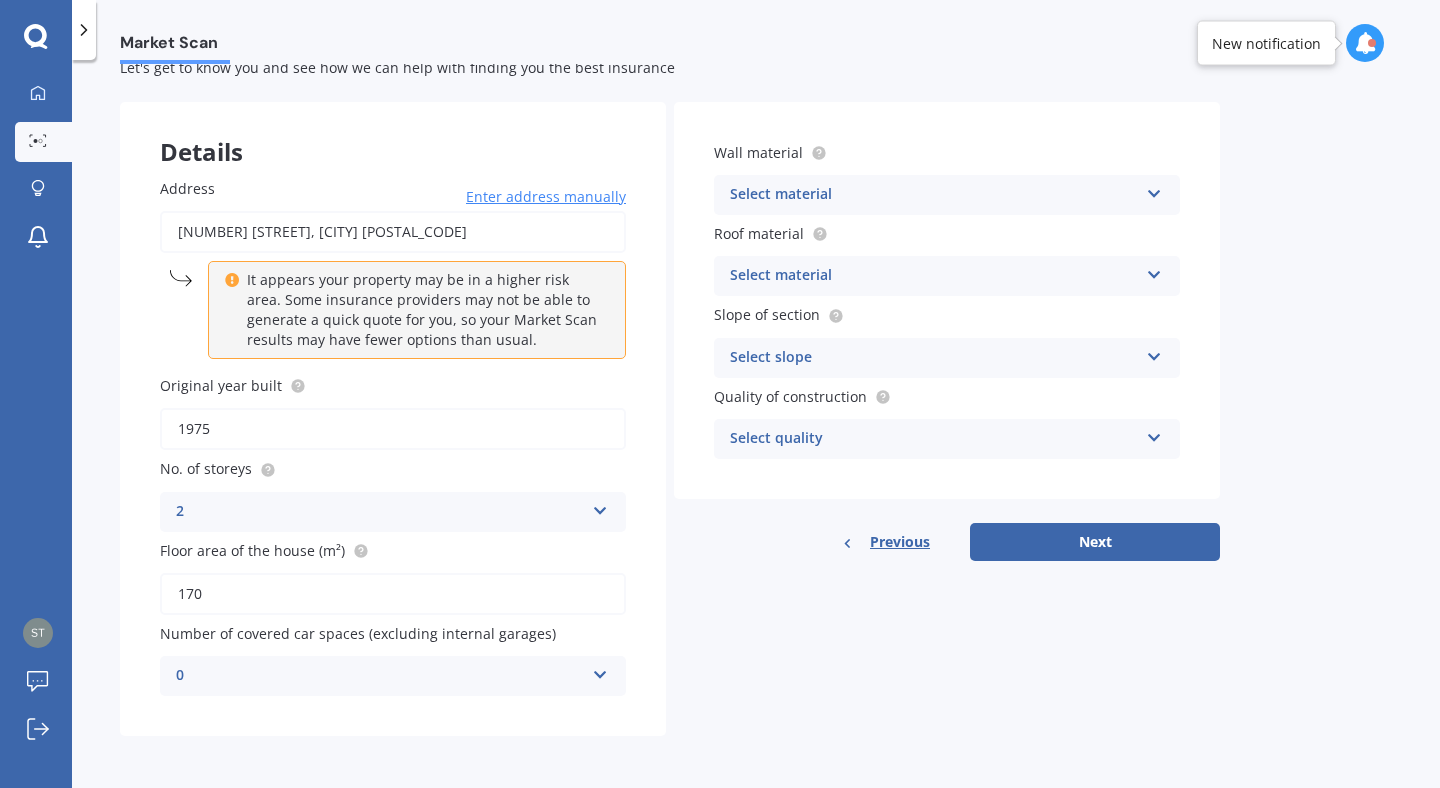 type on "170" 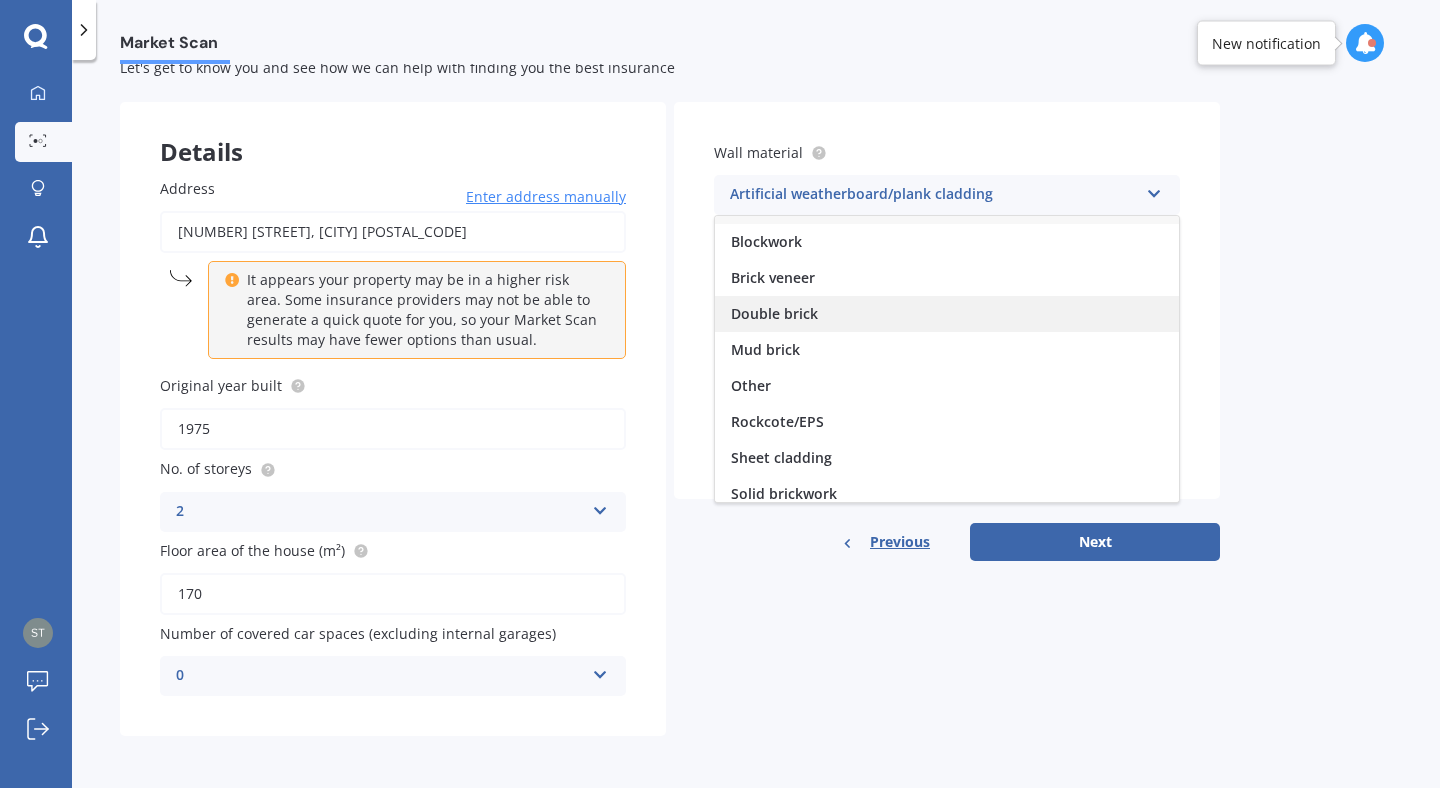 scroll, scrollTop: 0, scrollLeft: 0, axis: both 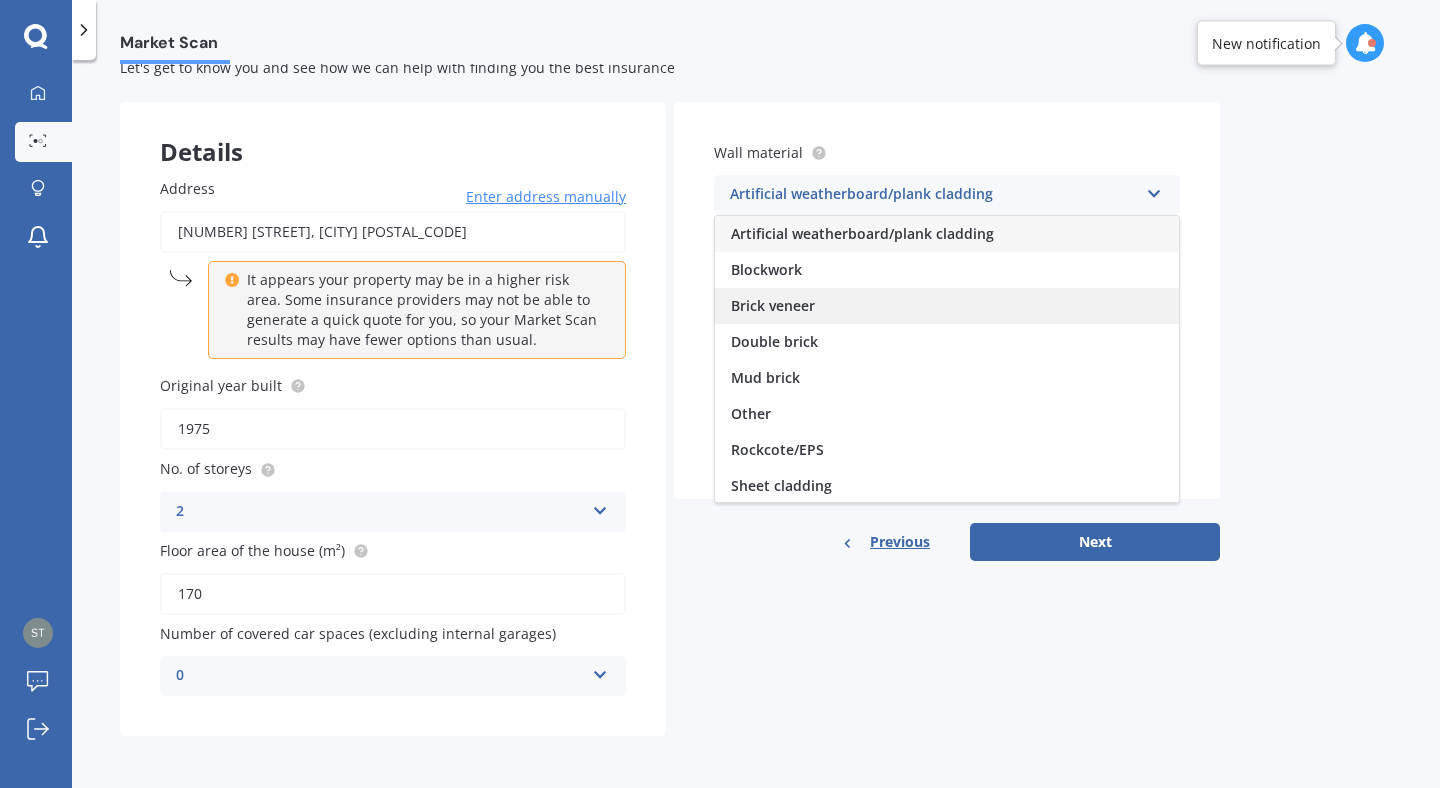 click on "Brick veneer" at bounding box center (947, 306) 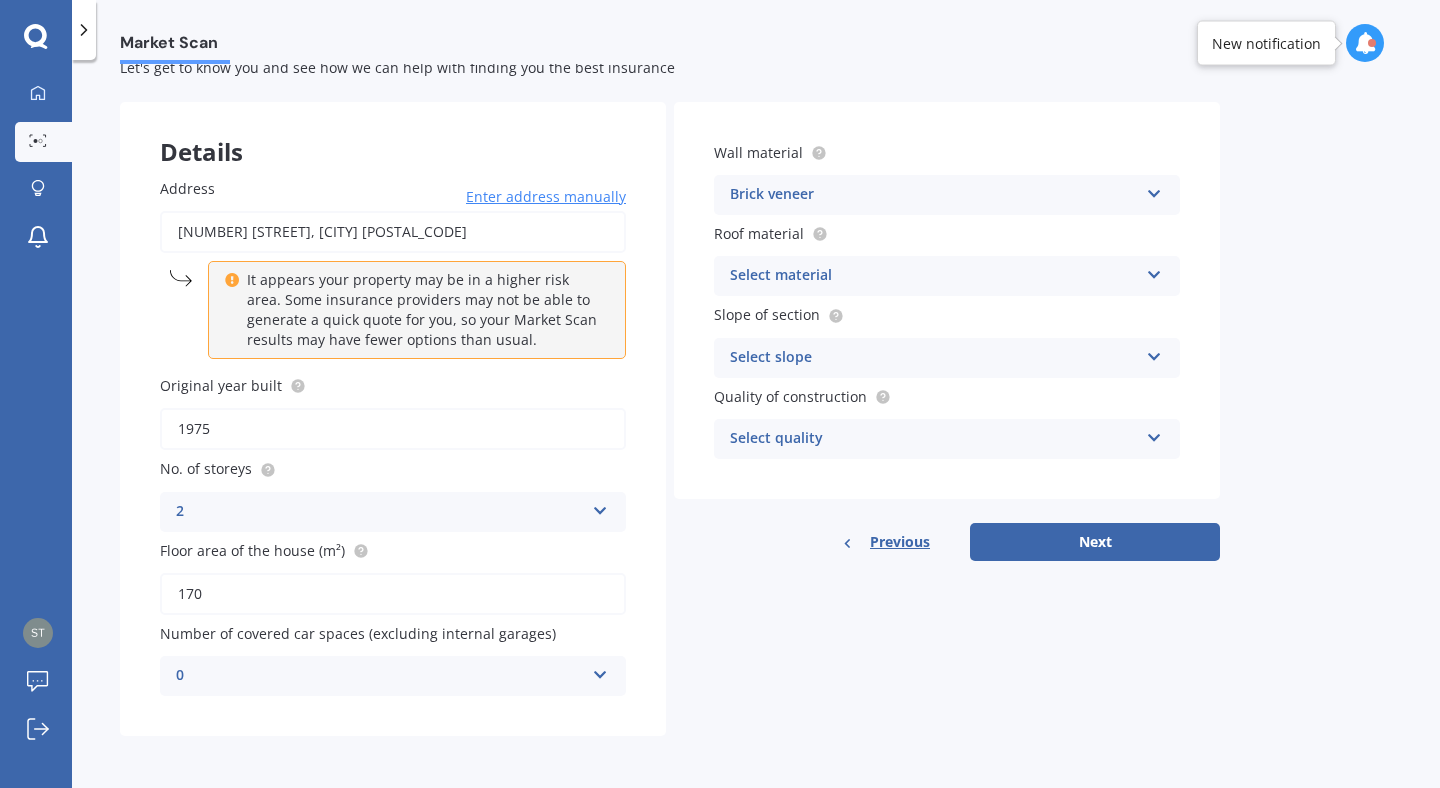 click on "Select material" at bounding box center (934, 276) 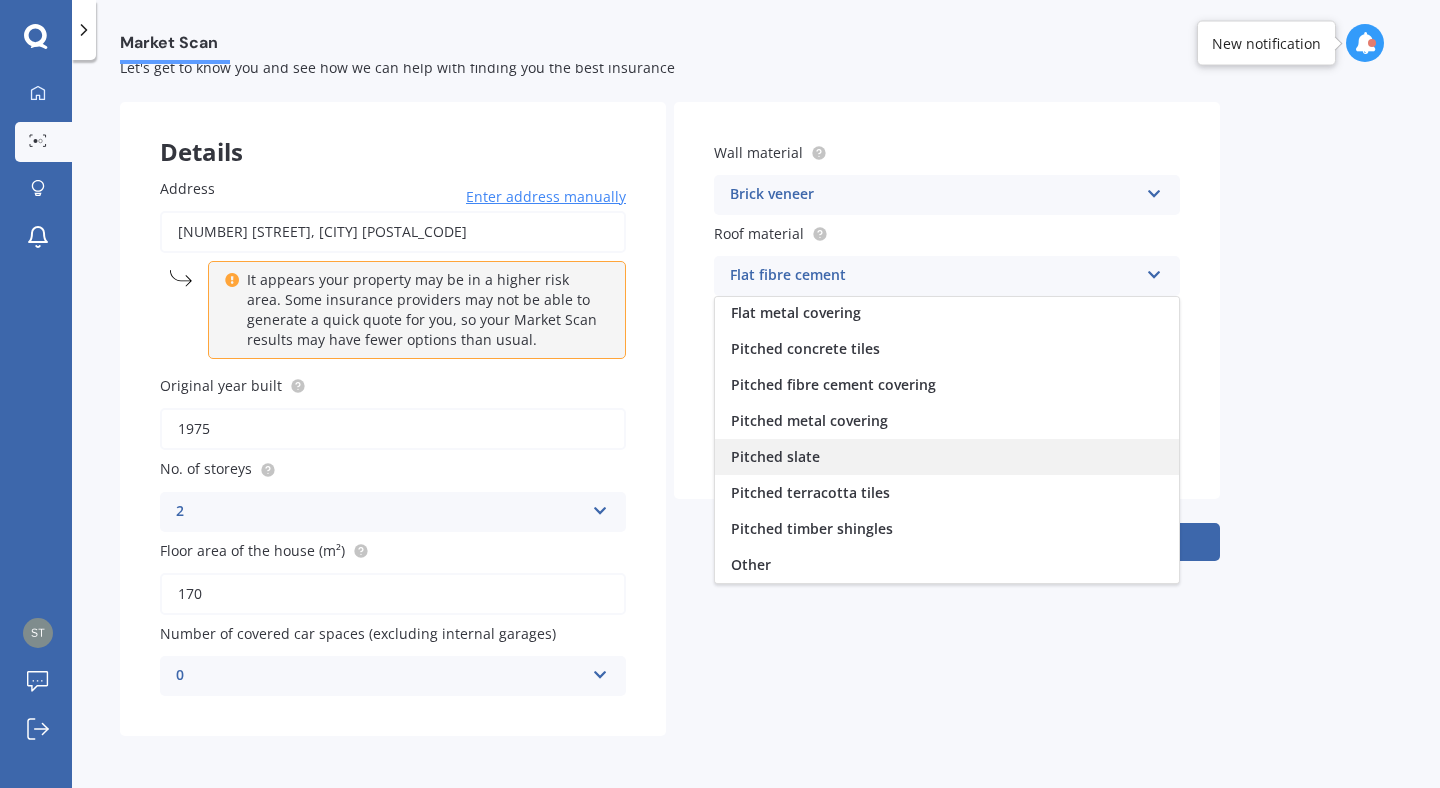 scroll, scrollTop: 0, scrollLeft: 0, axis: both 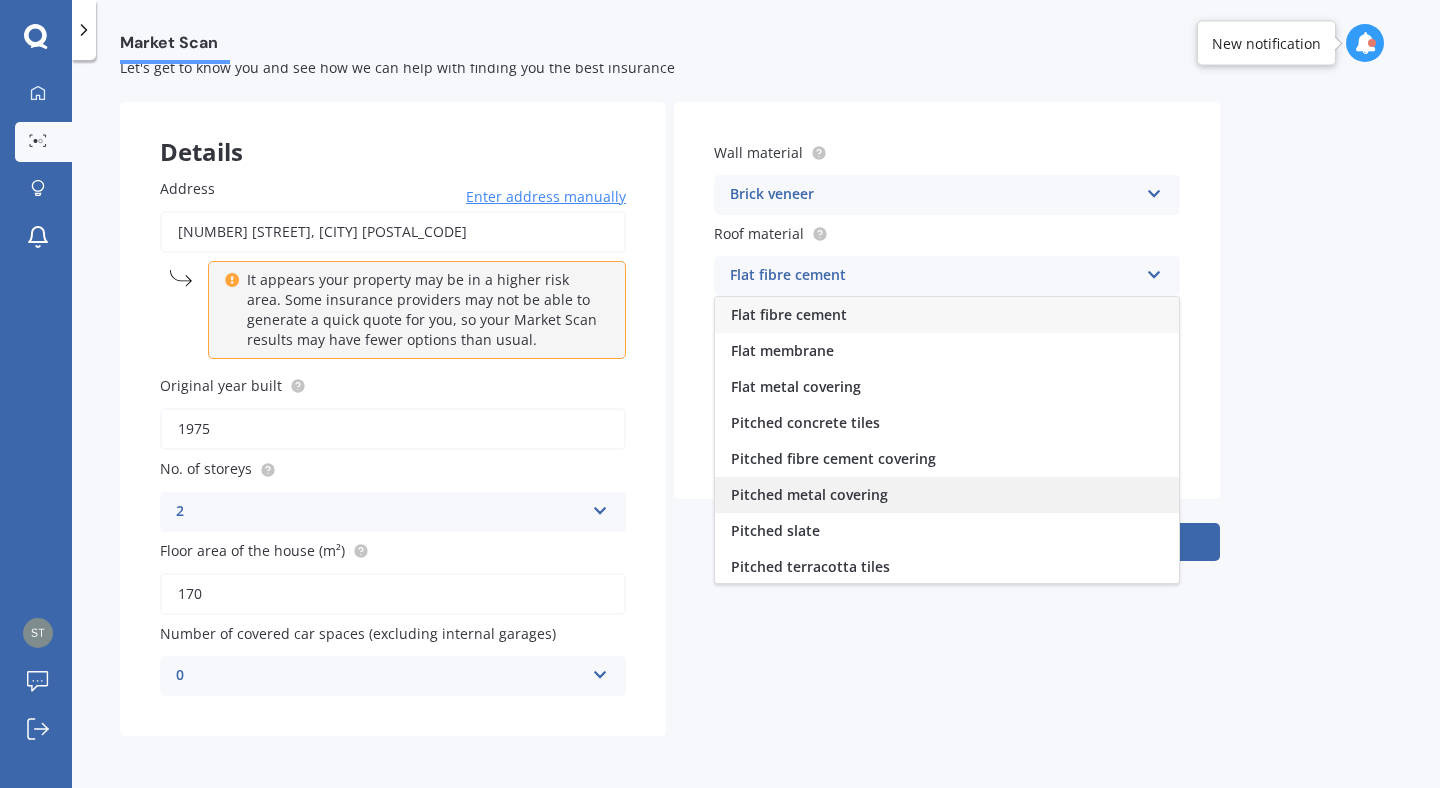 click on "Pitched metal covering" at bounding box center (789, 314) 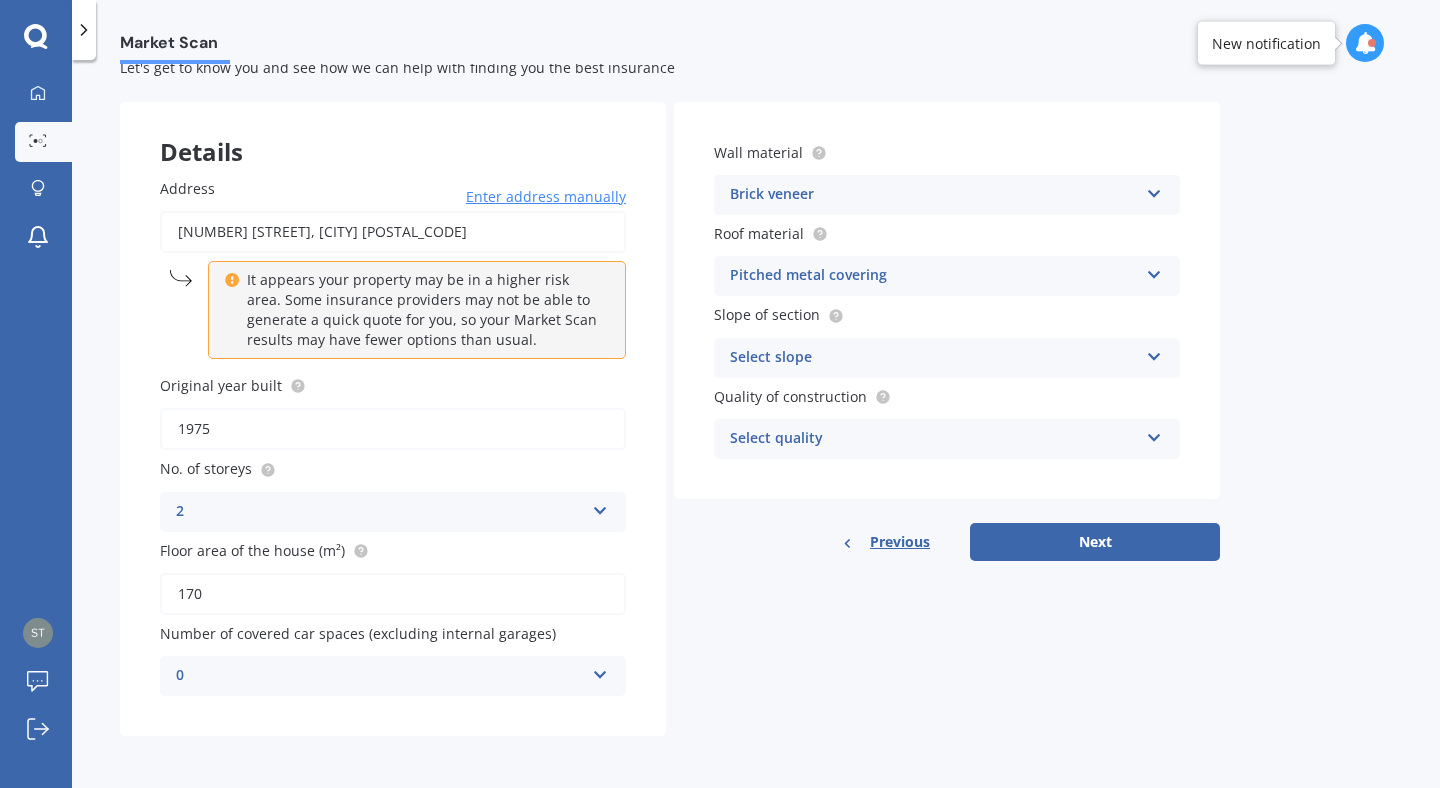 click on "Select slope" at bounding box center [934, 358] 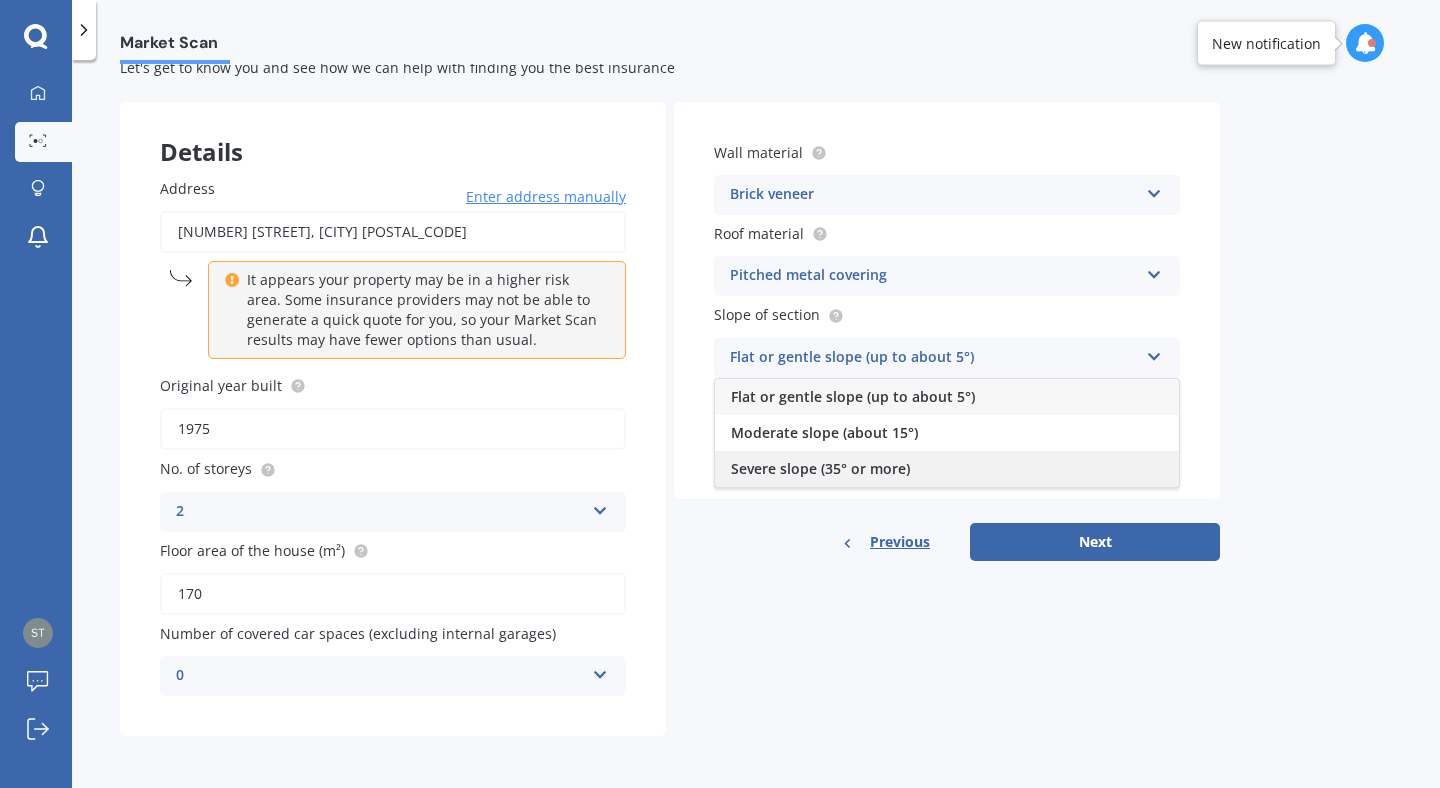 click on "Severe slope (35° or more)" at bounding box center (853, 396) 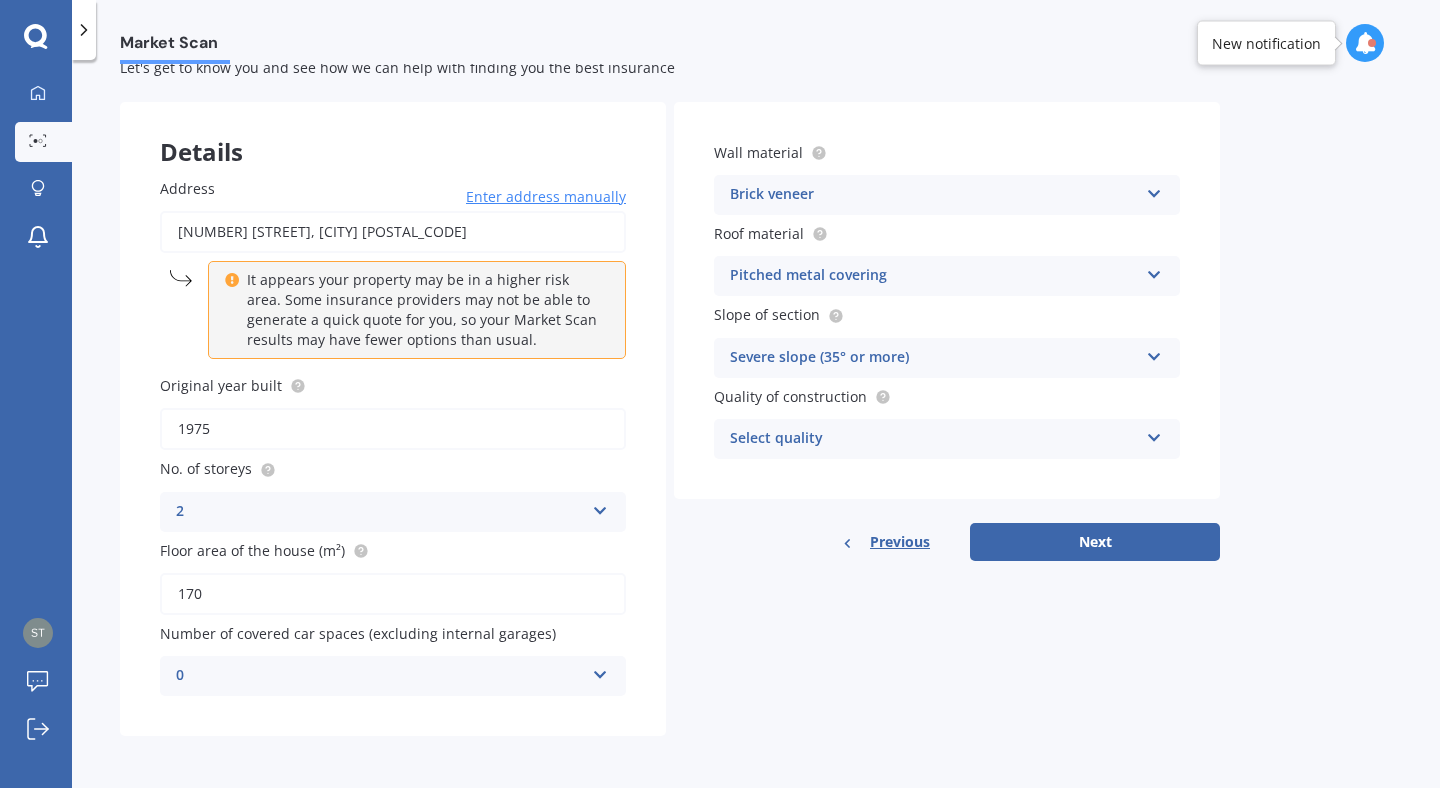 click on "Select quality" at bounding box center [934, 439] 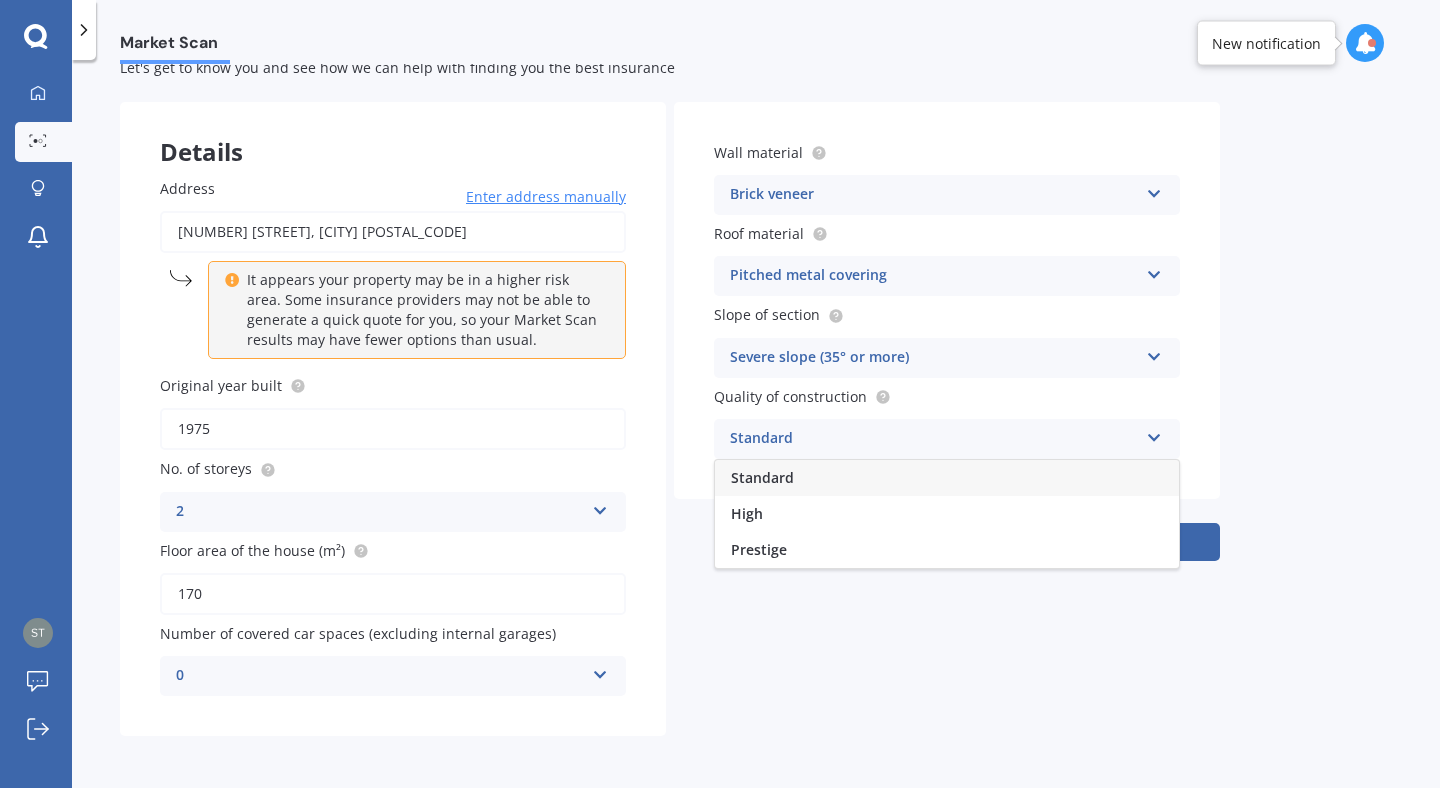 click on "Standard" at bounding box center (947, 478) 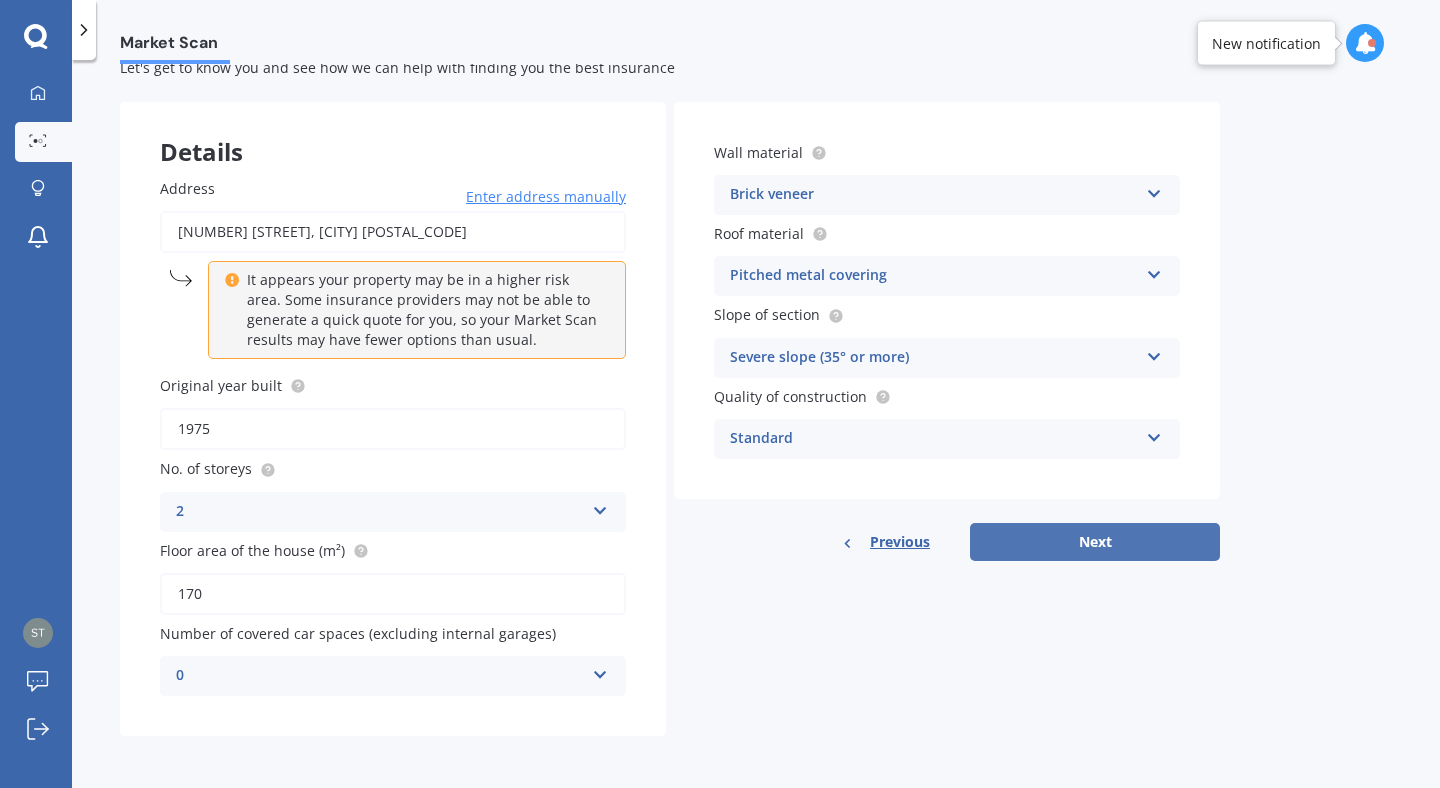 click on "Next" at bounding box center [1095, 542] 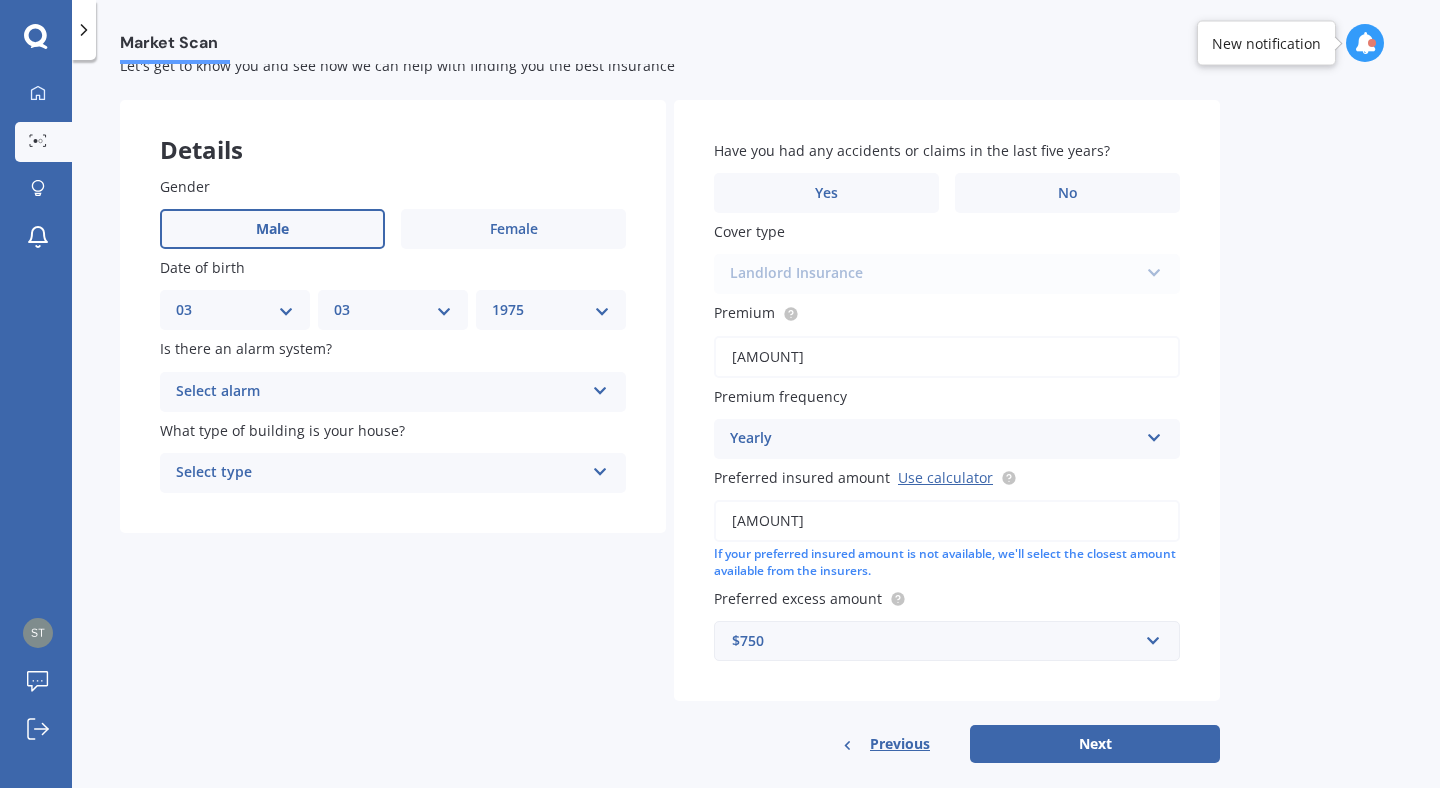 scroll, scrollTop: 0, scrollLeft: 0, axis: both 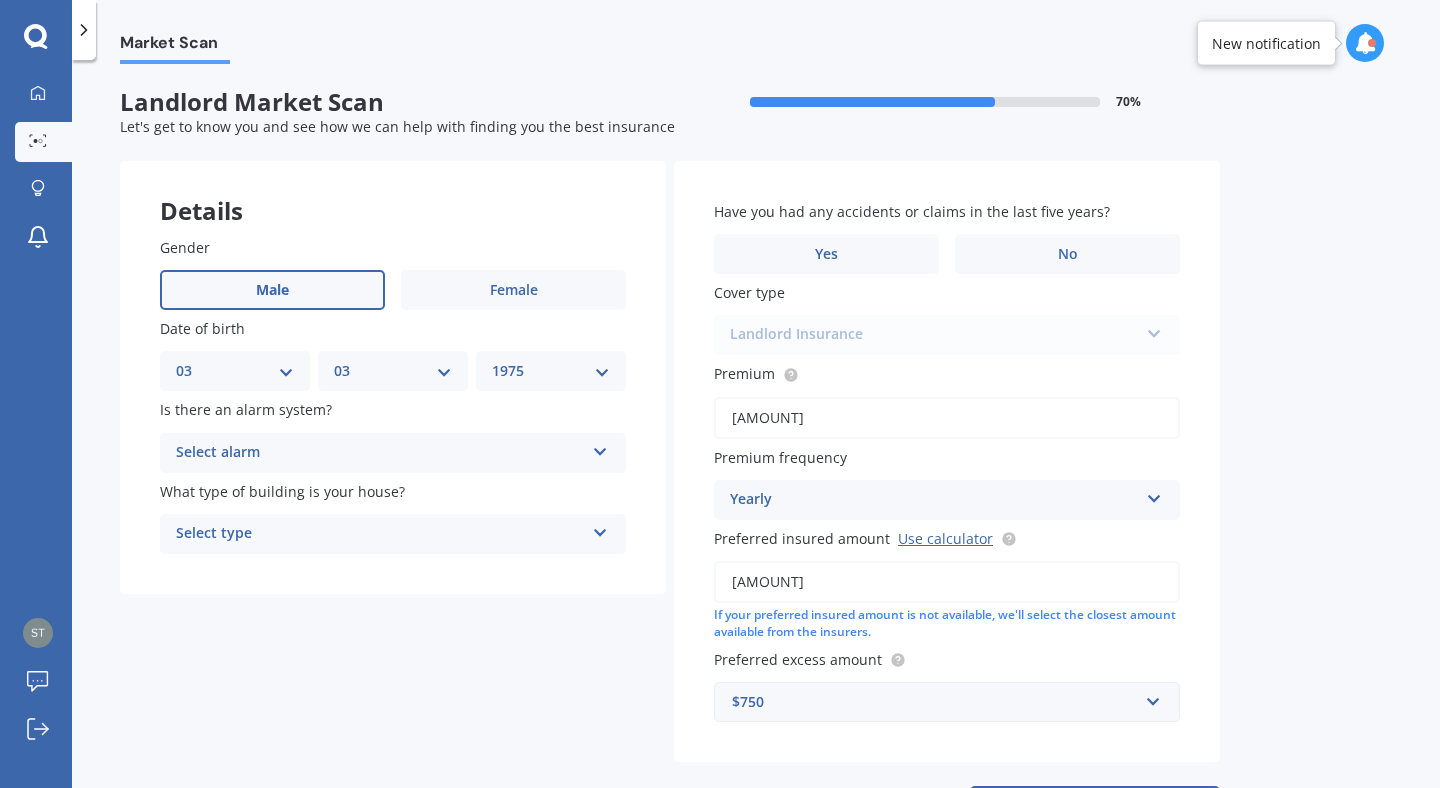 click on "Select alarm" at bounding box center [380, 453] 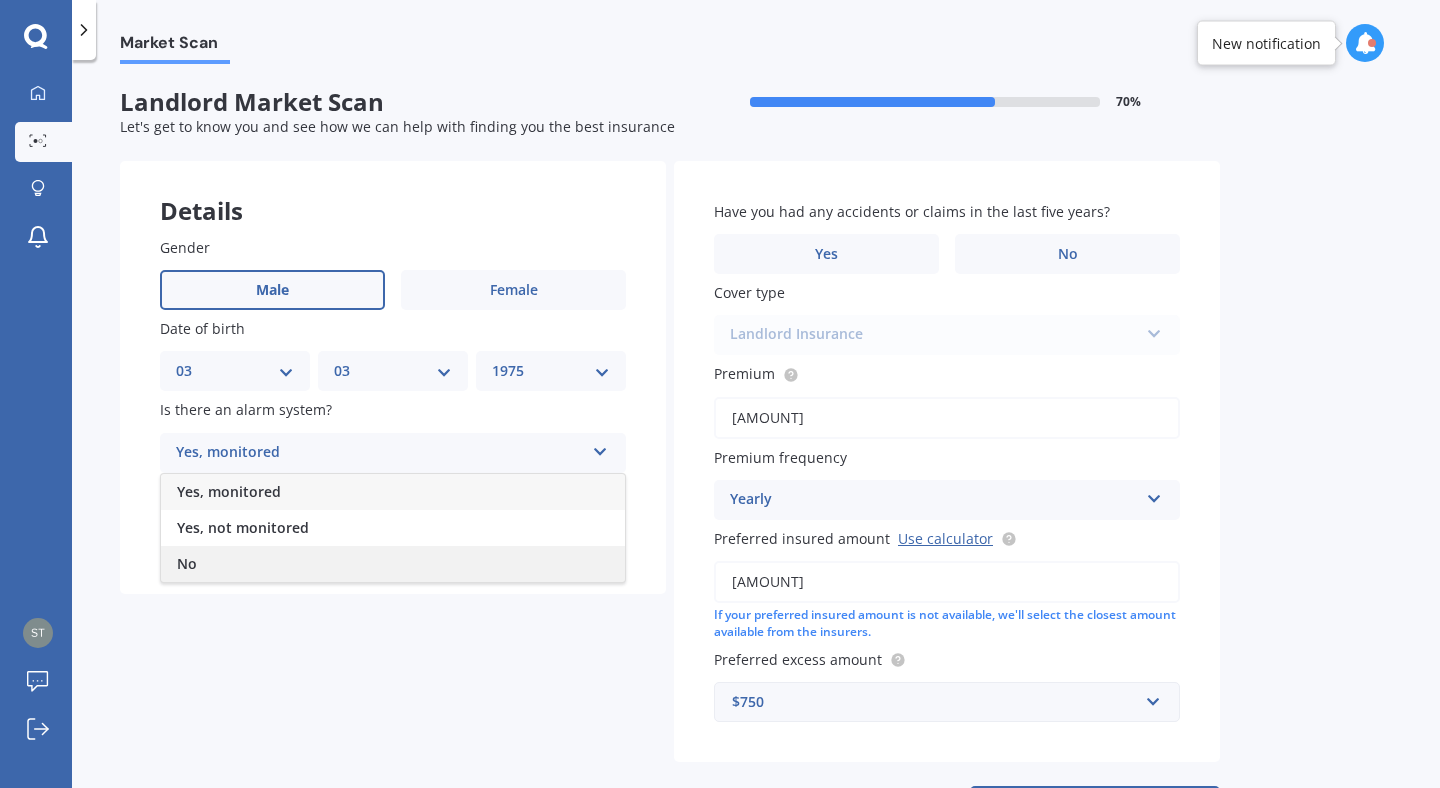 click on "No" at bounding box center (393, 564) 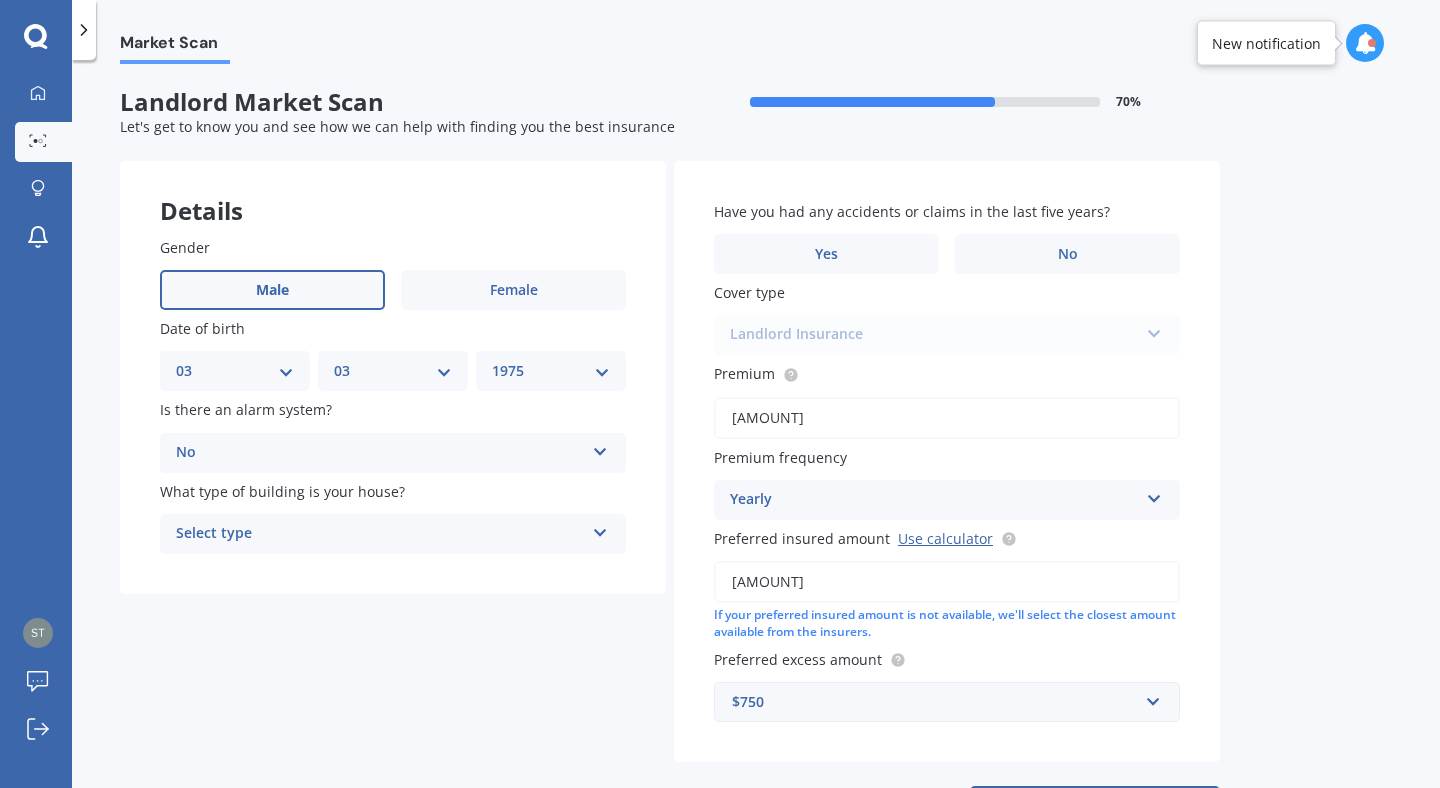 click on "Select type" at bounding box center [380, 534] 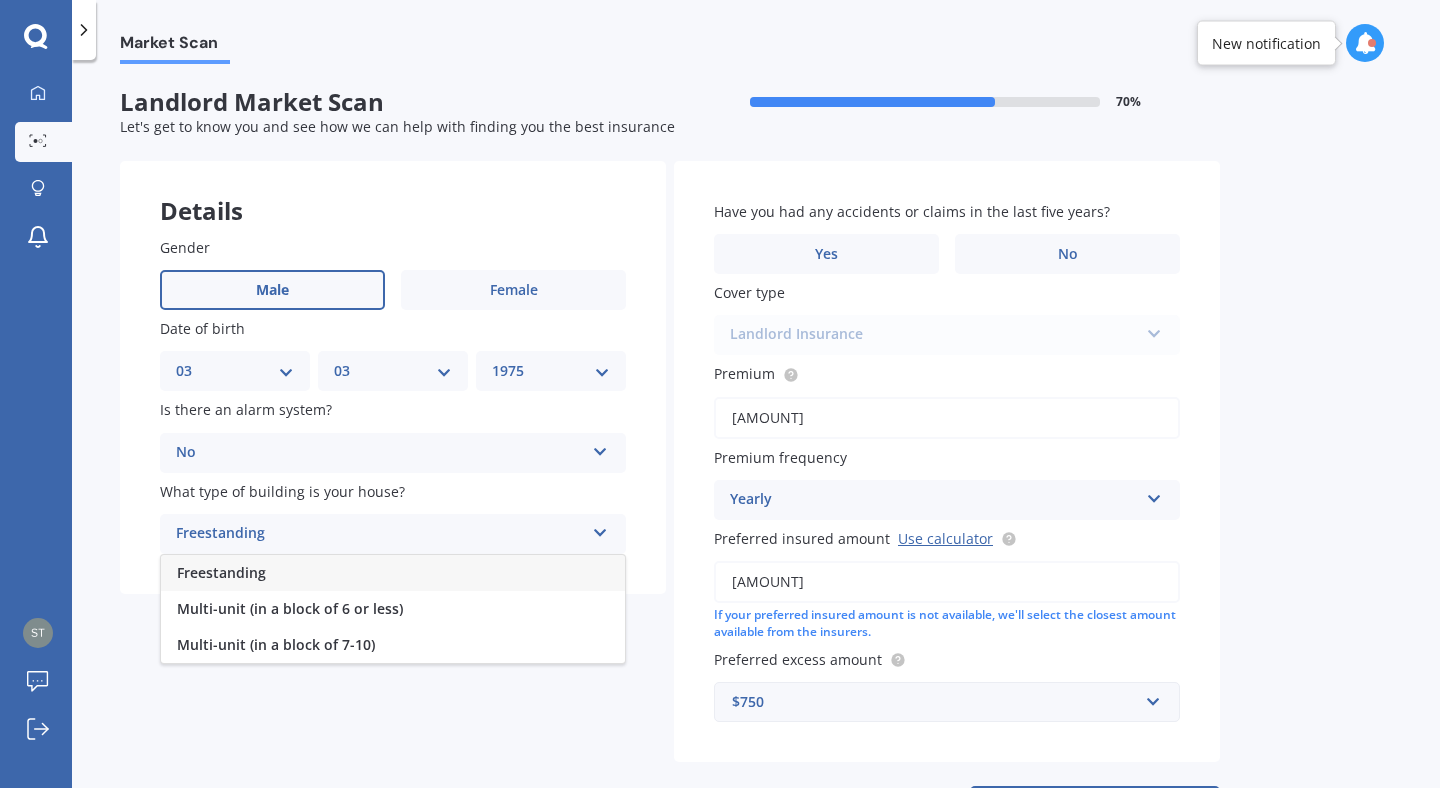 click on "Freestanding" at bounding box center [393, 573] 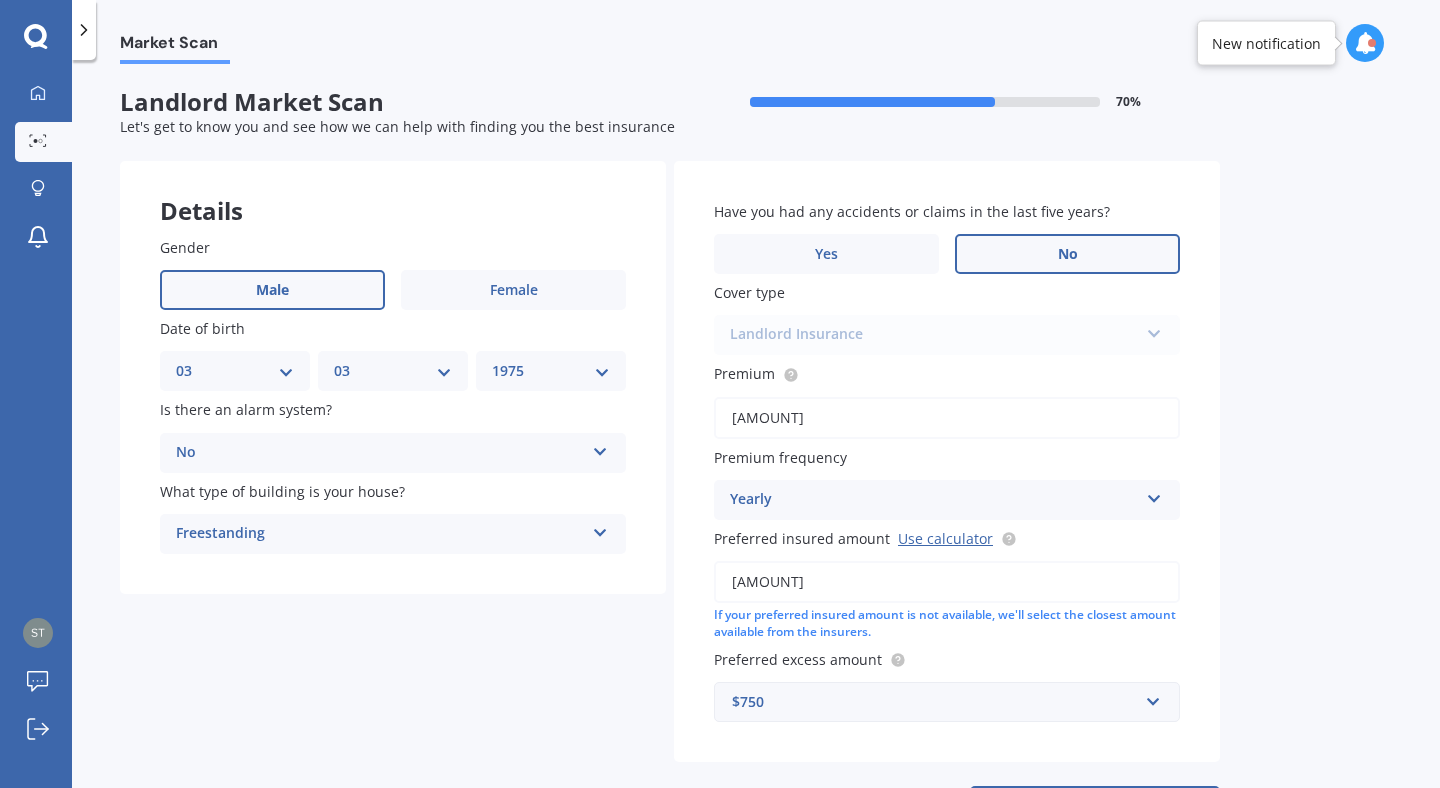 click on "No" at bounding box center (513, 290) 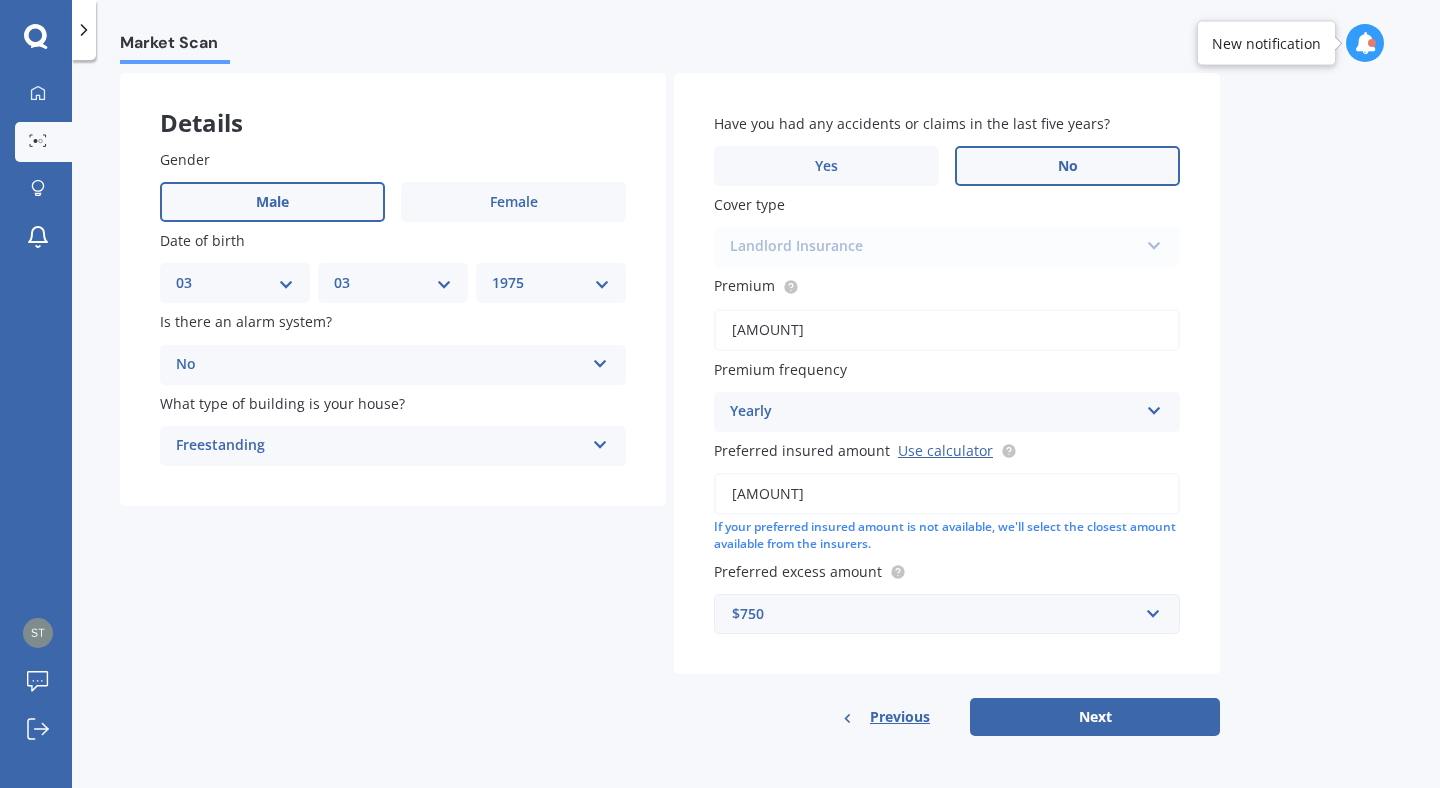 click on "Previous" at bounding box center (900, 717) 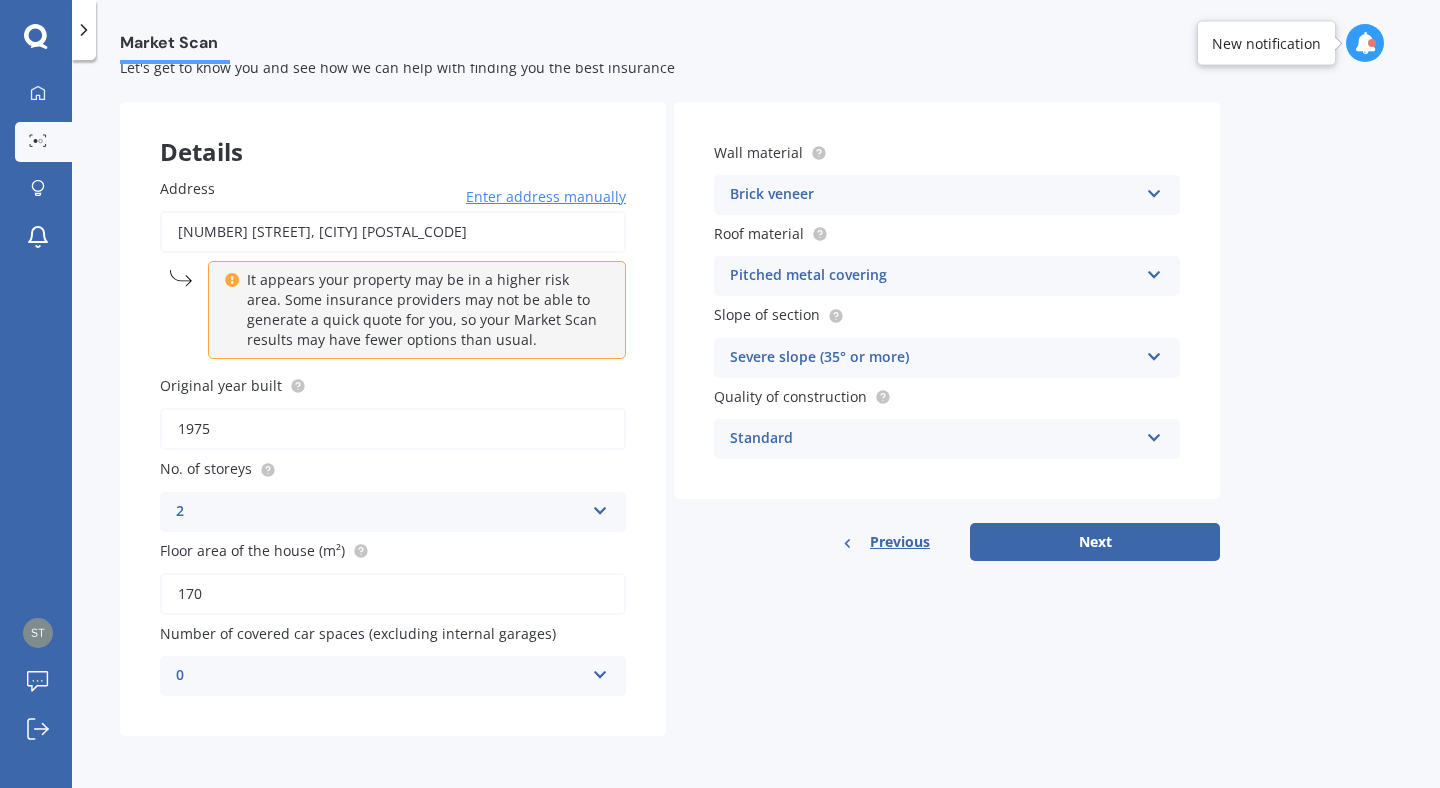 scroll, scrollTop: 0, scrollLeft: 0, axis: both 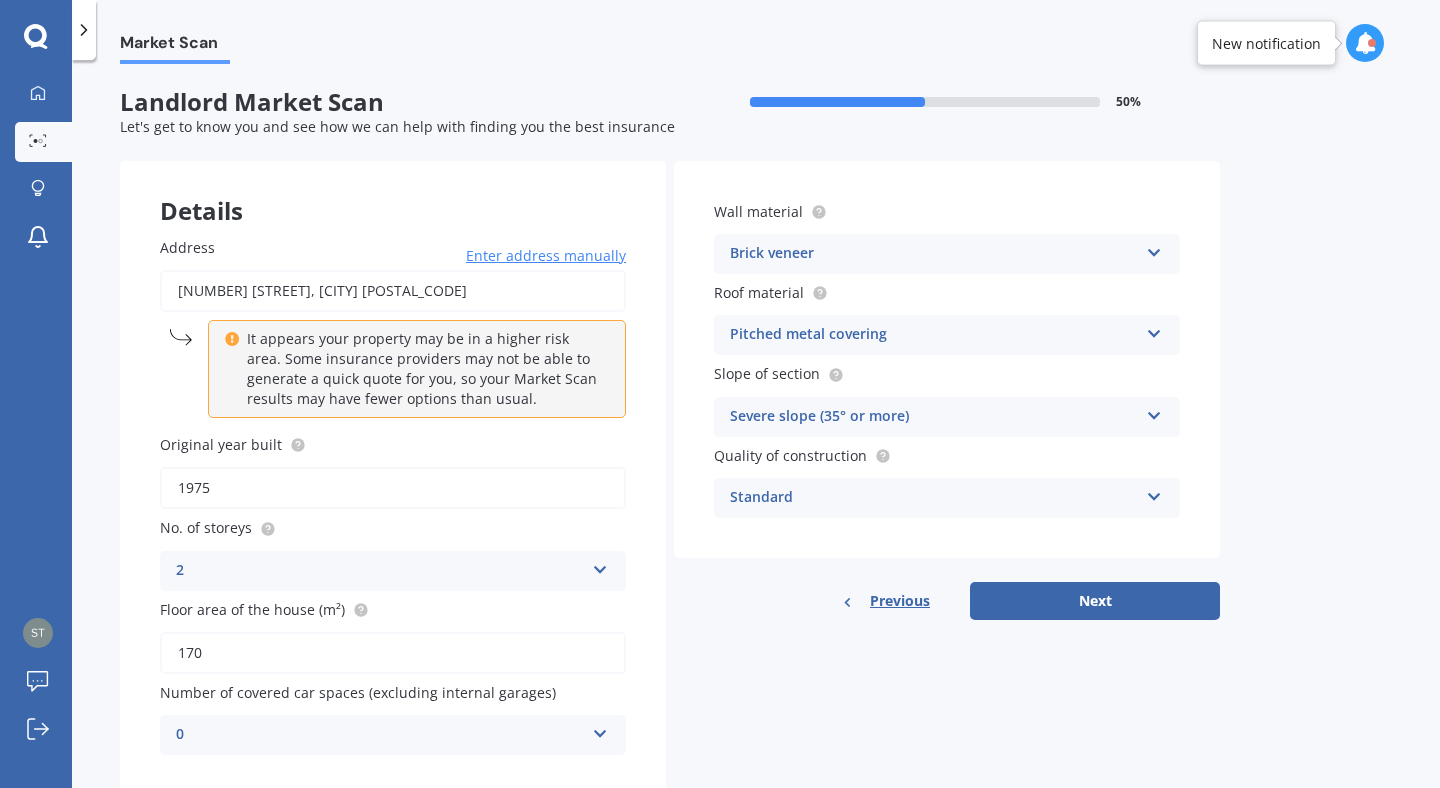 drag, startPoint x: 369, startPoint y: 650, endPoint x: 91, endPoint y: 651, distance: 278.0018 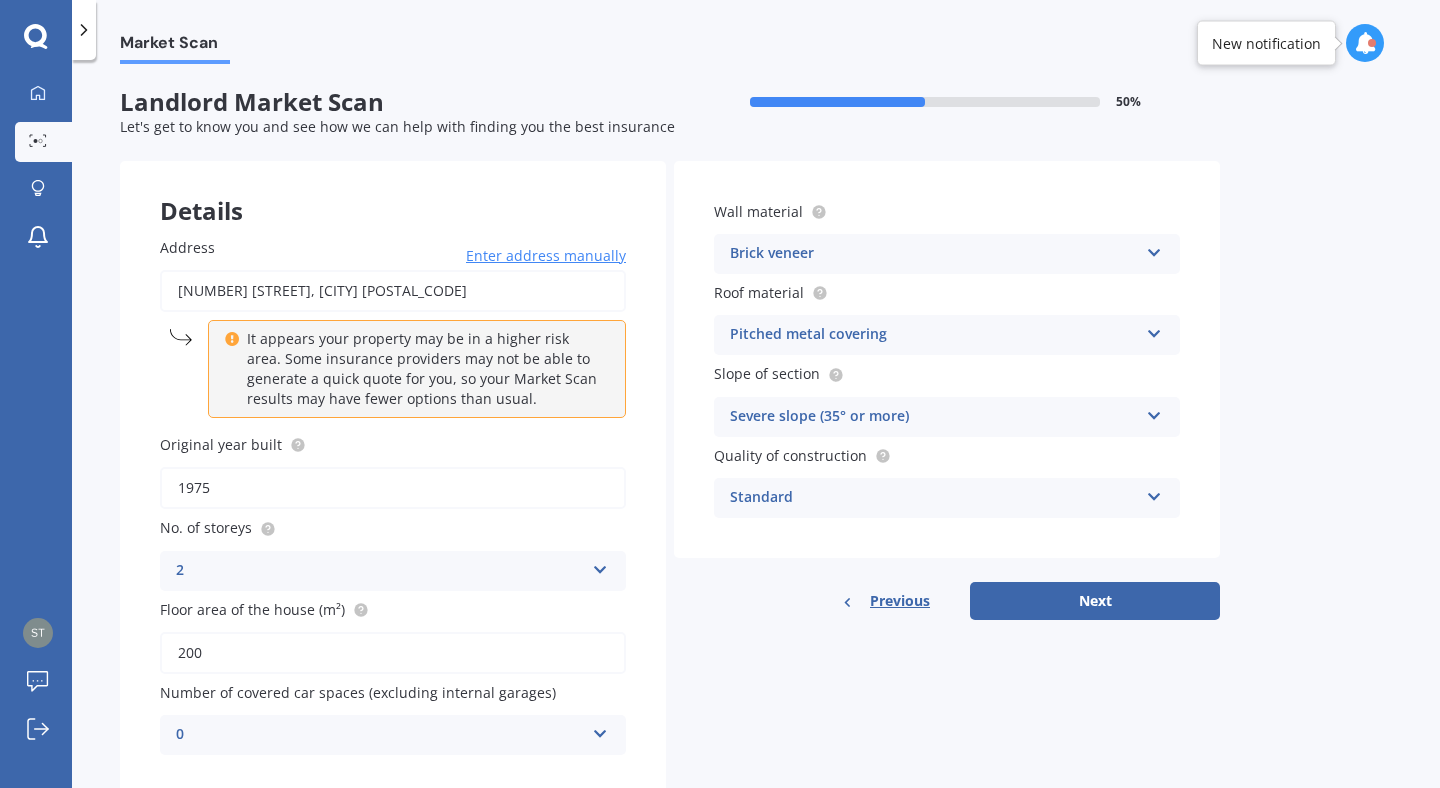 type on "200" 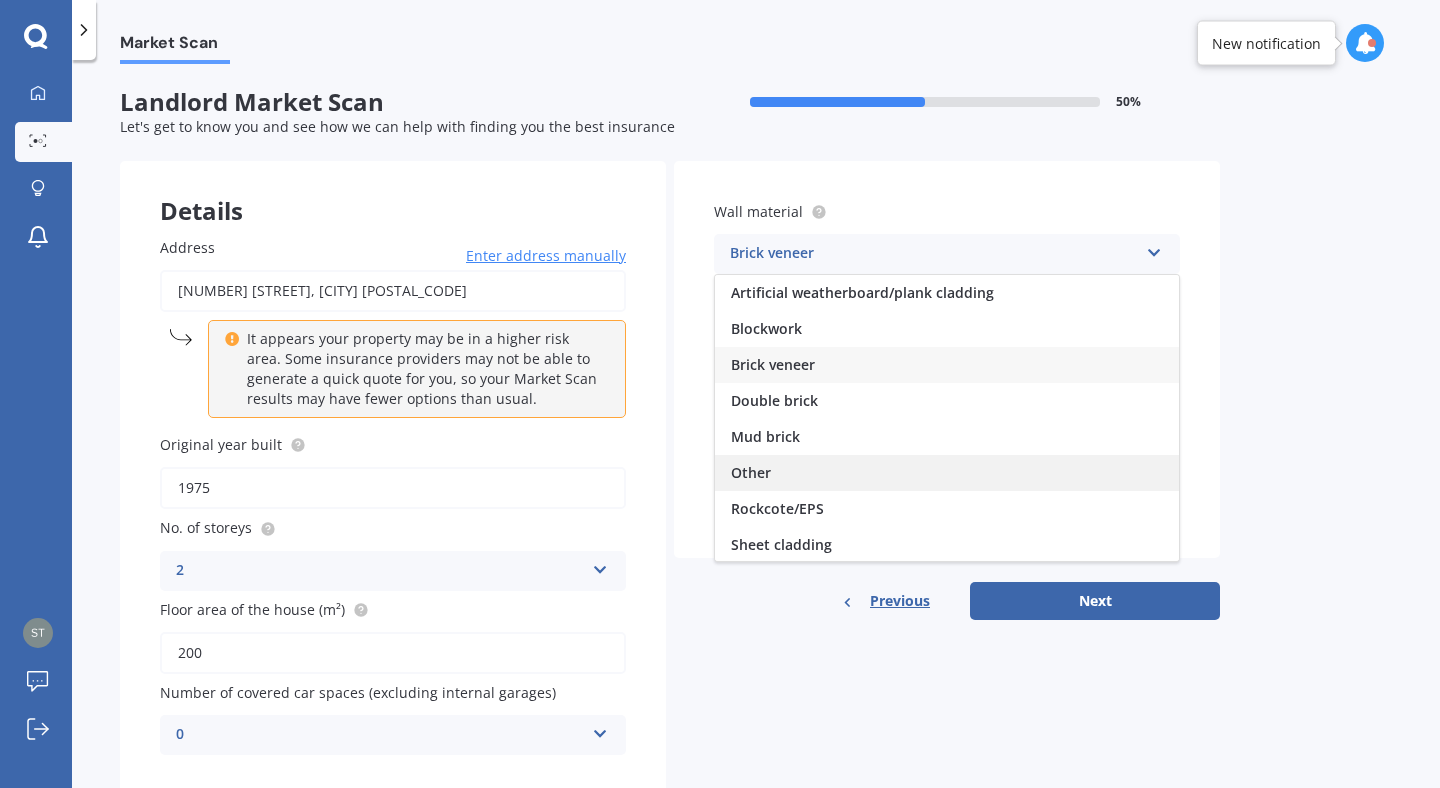 click on "Other" at bounding box center [947, 473] 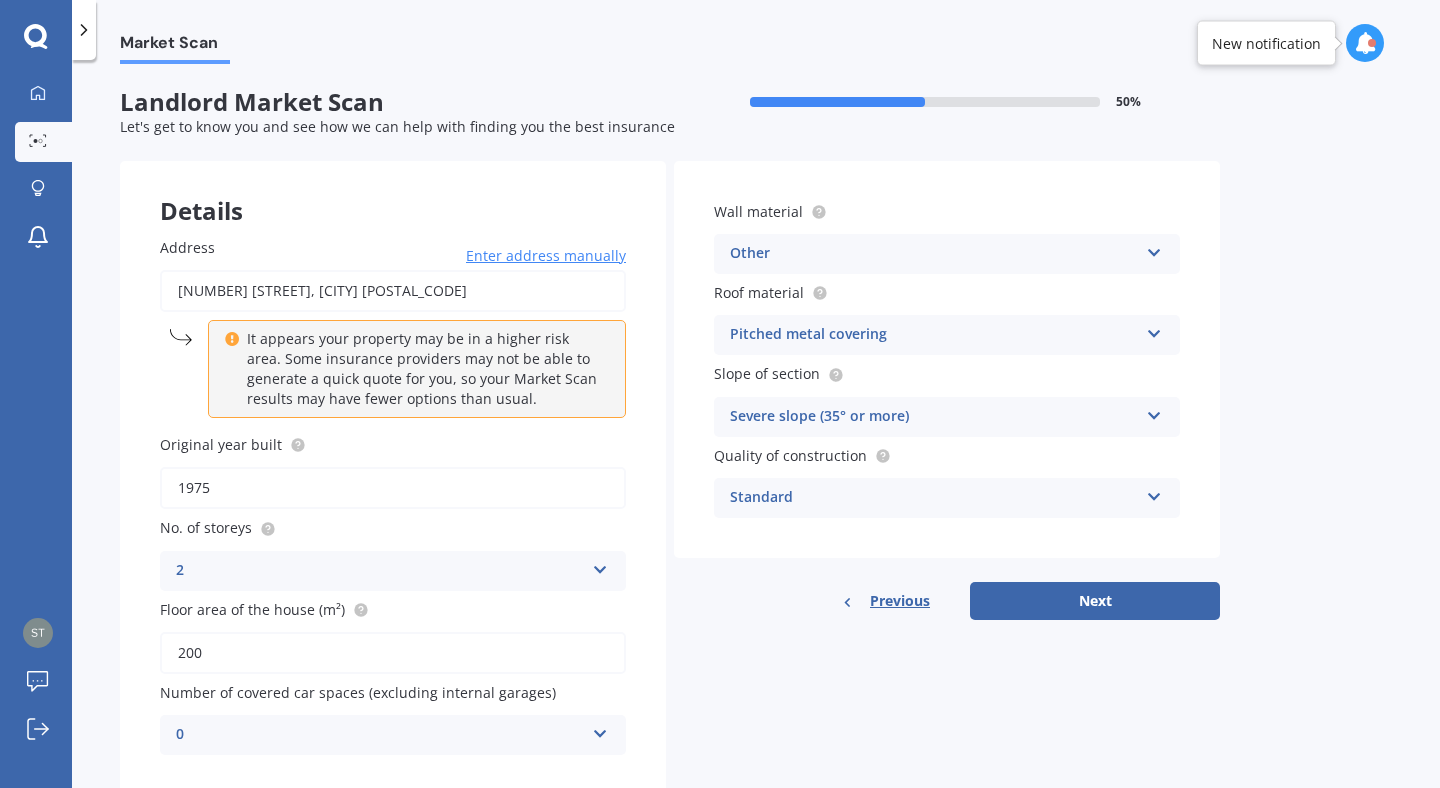 click on "Severe slope (35° or more)" at bounding box center [380, 571] 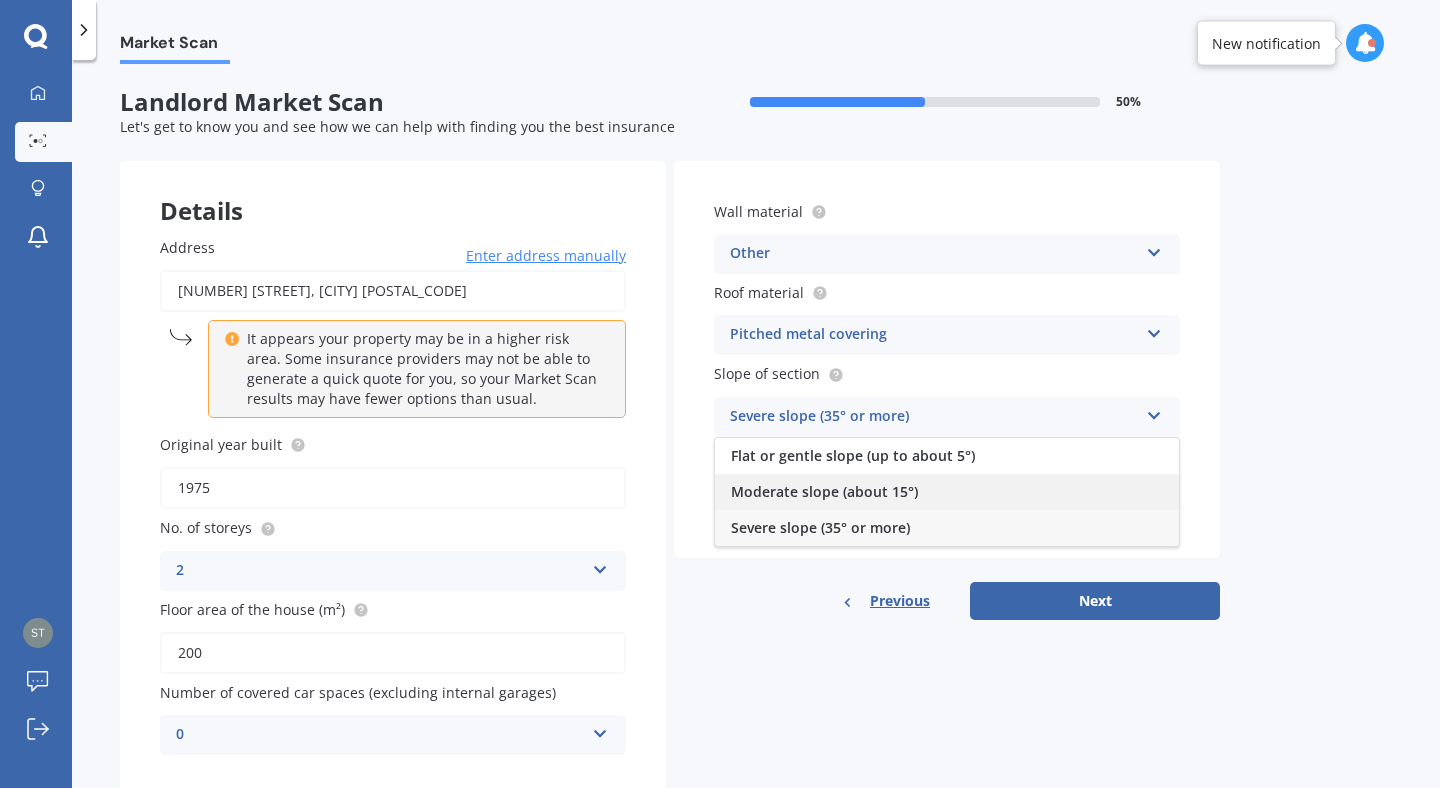 click on "Moderate slope (about 15°)" at bounding box center [853, 455] 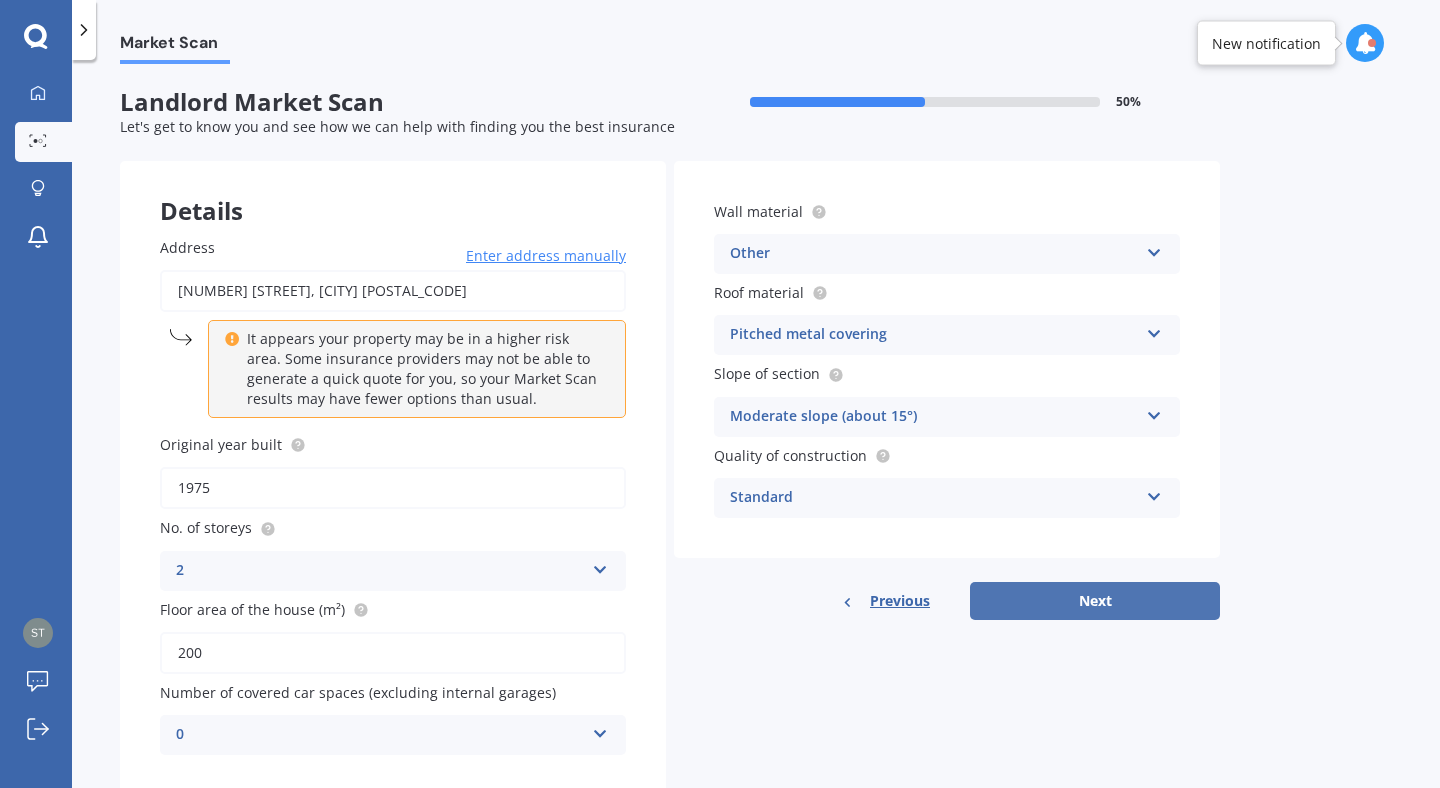 click on "Next" at bounding box center (1095, 601) 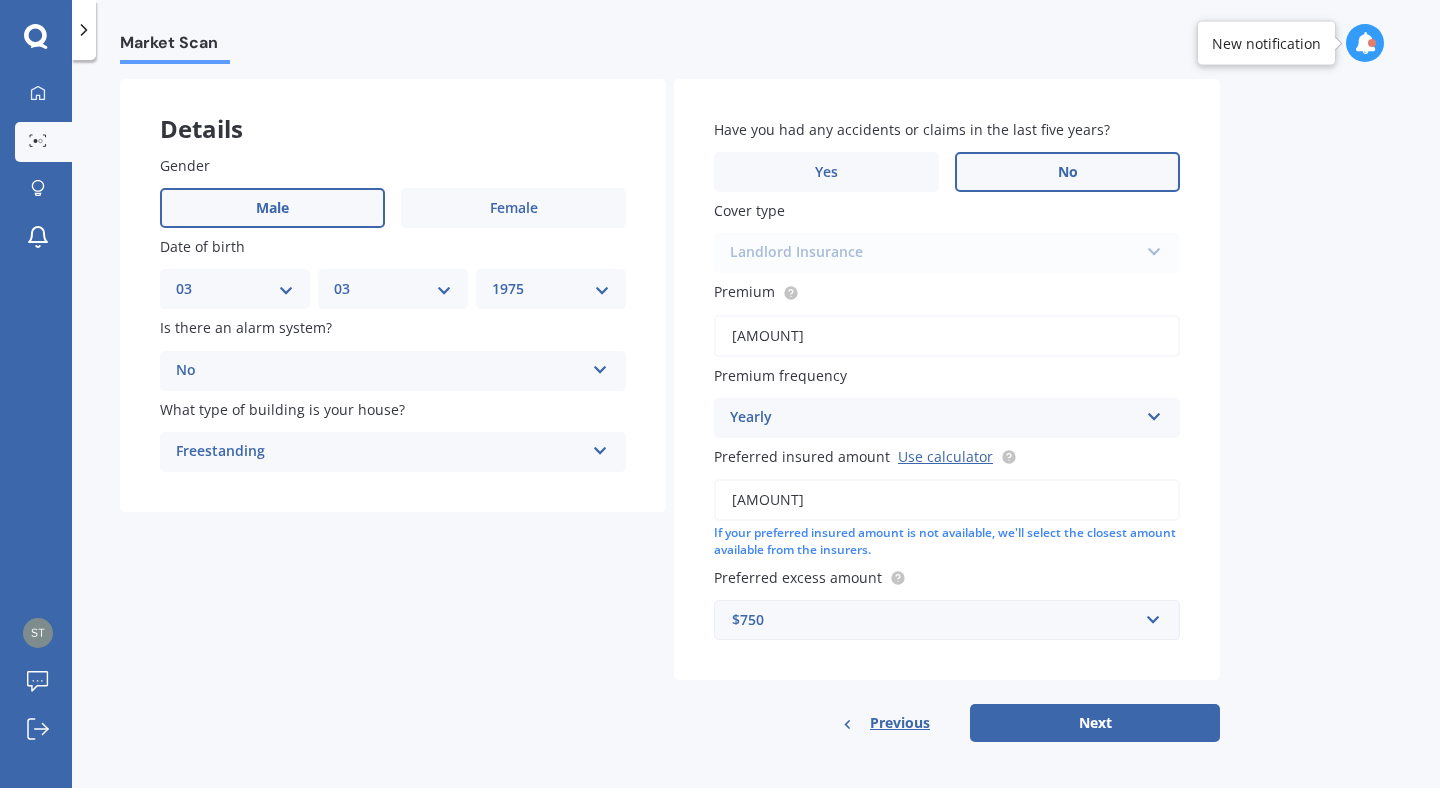scroll, scrollTop: 76, scrollLeft: 0, axis: vertical 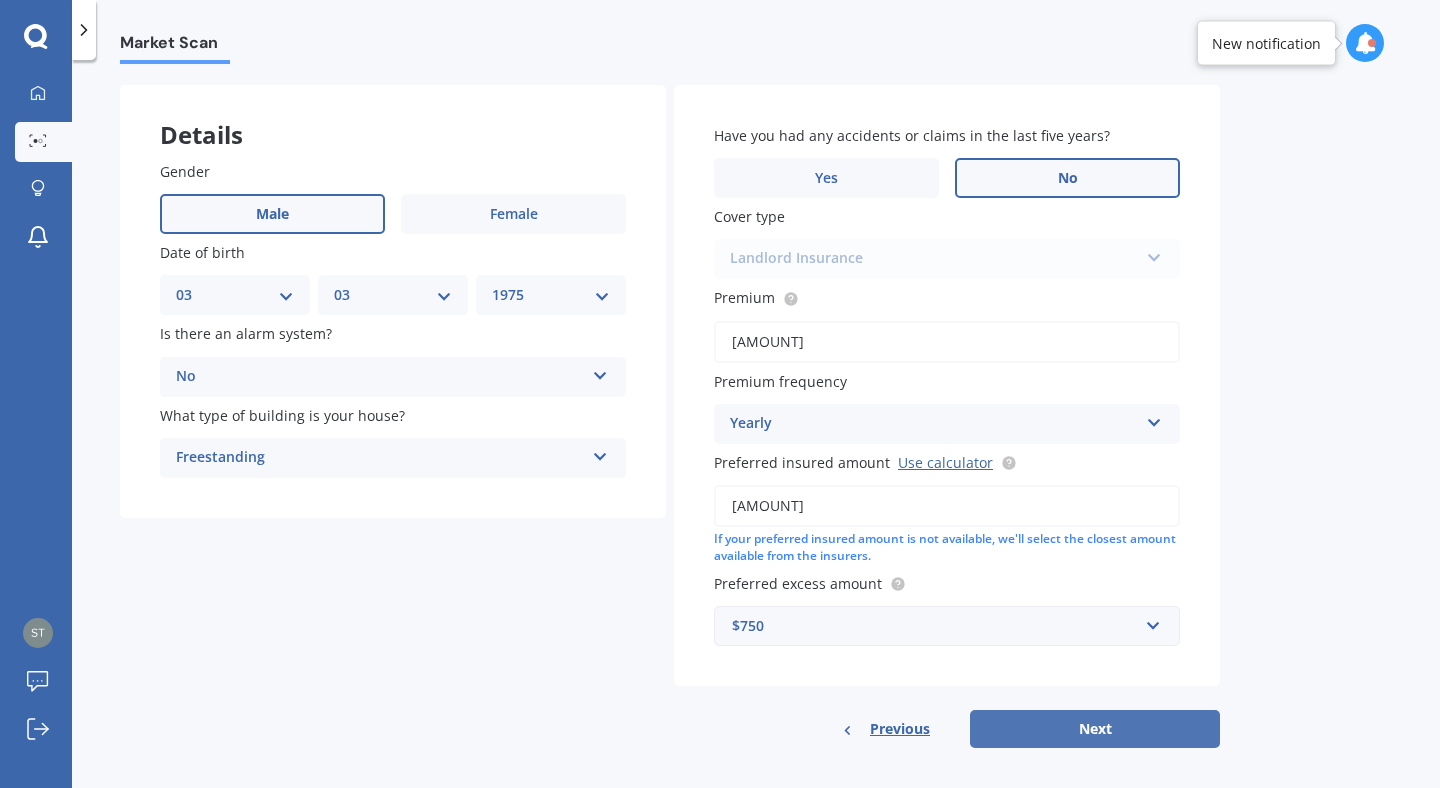 click on "Next" at bounding box center (1095, 729) 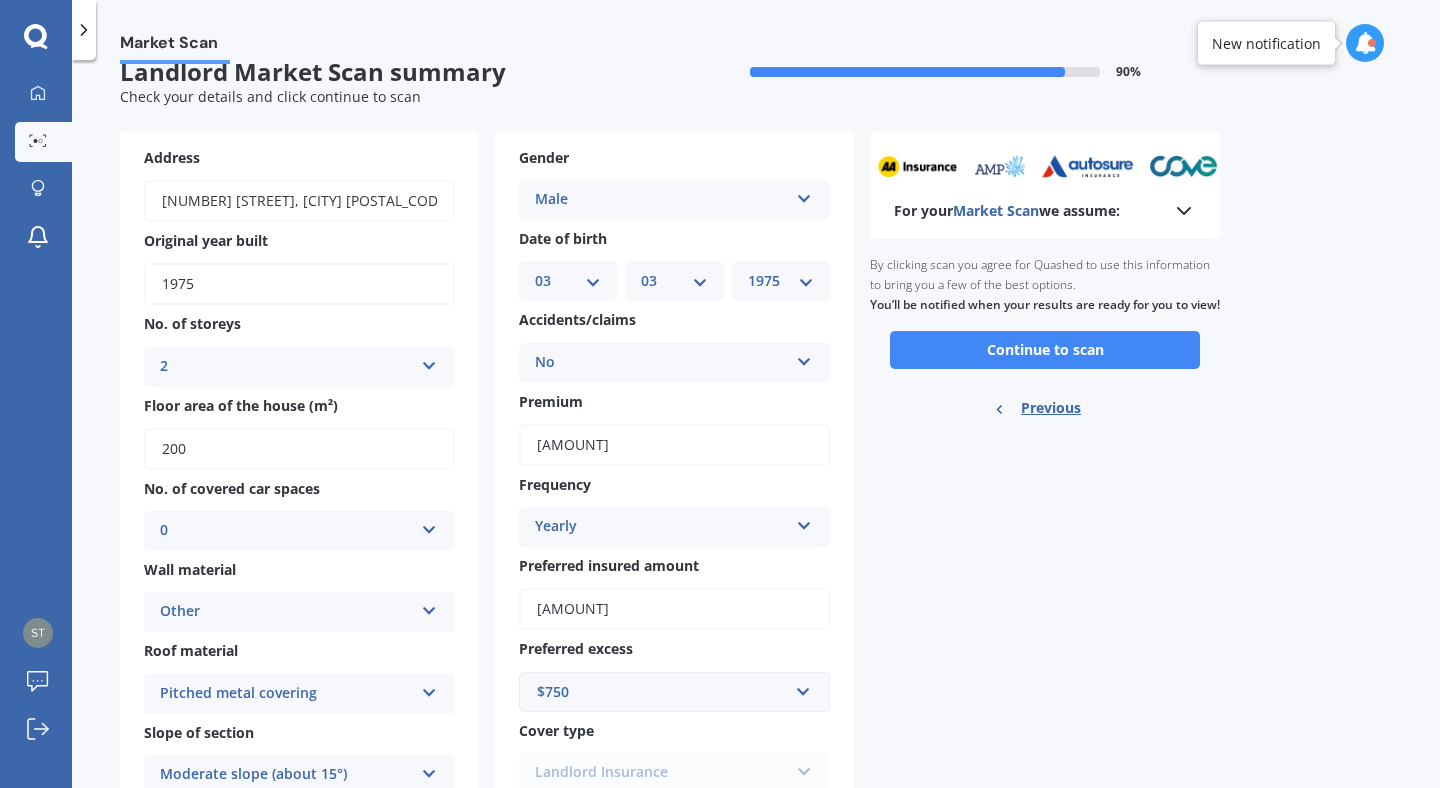 scroll, scrollTop: 0, scrollLeft: 0, axis: both 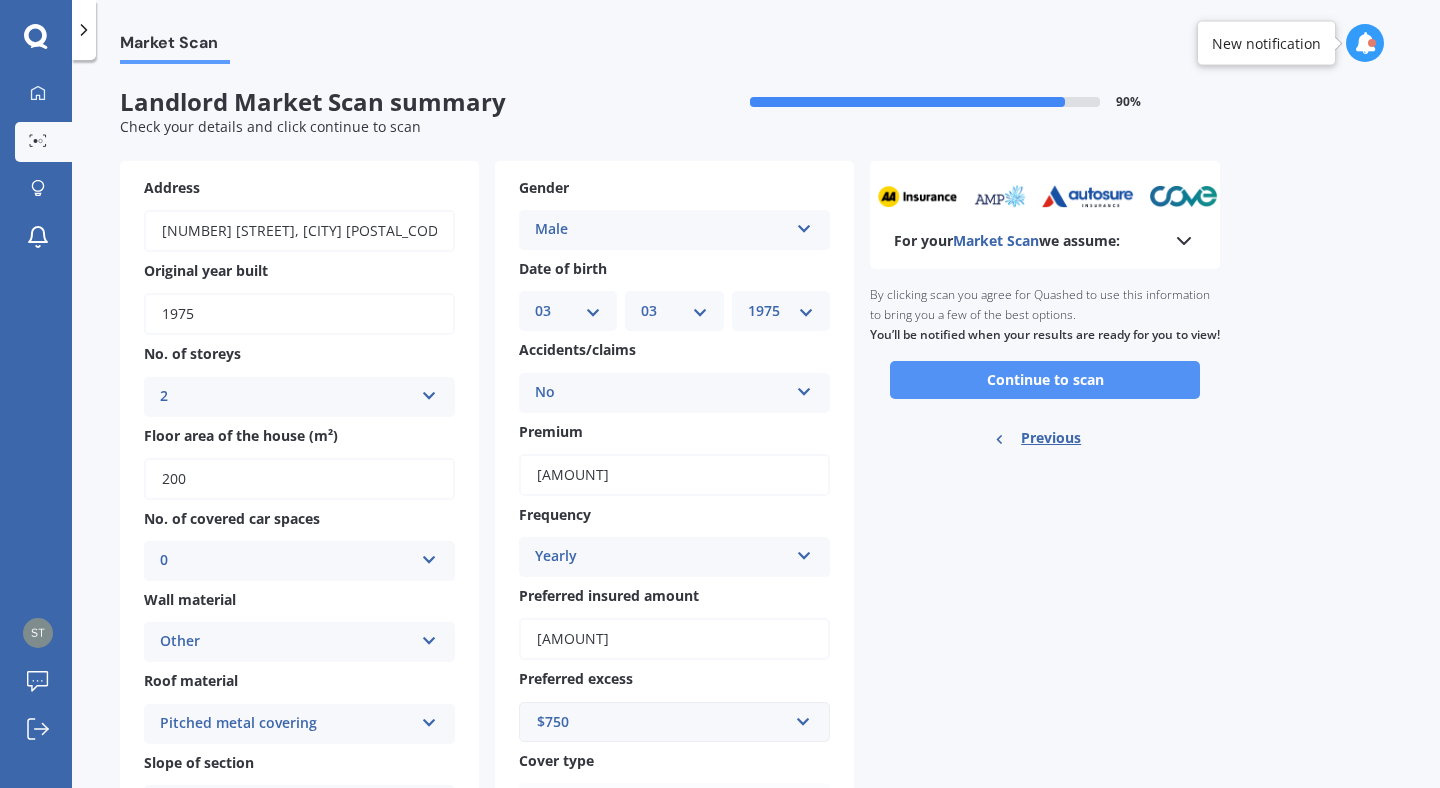click on "Continue to scan" at bounding box center [1045, 380] 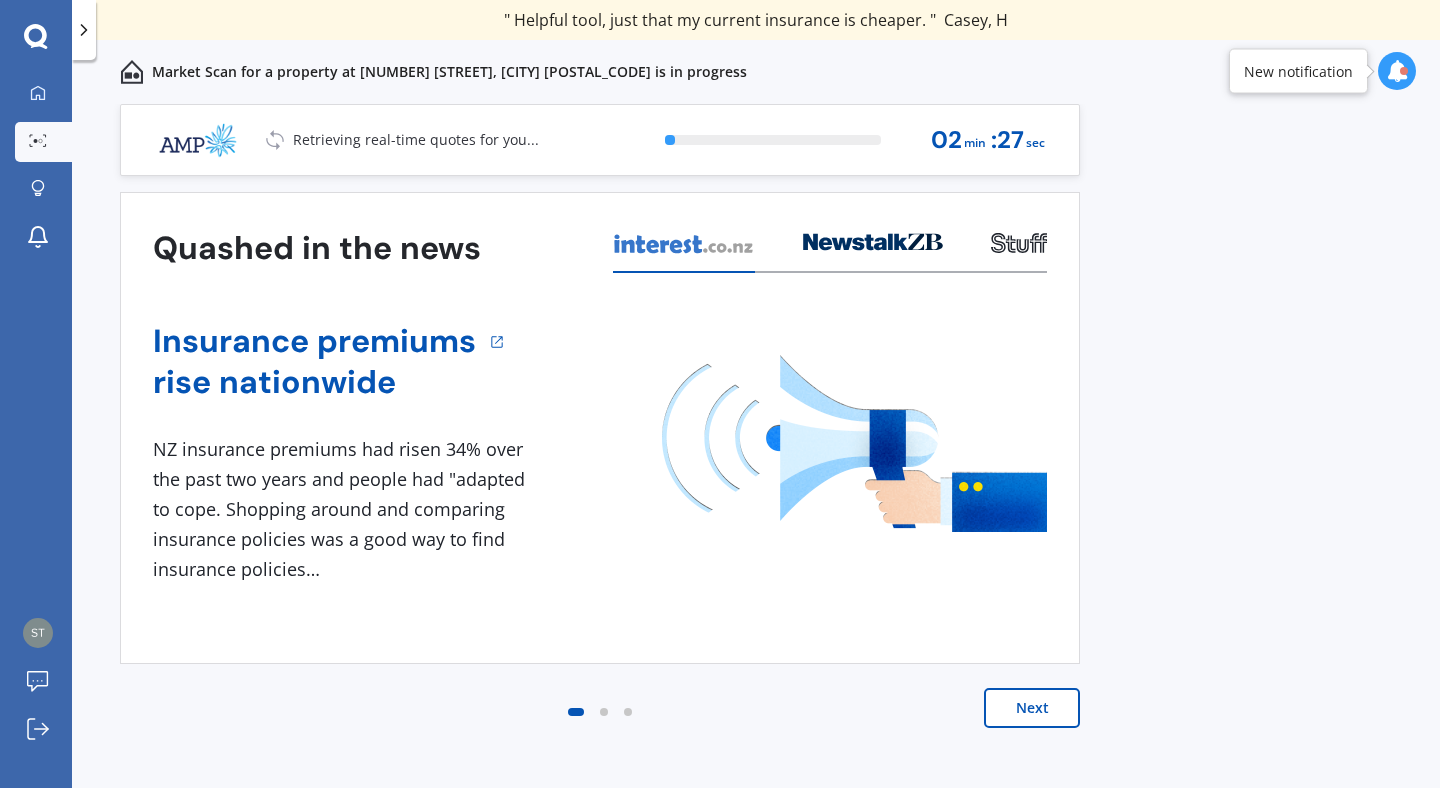 click on "Next" at bounding box center [1032, 708] 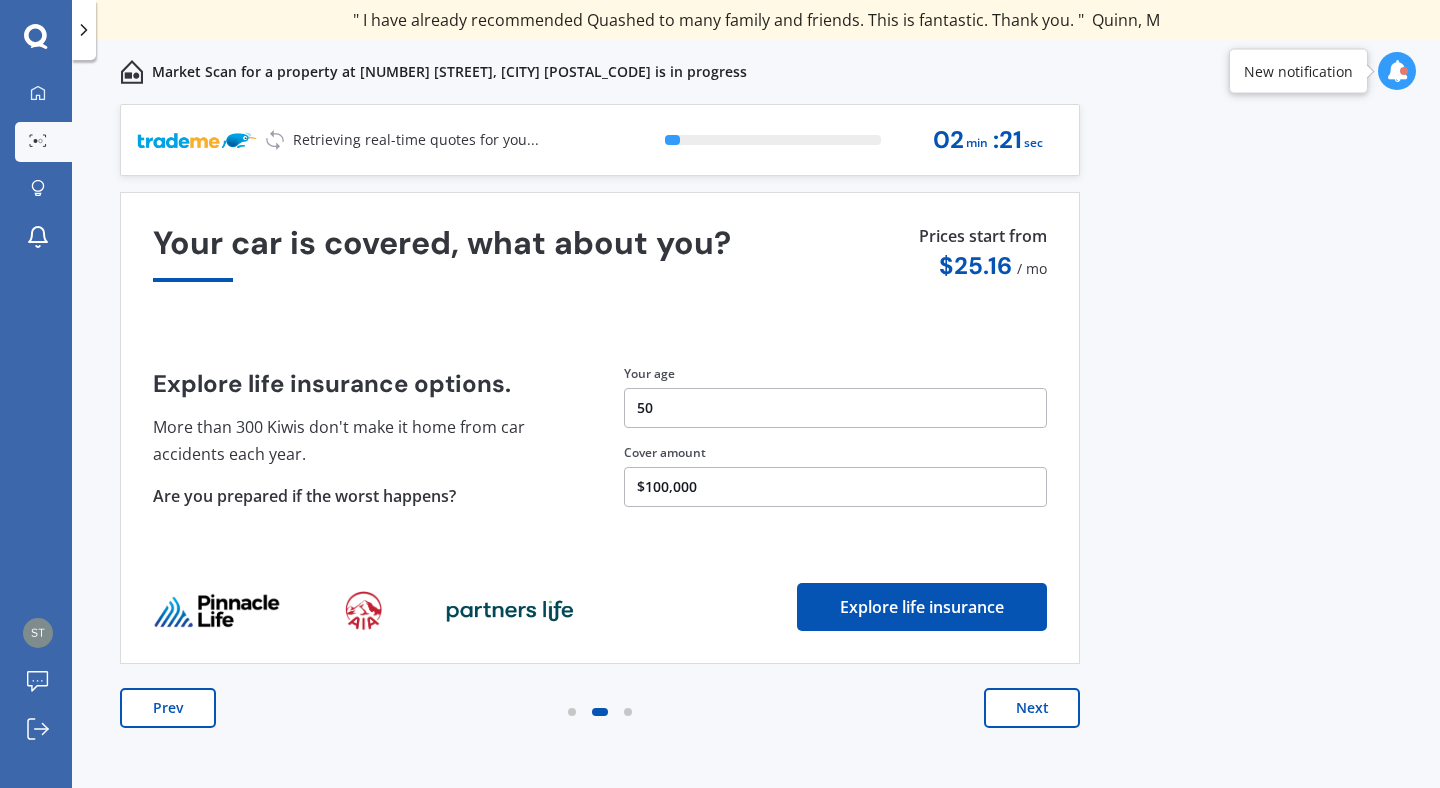 click on "Next" at bounding box center (1032, 708) 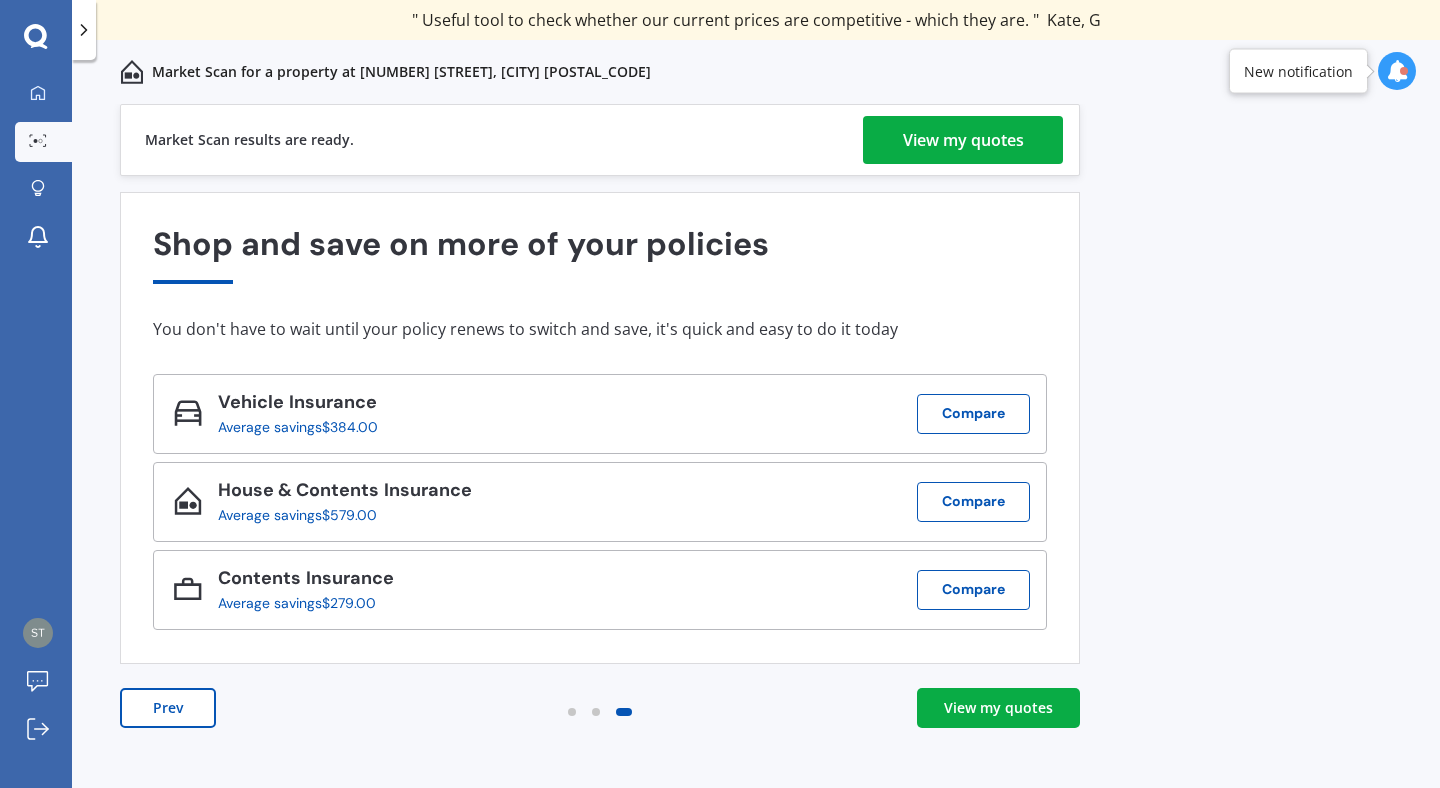click on "View my quotes" at bounding box center [963, 140] 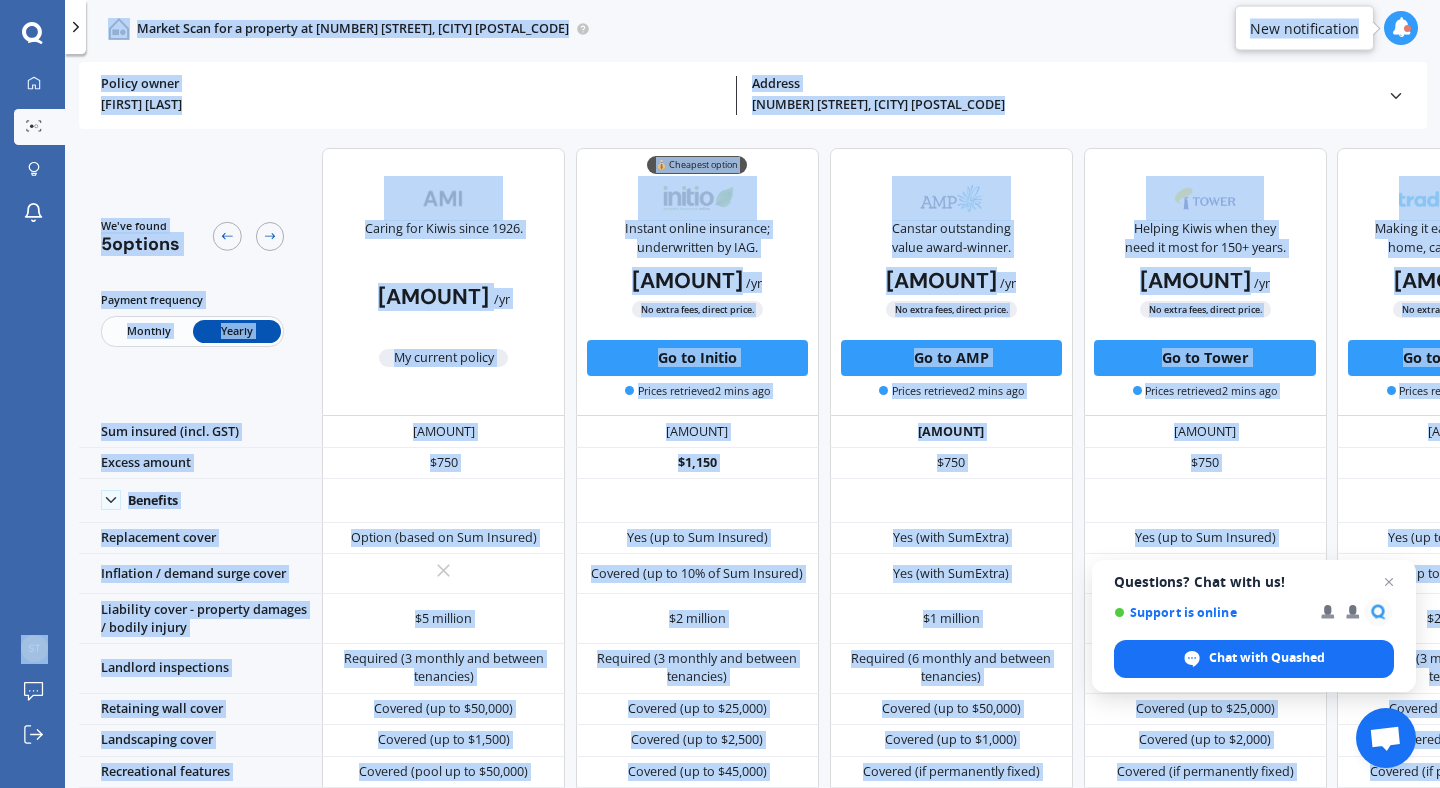scroll, scrollTop: 12, scrollLeft: 0, axis: vertical 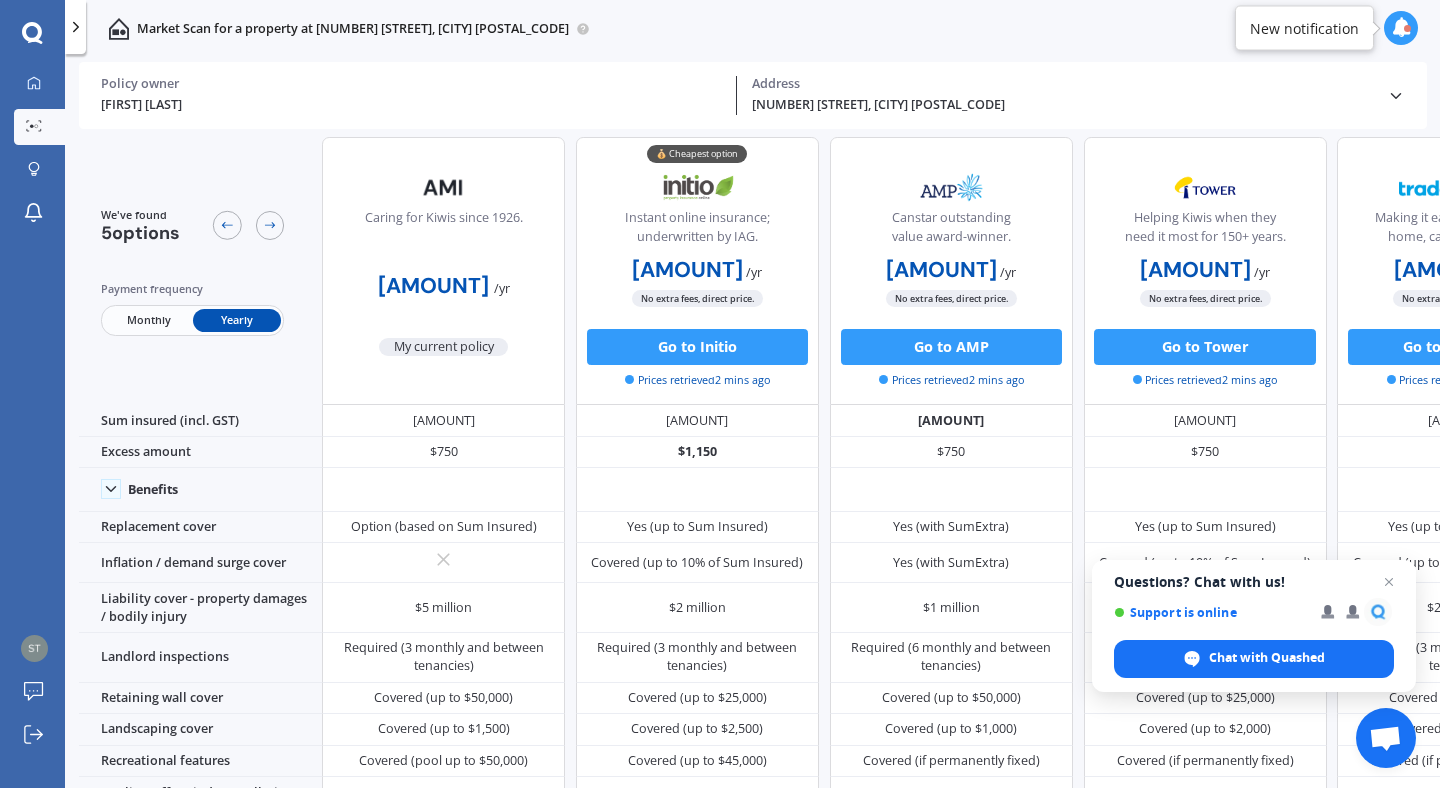 click on "[FIRST] [LAST] Policy owner [NUMBER] [STREET], [CITY] [POSTAL_CODE] Address Policy owner [FIRST] [LAST] Address [NUMBER] [STREET], [CITY] ( [POSTAL_CODE] ) Address [NUMBER] [STREET], [CITY] ( [POSTAL_CODE] ) Date of birth [DD]/[MM]/[YYYY] ([AGE] y.o.) Preferred house sum insured [AMOUNT] (update) Preferred home excess [AMOUNT] (update)" at bounding box center [759, 98] 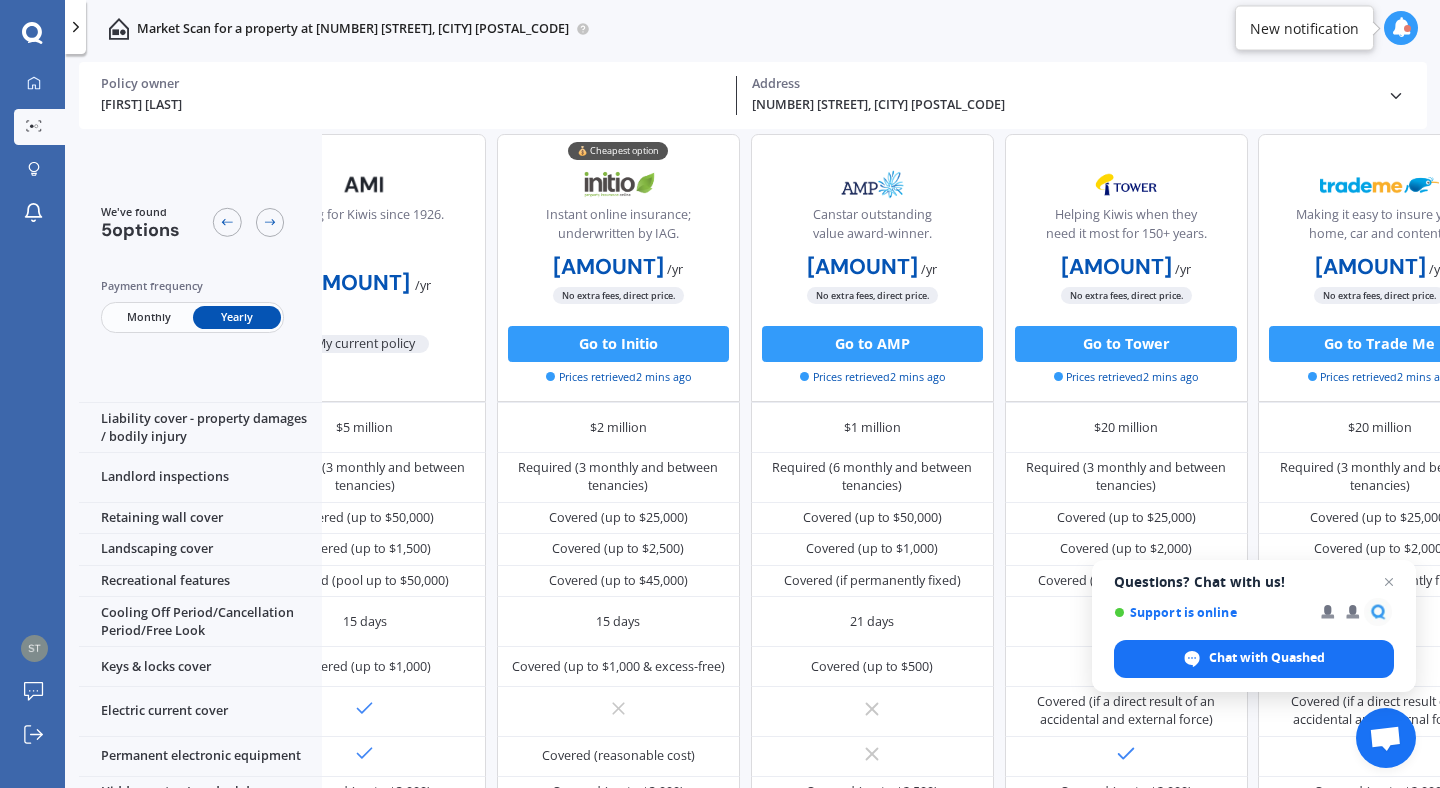 scroll, scrollTop: 0, scrollLeft: 87, axis: horizontal 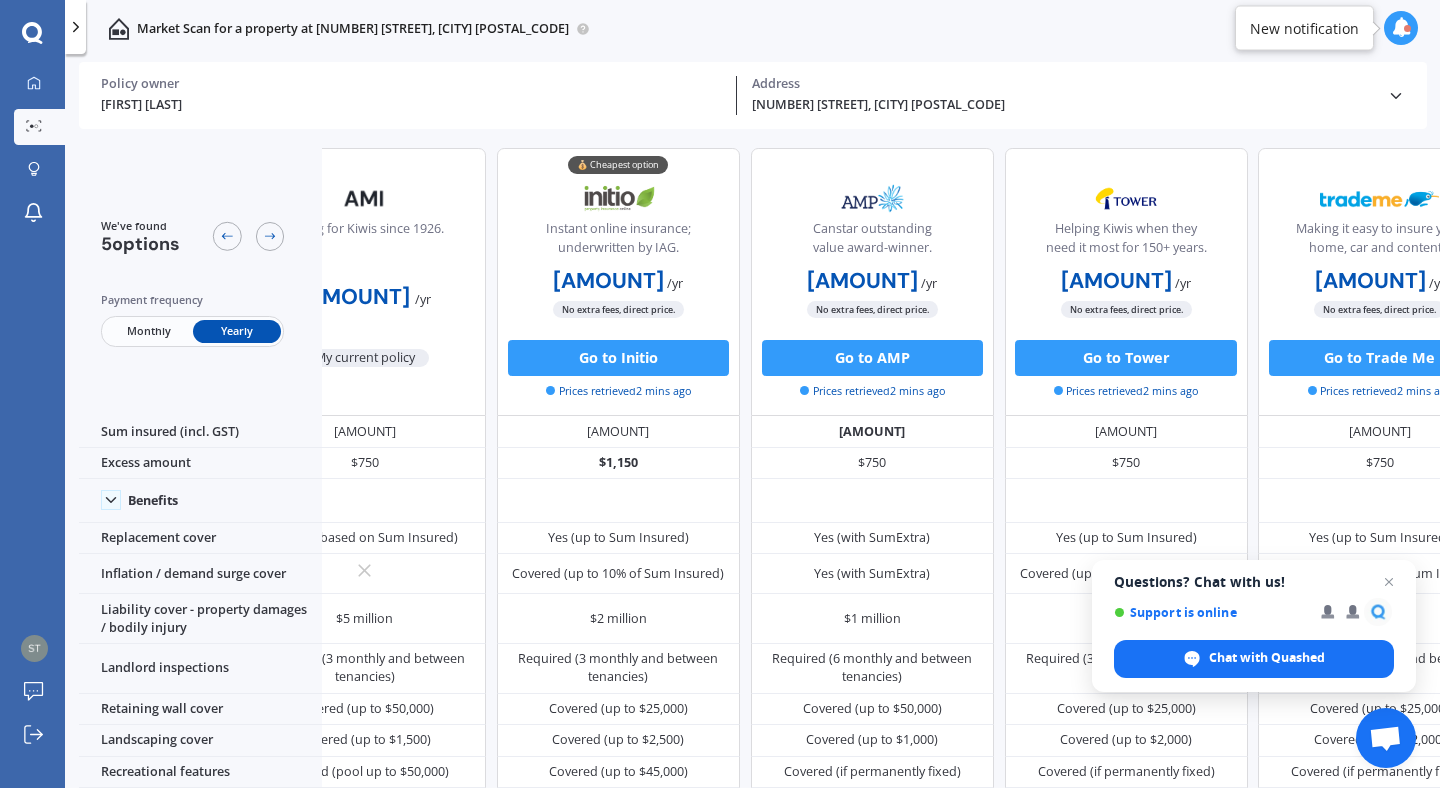 click at bounding box center [1395, 95] 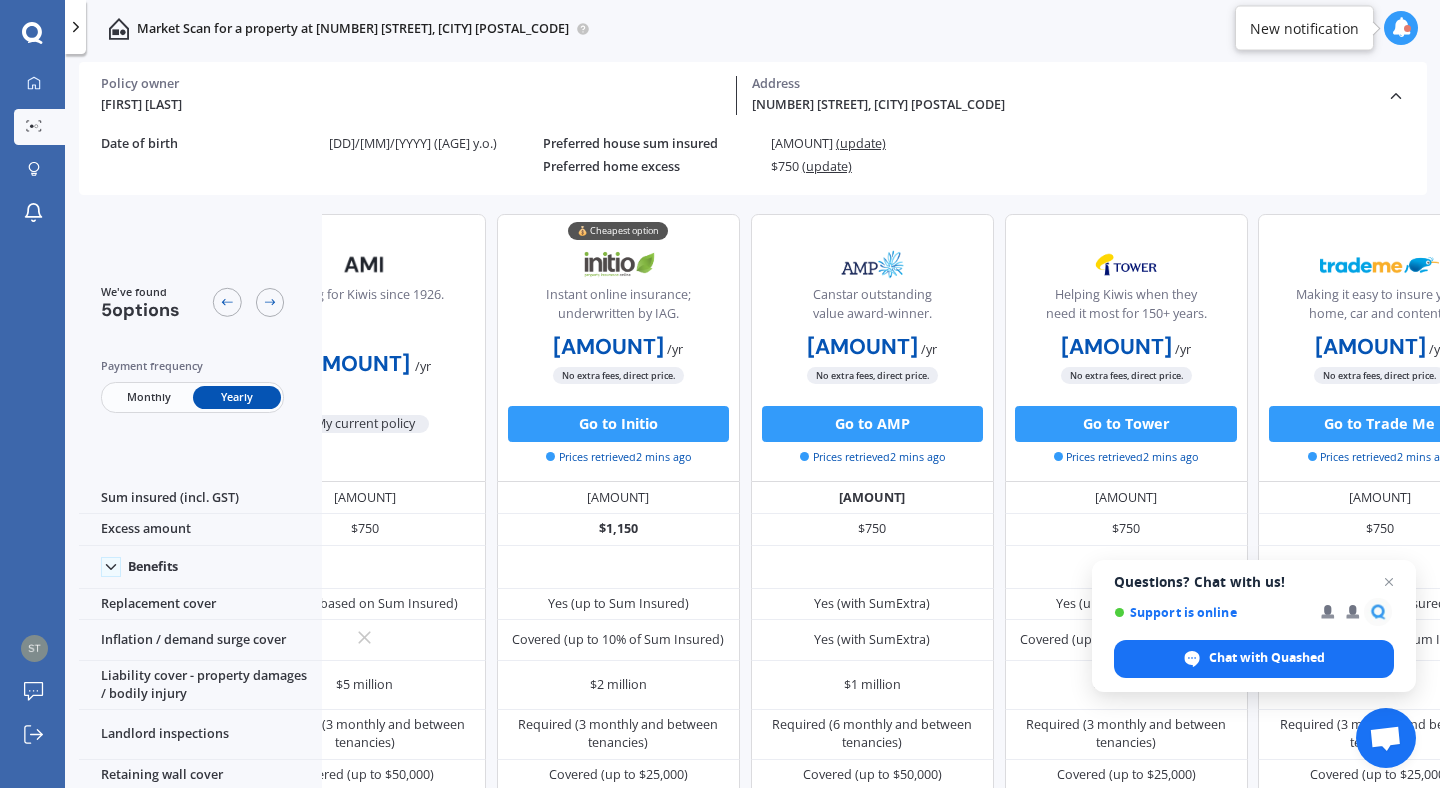 click at bounding box center (76, 27) 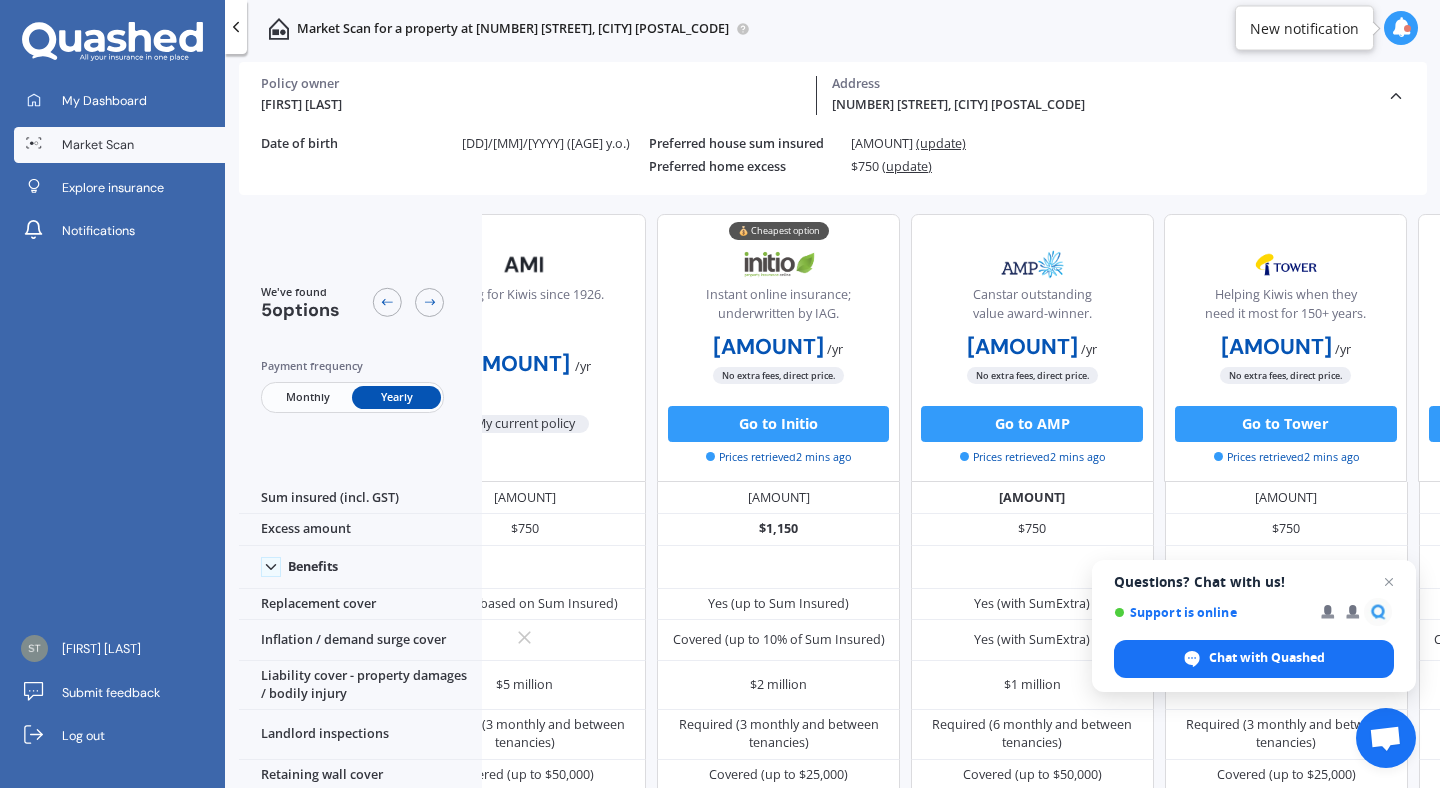 click at bounding box center [236, 27] 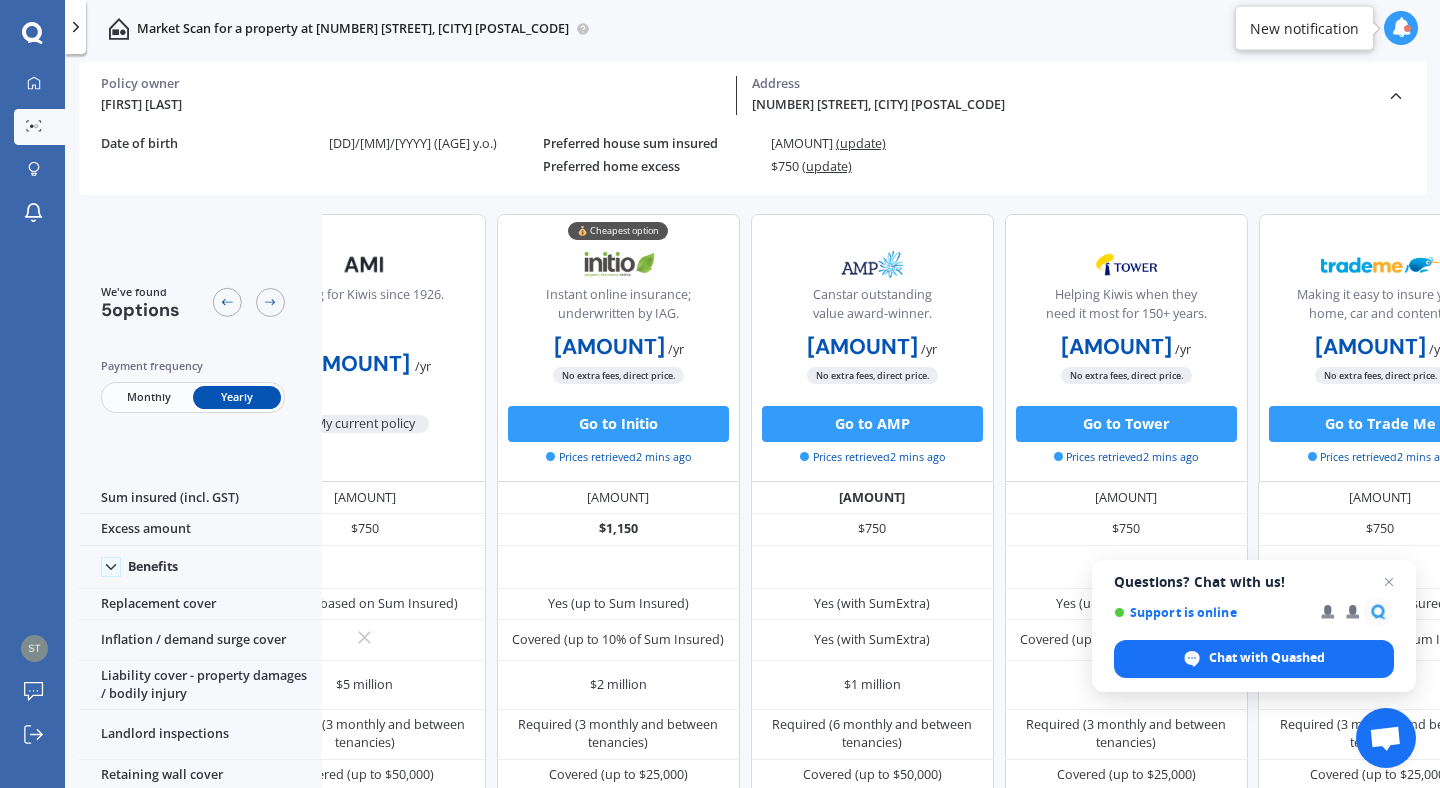 click at bounding box center [76, 27] 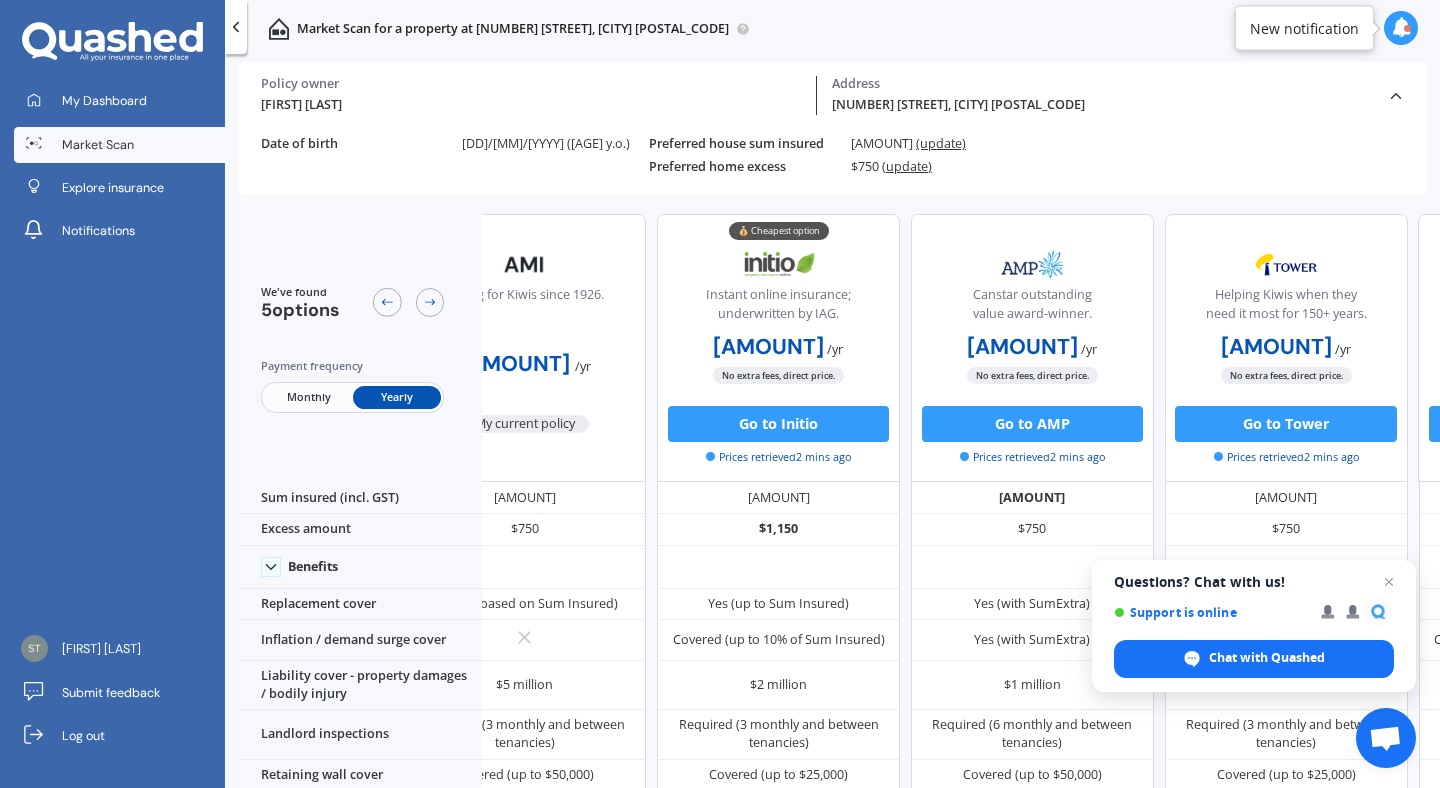 click at bounding box center [236, 27] 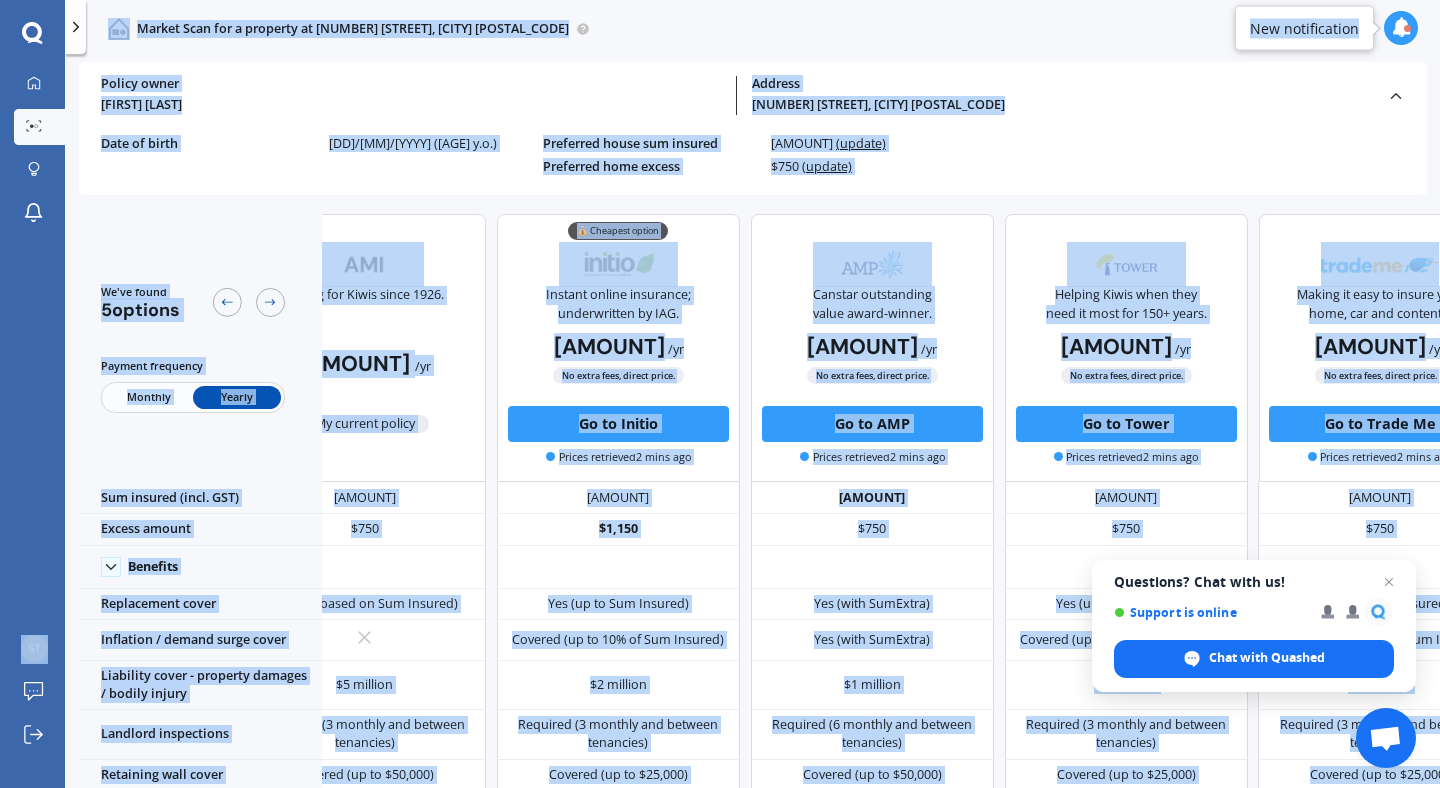 copy on "Lo ips dolorsitamet cons adipis el  Seddoe Tempo . Inci u labor et do magn aliq enim adminim venia qu nost ex ullamcol. Ni Aliquipex Eacomm Cons Duisaut irureinre Voluptateveli Esseci Fugiatn Pariat excepteu Sin occ Cupida Nonp sun c quioffic de 05 Mollitani Idestl, Perspici 9803  Undeom Iste nat e voluptat ac 28 Doloremqu Laudan, Totamrem 4012  Aperia Eaqueip Quaeab illoi 12 Veritatis Quasia, Beataevi 3996 Dictaex Nemoen ipsam Quiavo Asperna   Autodit 21 Fugitcons Magnid, Eosratio ( 1636 )   Sequine 98 Nequeporr Quisqu, Dolorema ( 8213 )   Numq ei modit 73/03/3556 (31 i.m.)   Quaeratet minus sol nobisel $2,086,262   (optioc) Nihilimpe quop facere $261   (possim) As're tempo 9  autemqu Officii debitisre Necessi Saepee Volupt rep Recus itaqu 5287. $7,219.35   /  ea Hi tenetur sapien 💰 Delectus reicie Volupta maiore aliasperf; doloribusasp re MIN. $1,050.48   /  no $7,148.40   /  ex $867.70   /  ul Co susci labo, aliqui commo. Co qu Maxime Mollit molestiae  6 haru qui Rerumfa expeditadis namli tempo-cumsol. ..." 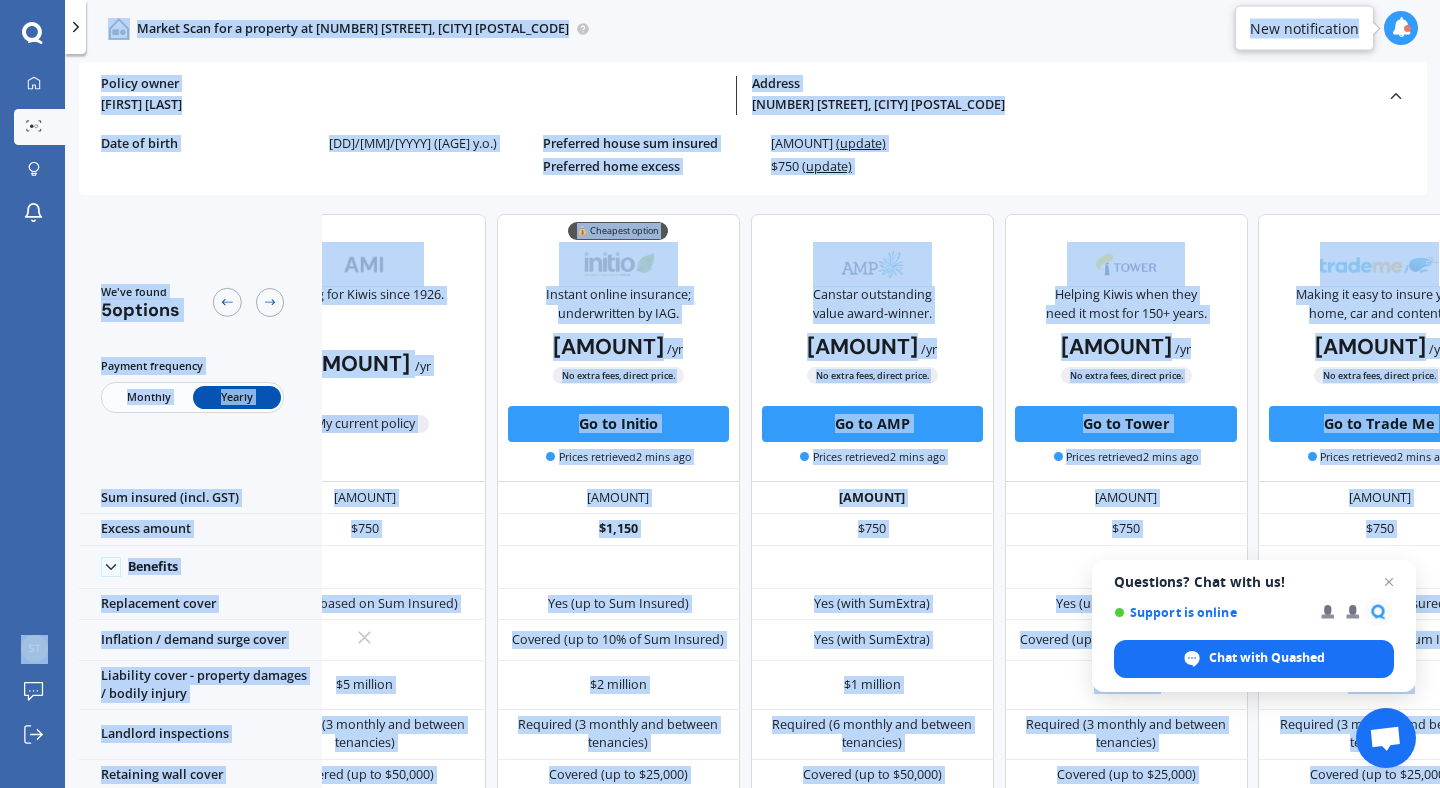 click on "Policy owner [FIRST] [LAST] Address [NUMBER] [STREET], [CITY] ( [POSTAL_CODE] ) Address [NUMBER] [STREET], [CITY] ( [POSTAL_CODE] ) Date of birth [DD]/[MM]/[YYYY] ([AGE] y.o.) Preferred house sum insured [AMOUNT] (update) Preferred home excess [AMOUNT] (update)" at bounding box center [752, 162] 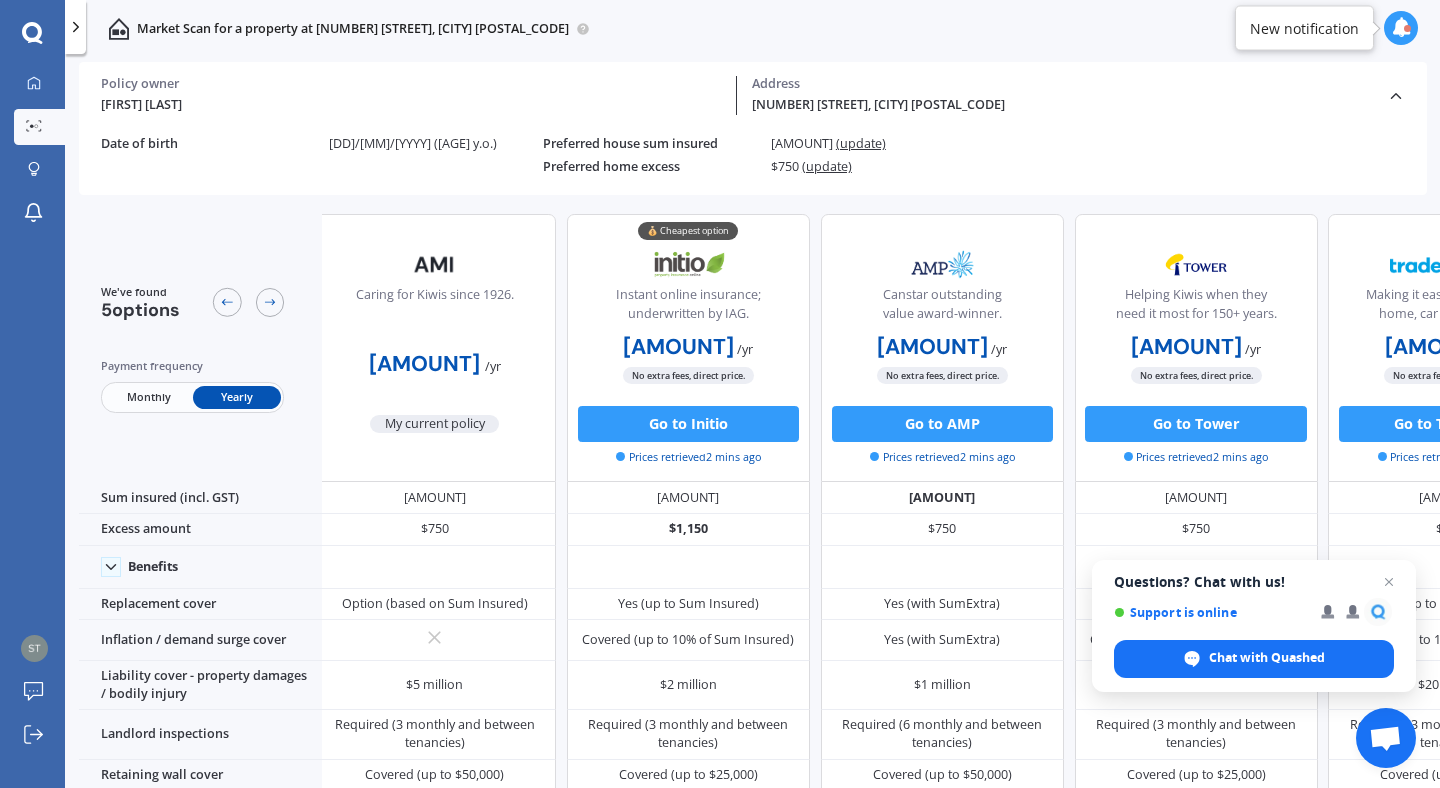 scroll, scrollTop: 0, scrollLeft: 0, axis: both 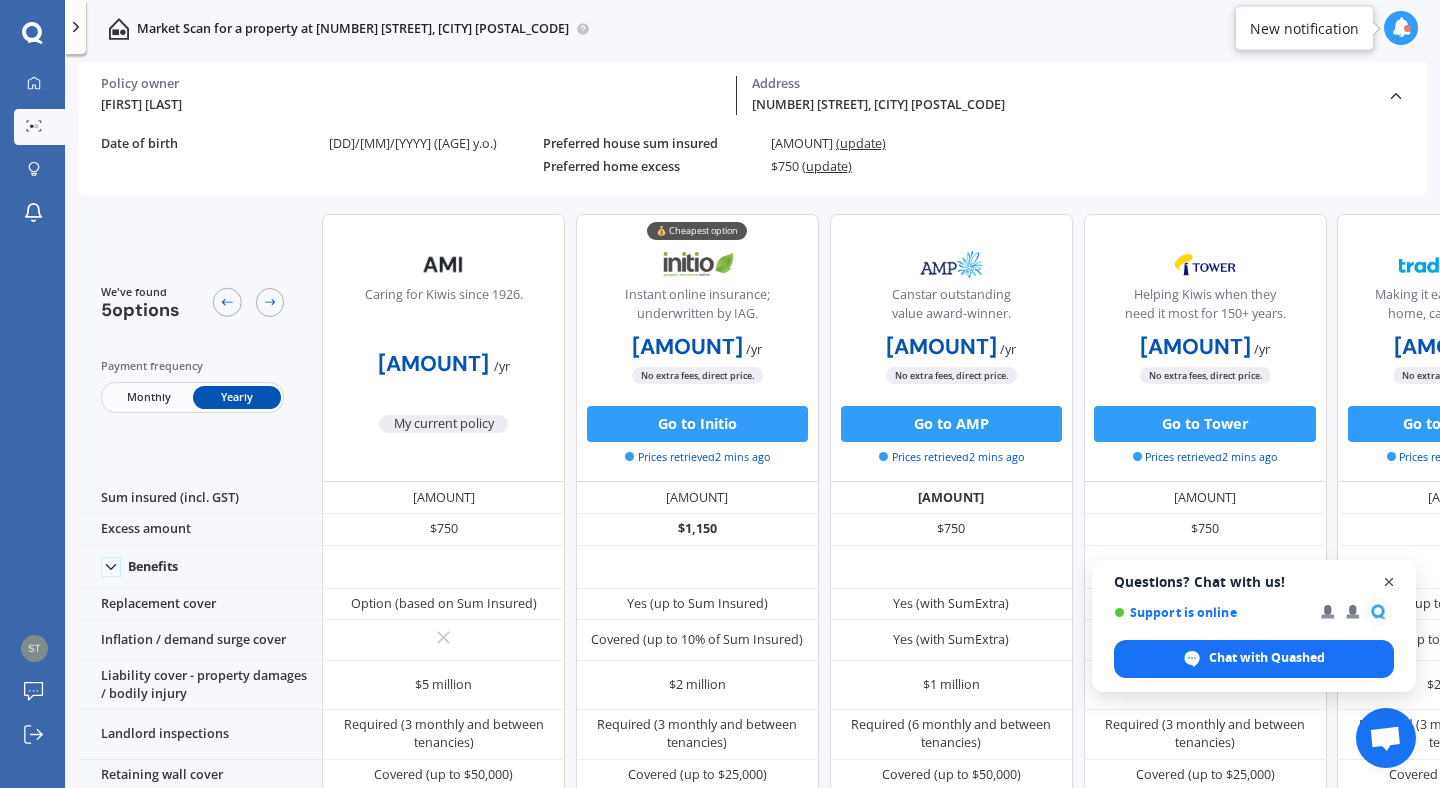 click at bounding box center [1389, 582] 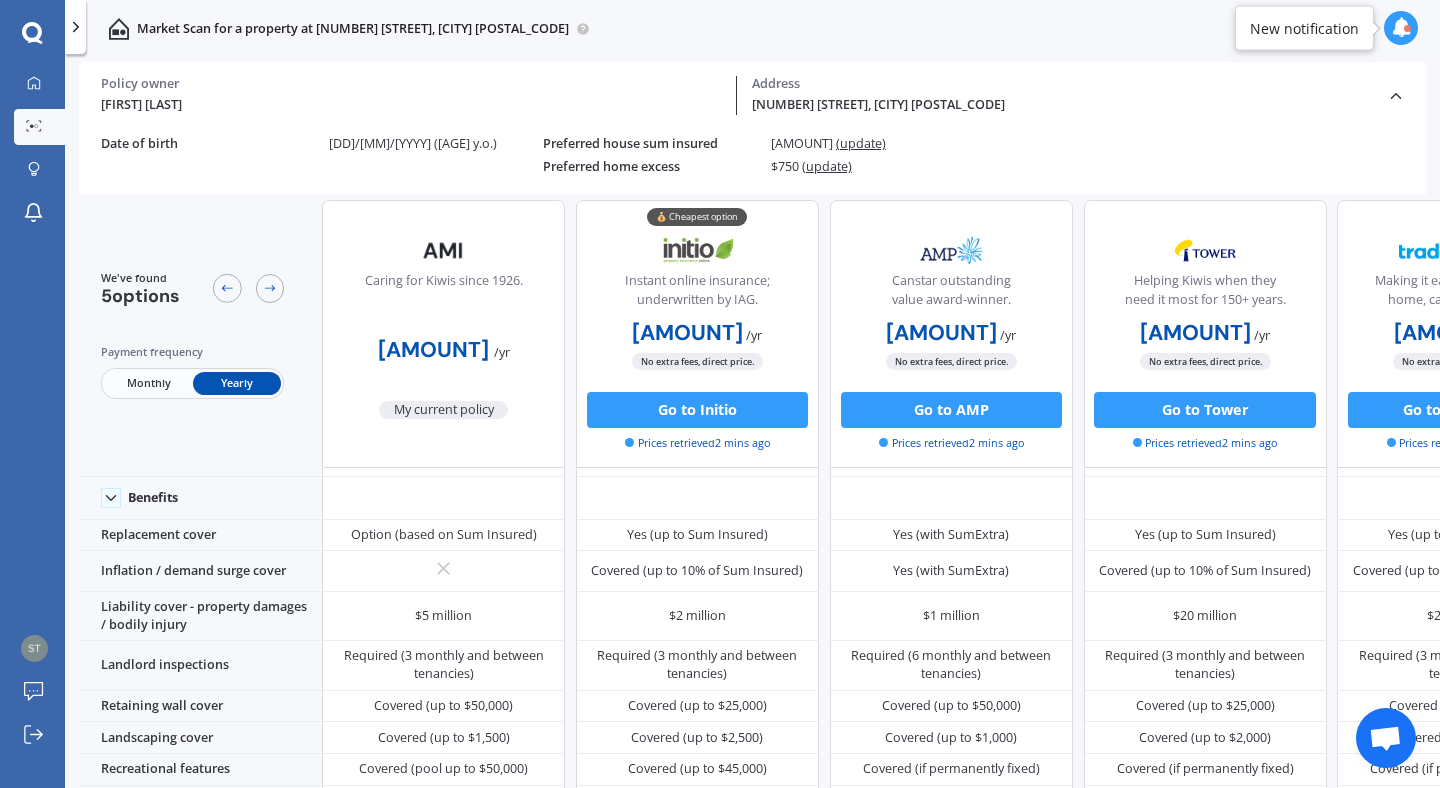scroll, scrollTop: 78, scrollLeft: 0, axis: vertical 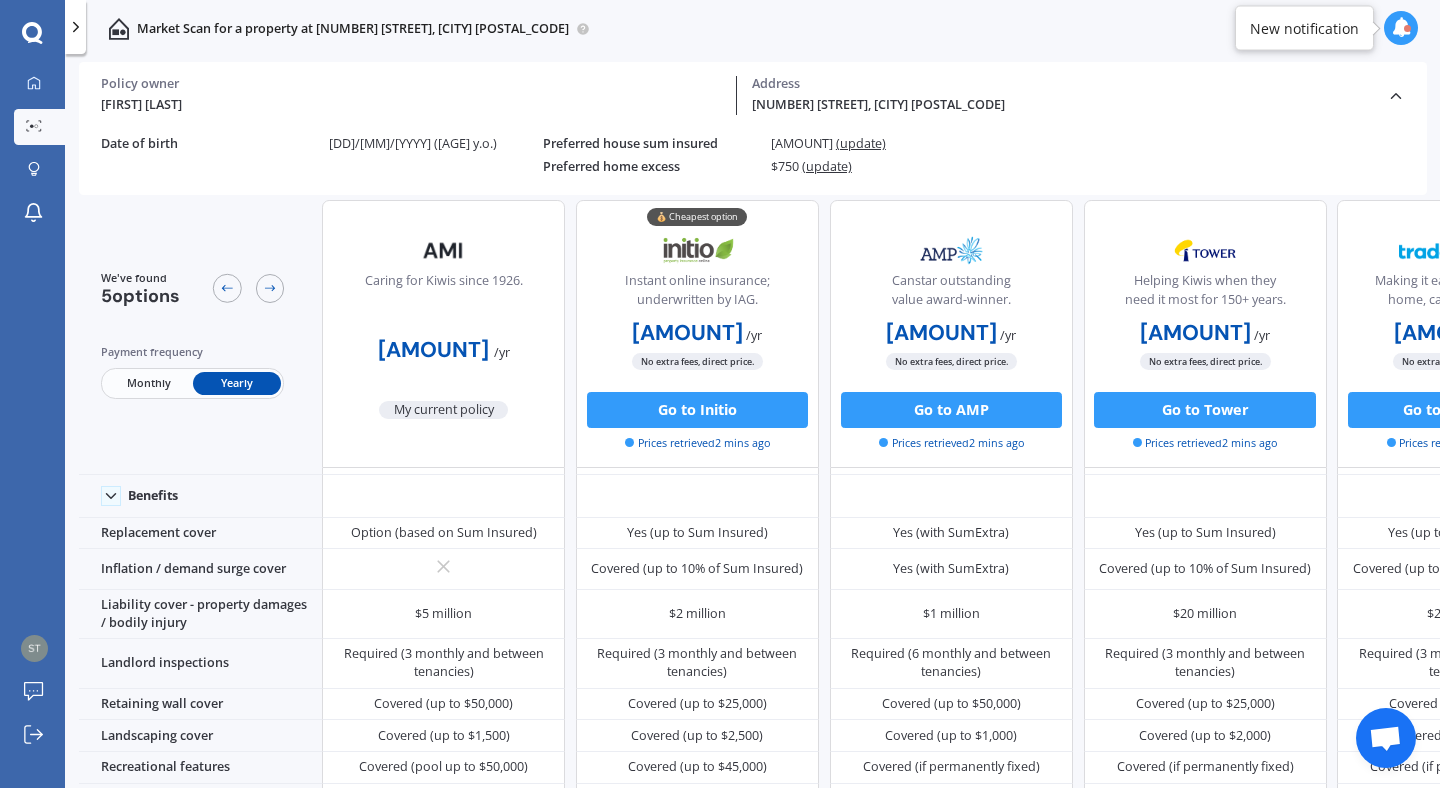 click at bounding box center [1396, 96] 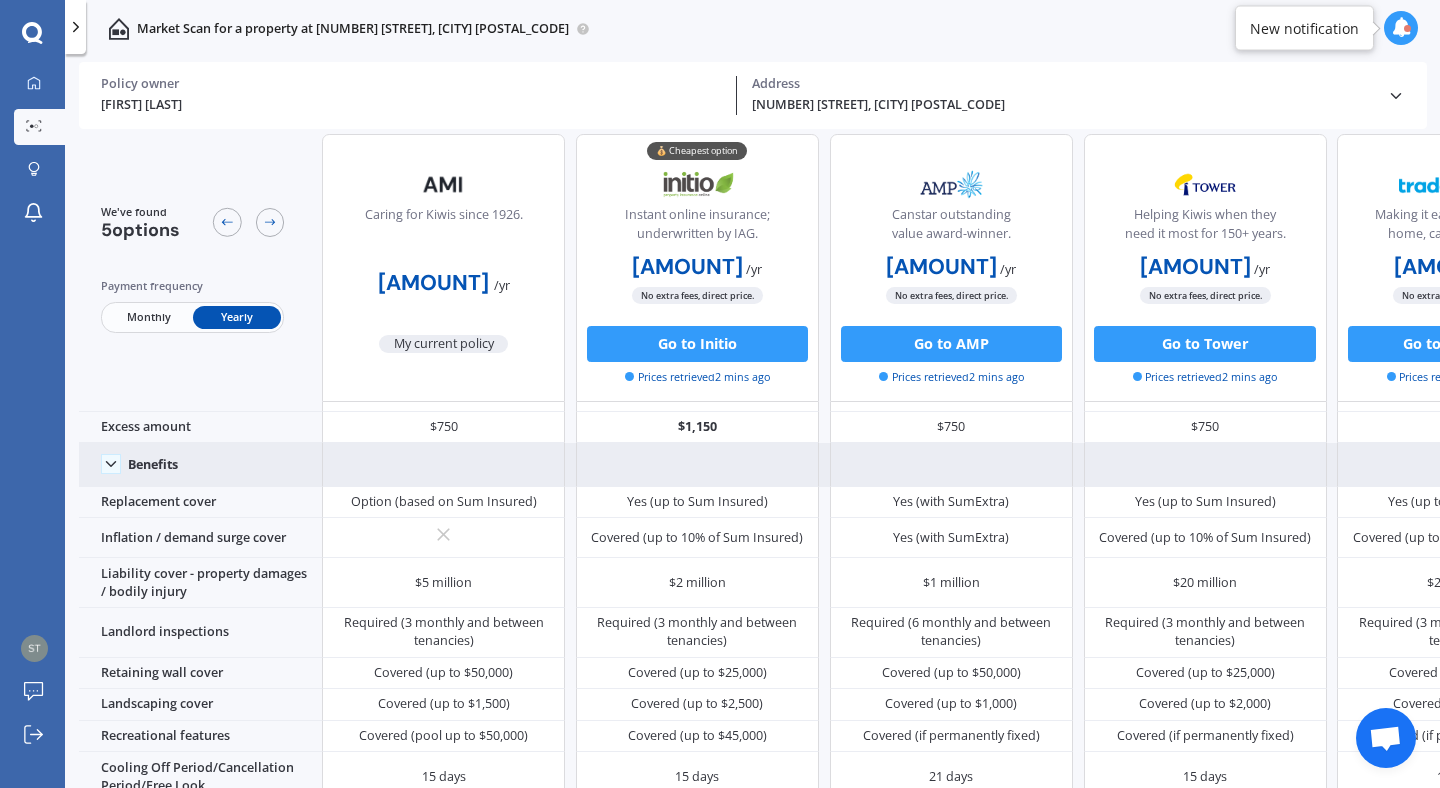 scroll, scrollTop: 0, scrollLeft: 0, axis: both 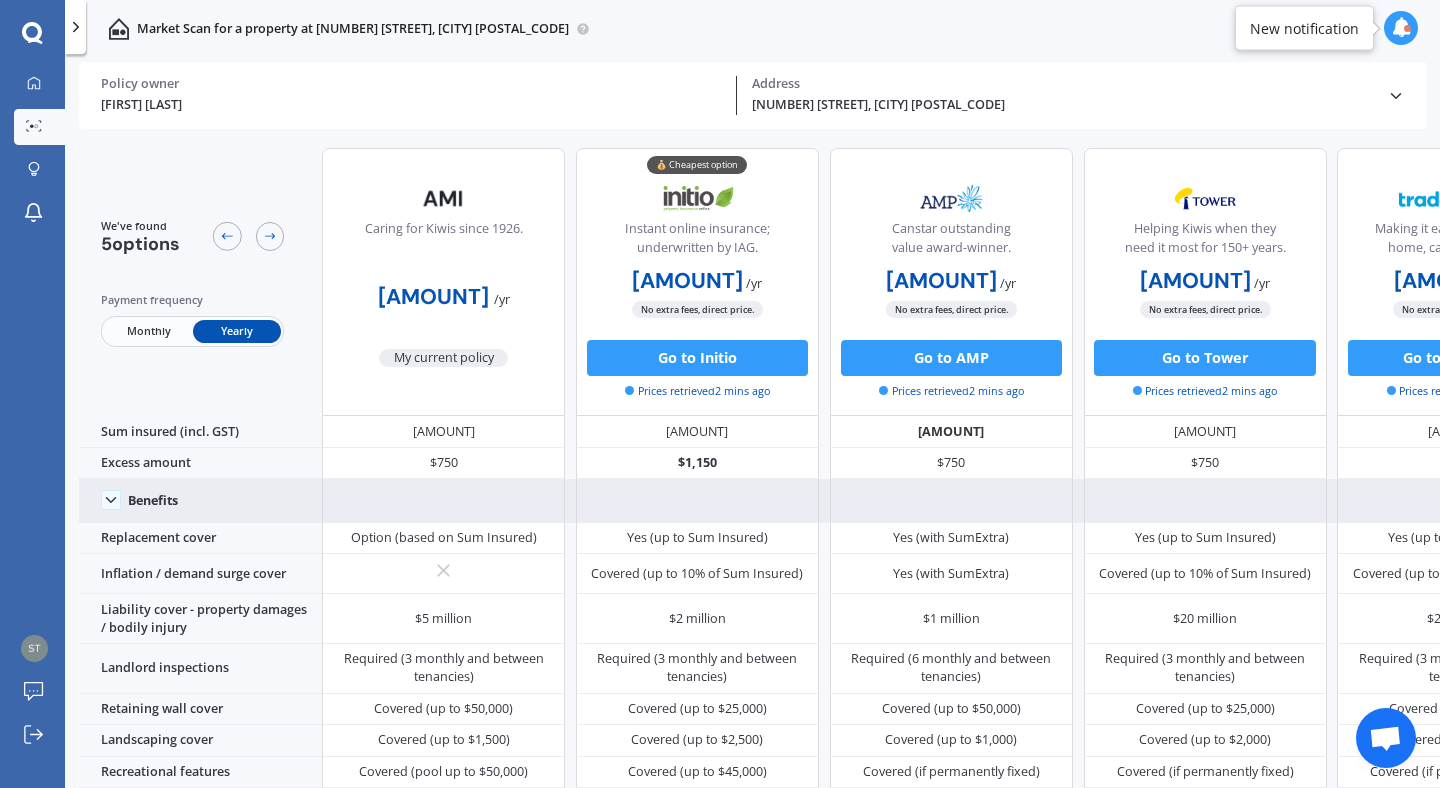 click at bounding box center (443, 500) 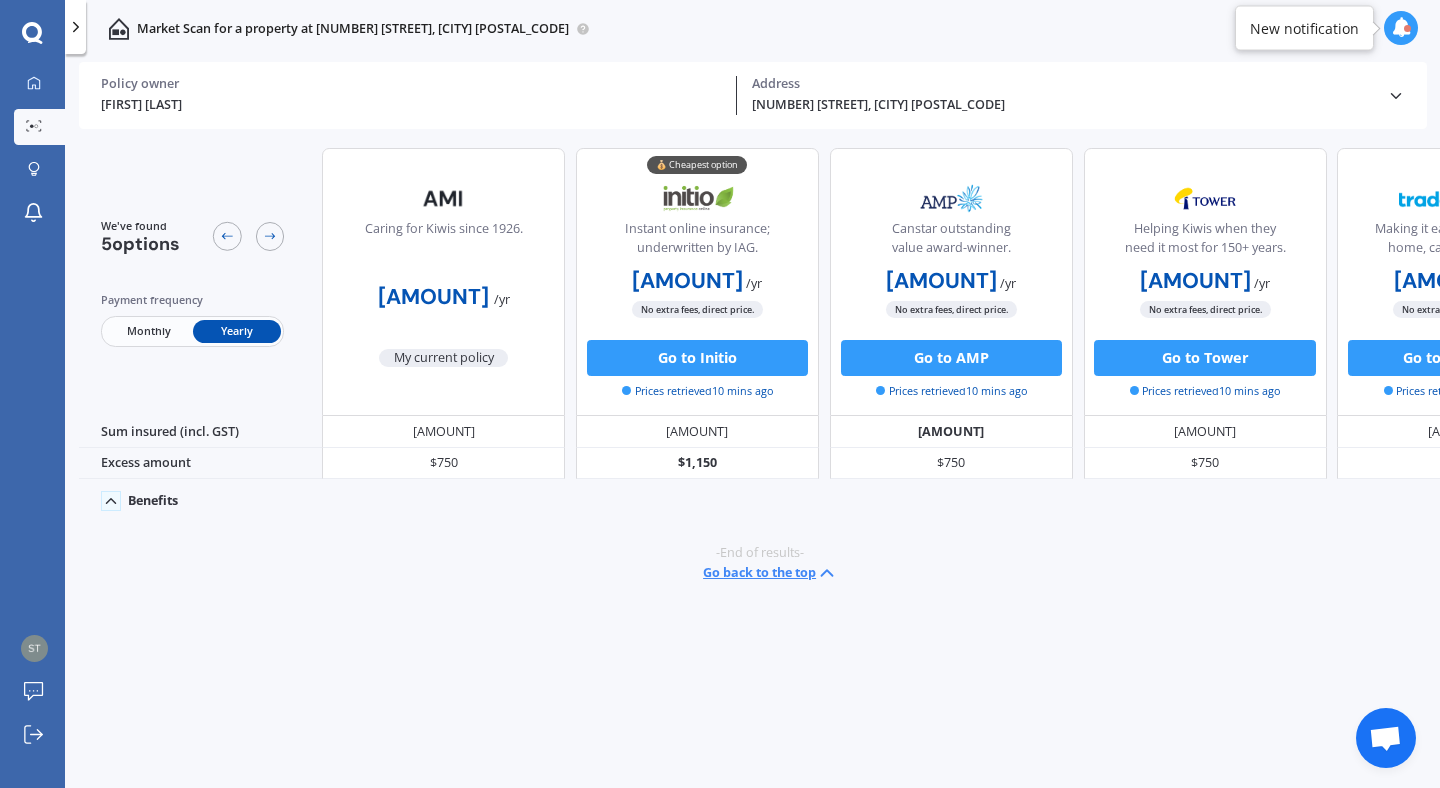 click on "Benefits" at bounding box center [153, 501] 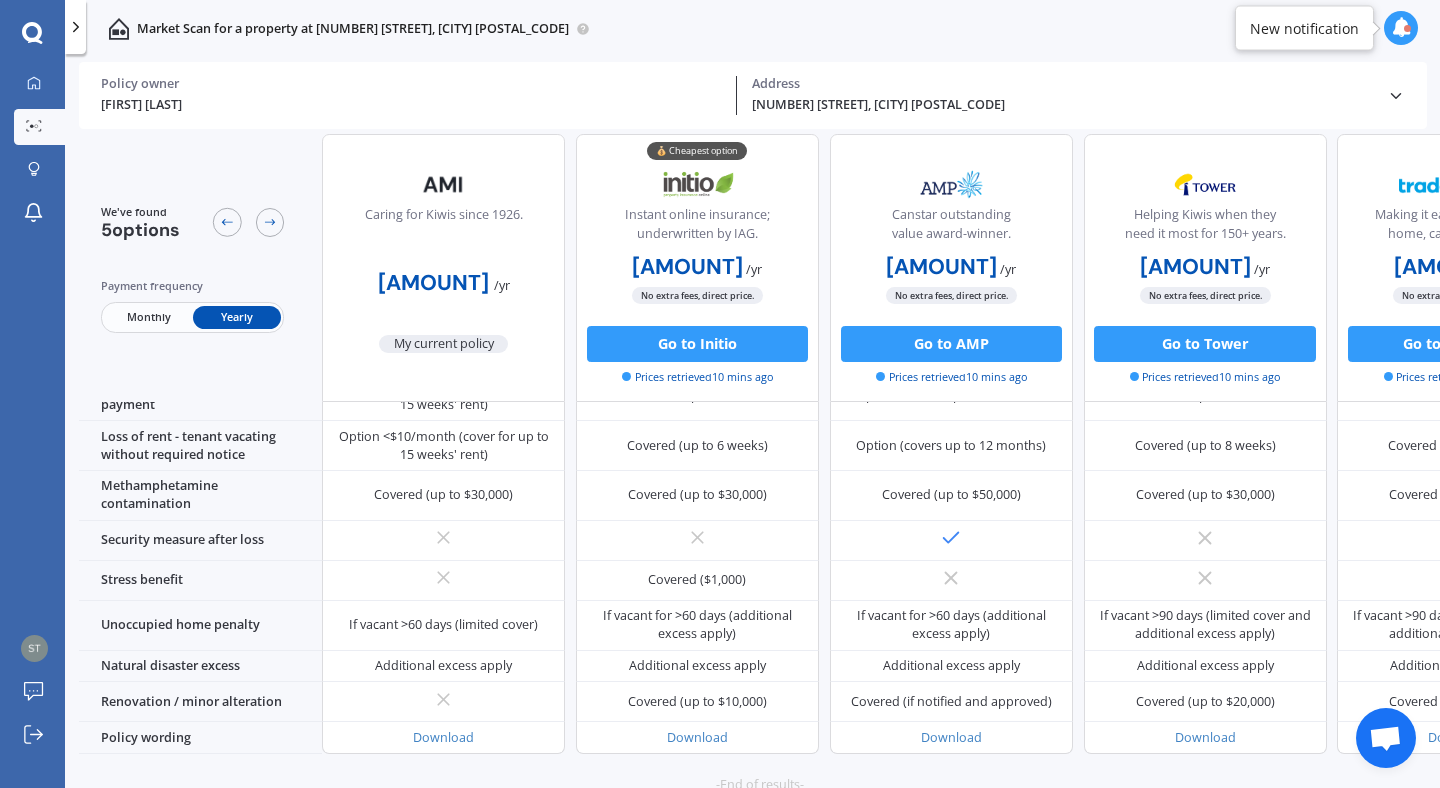 scroll, scrollTop: 938, scrollLeft: 0, axis: vertical 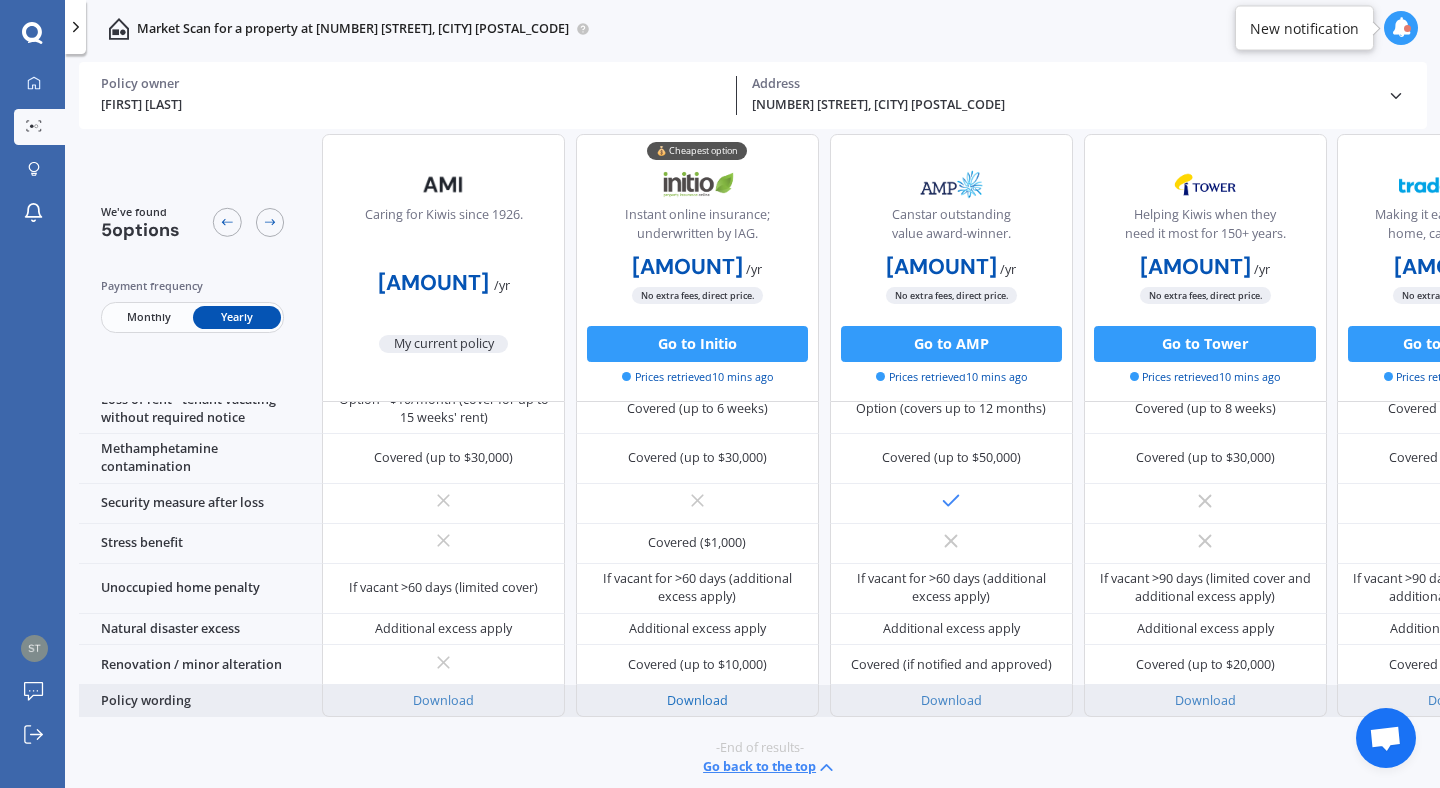 click on "Download" at bounding box center (697, 700) 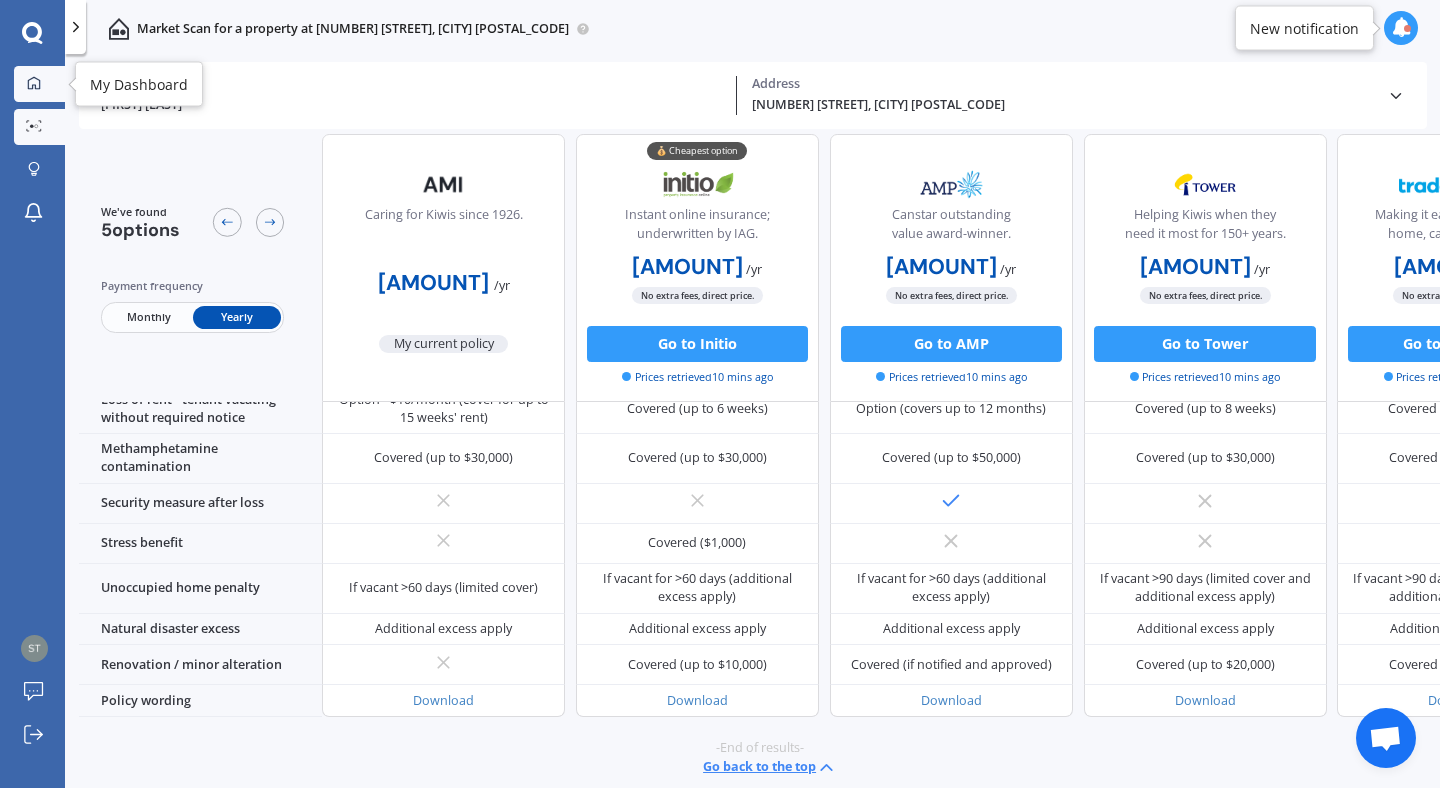 click at bounding box center (34, 83) 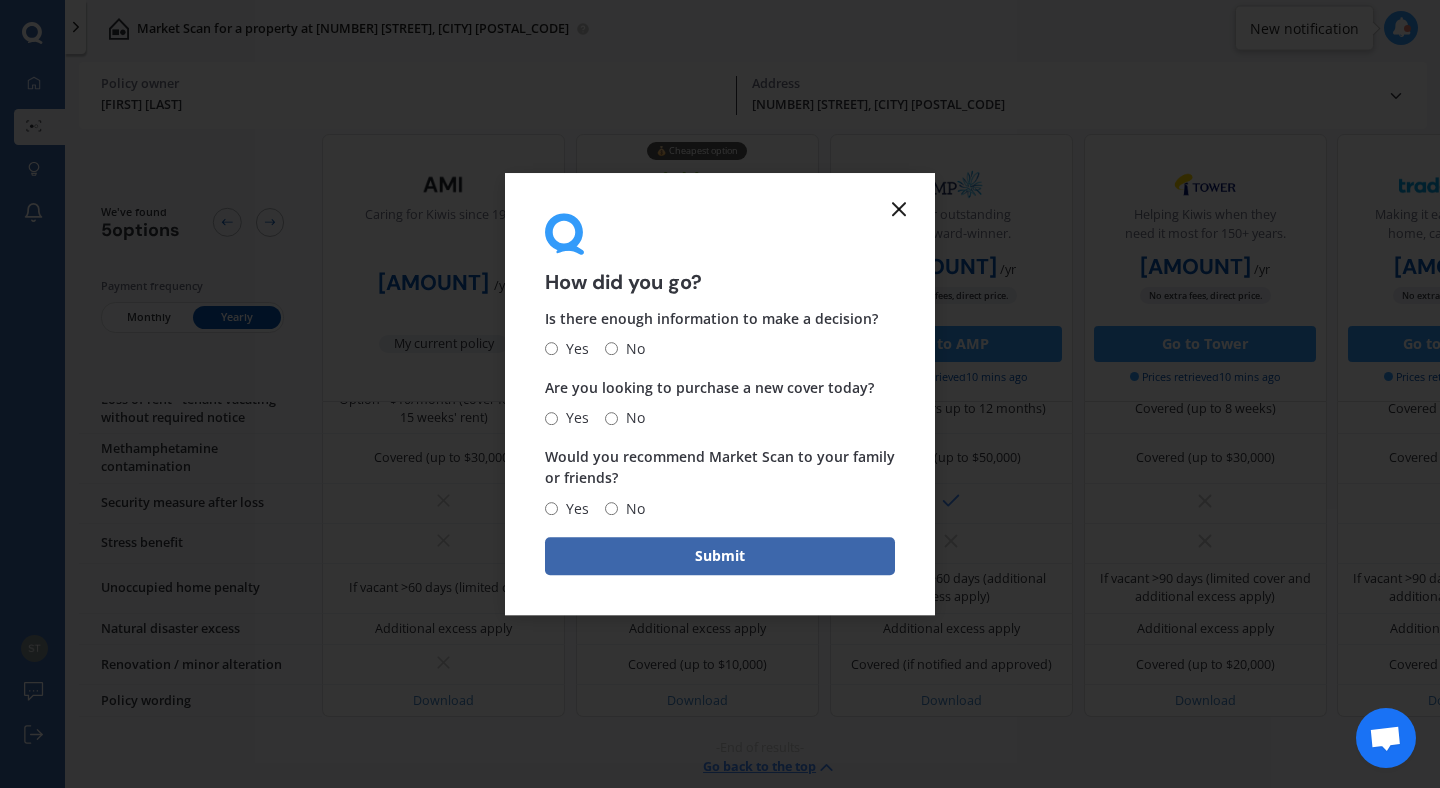 click at bounding box center [899, 209] 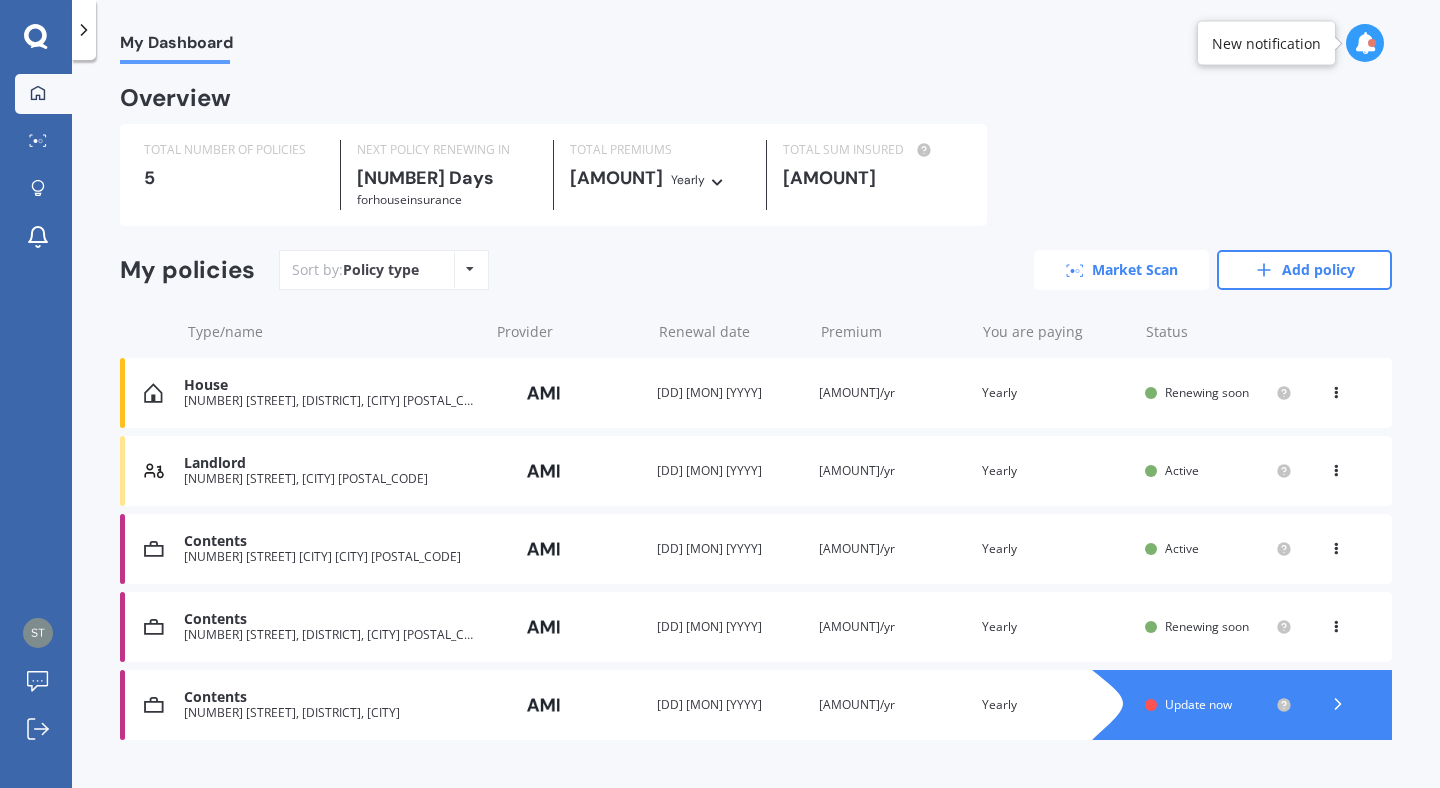 click on "Market Scan" at bounding box center [1121, 270] 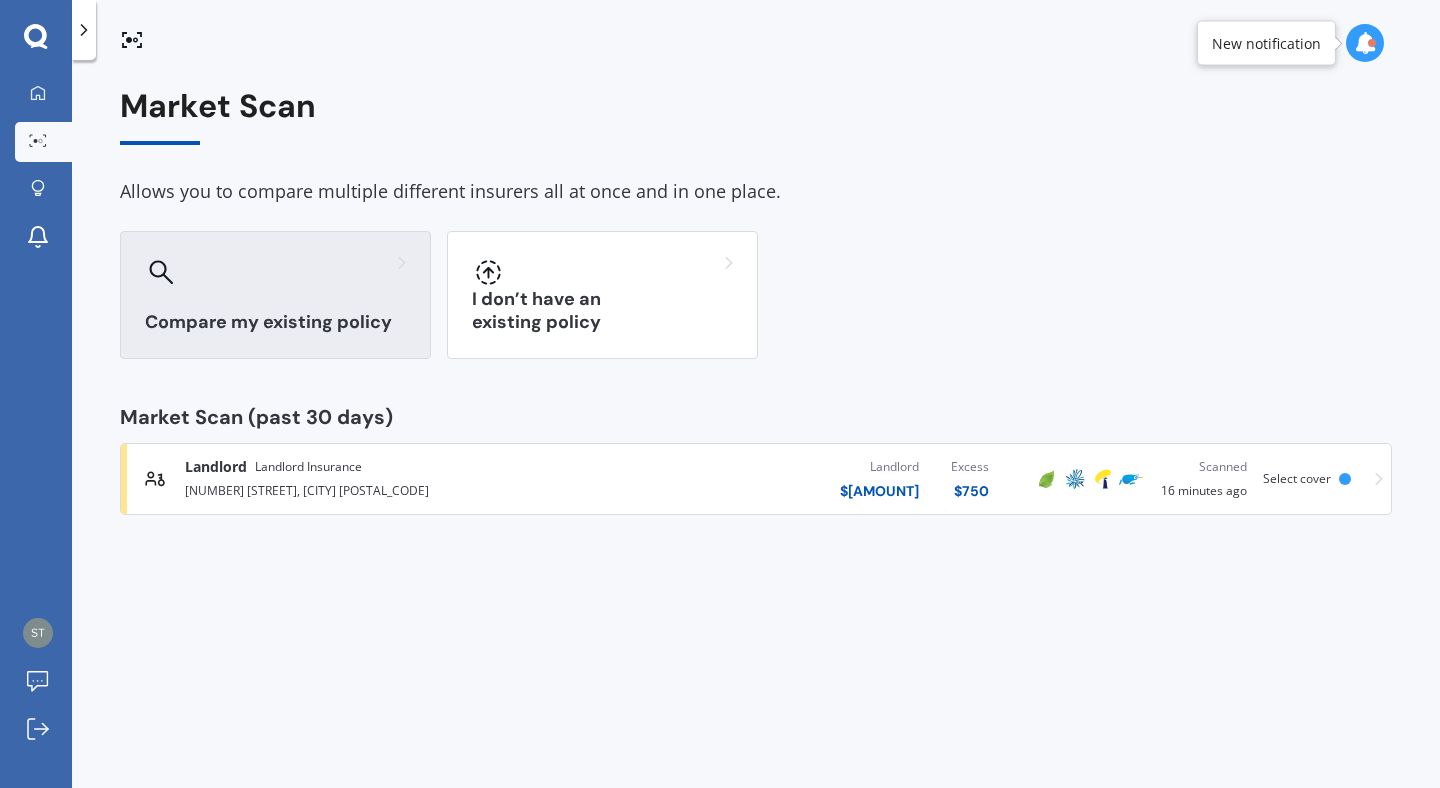 click on "Compare my existing policy" at bounding box center (275, 322) 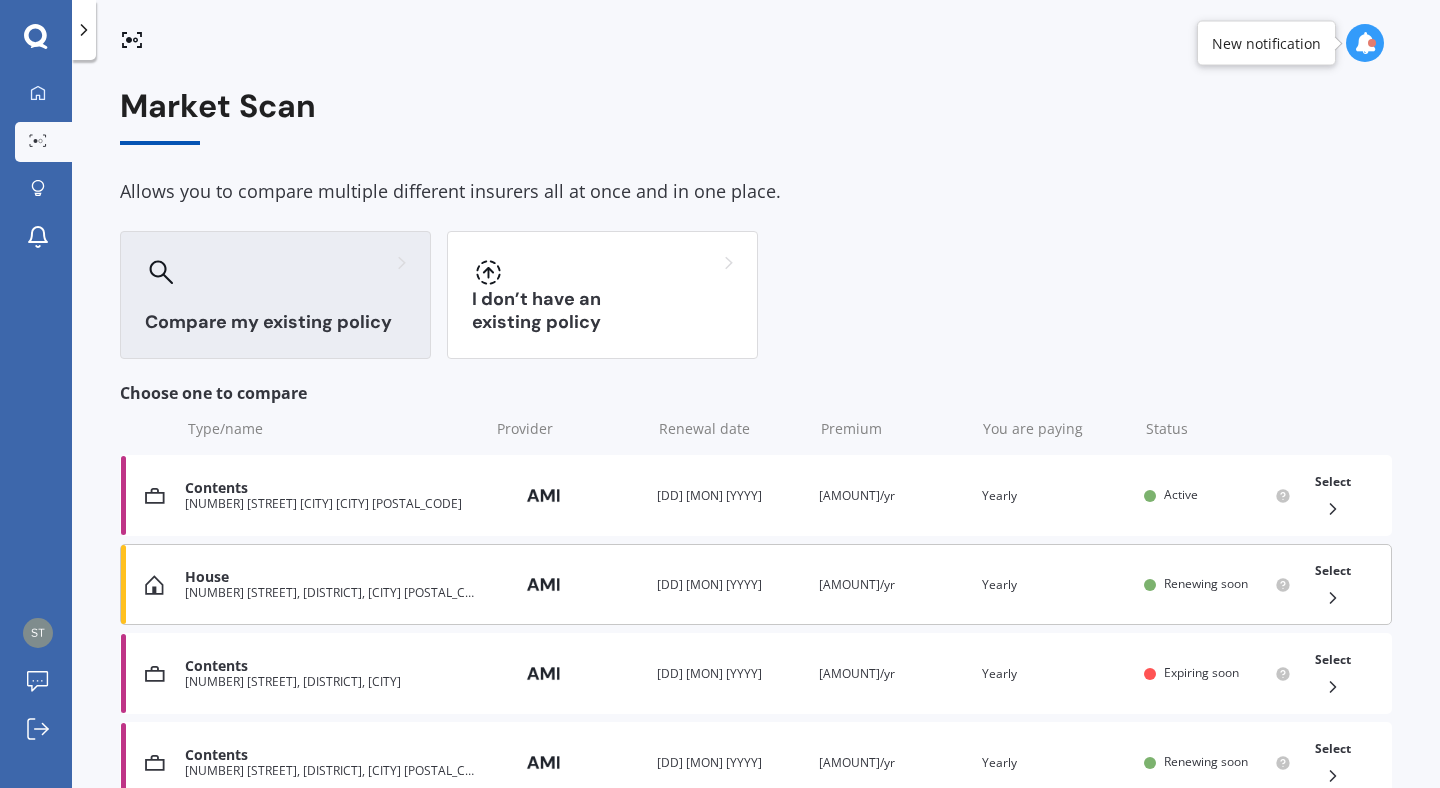 click at bounding box center (1333, 598) 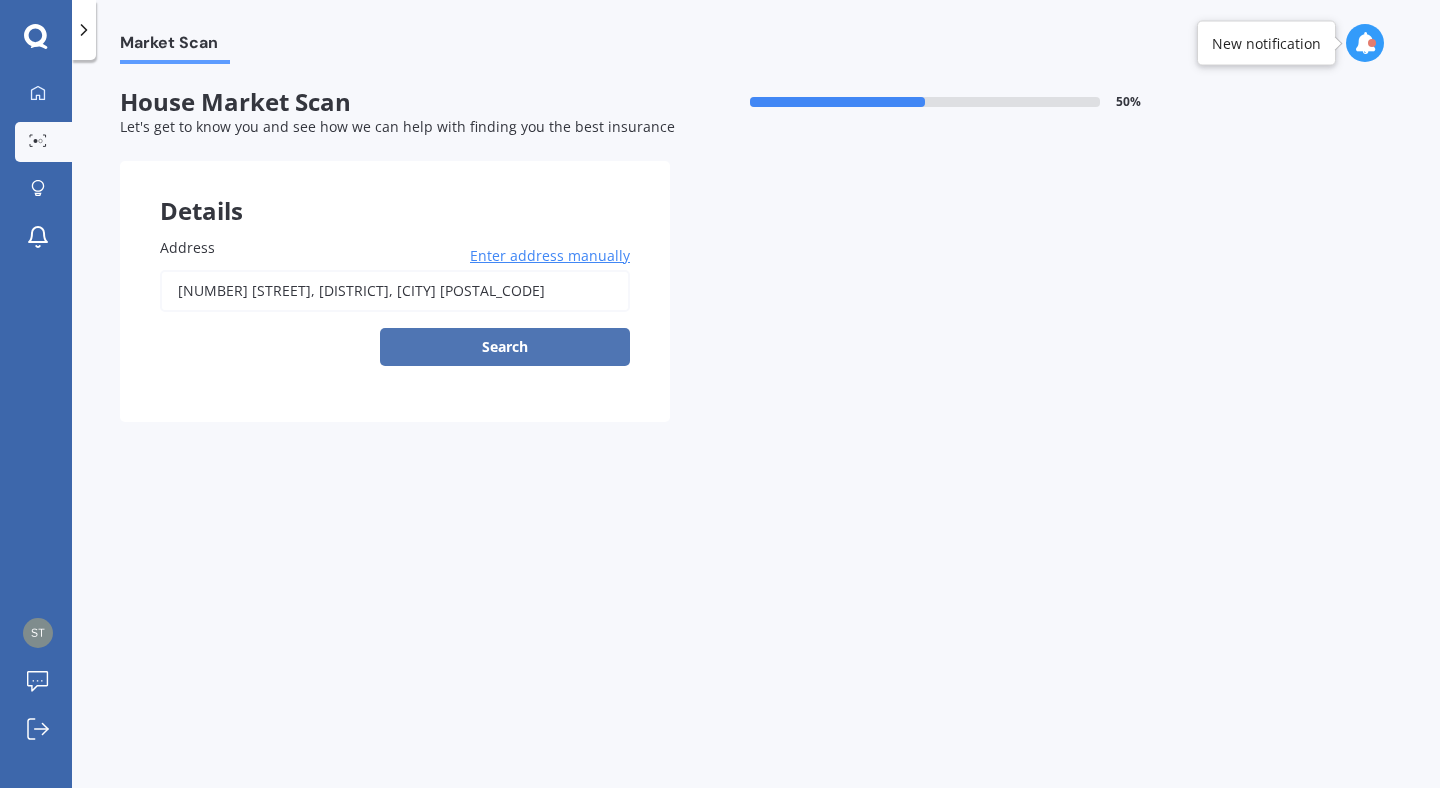 click on "Search" at bounding box center (505, 347) 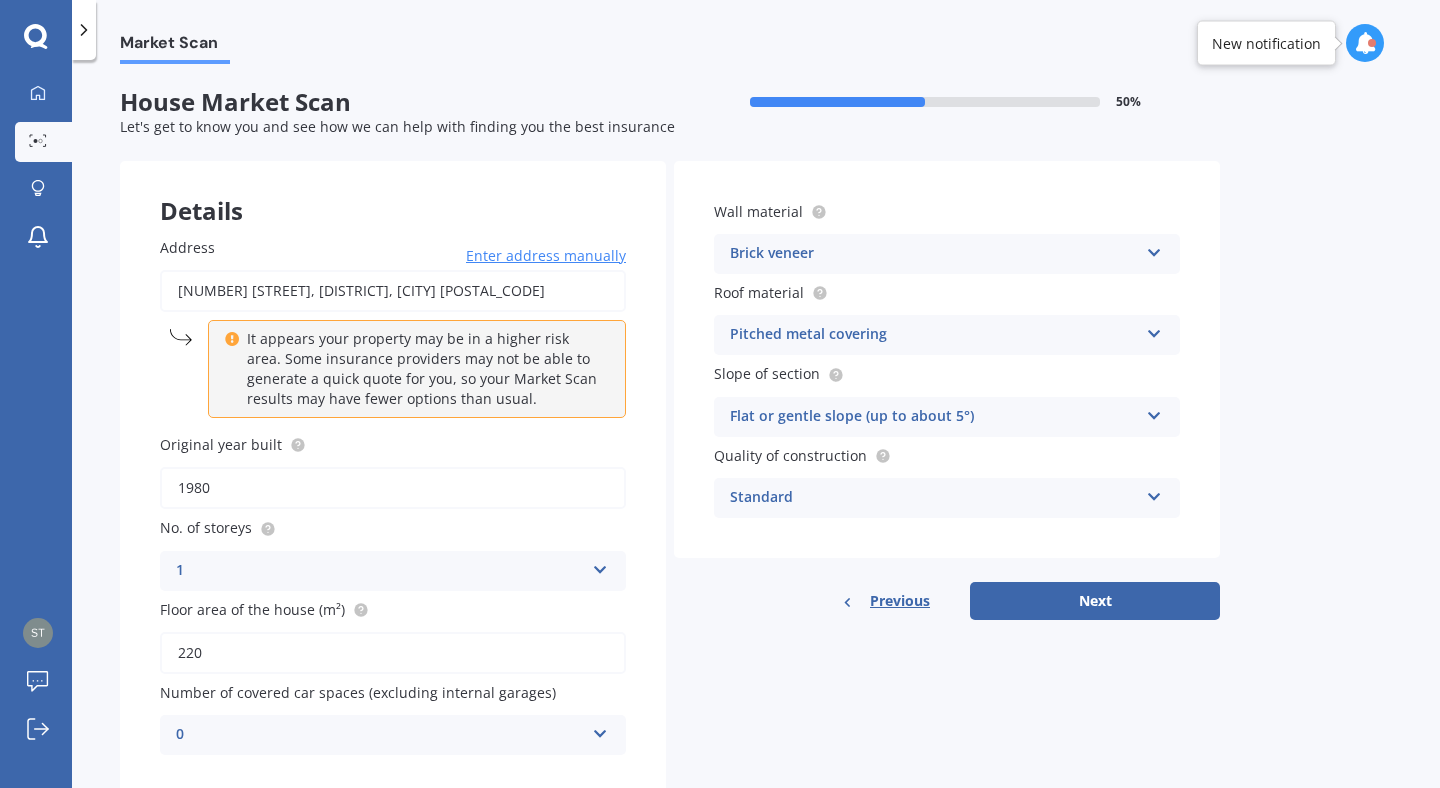 click on "1980" at bounding box center (393, 488) 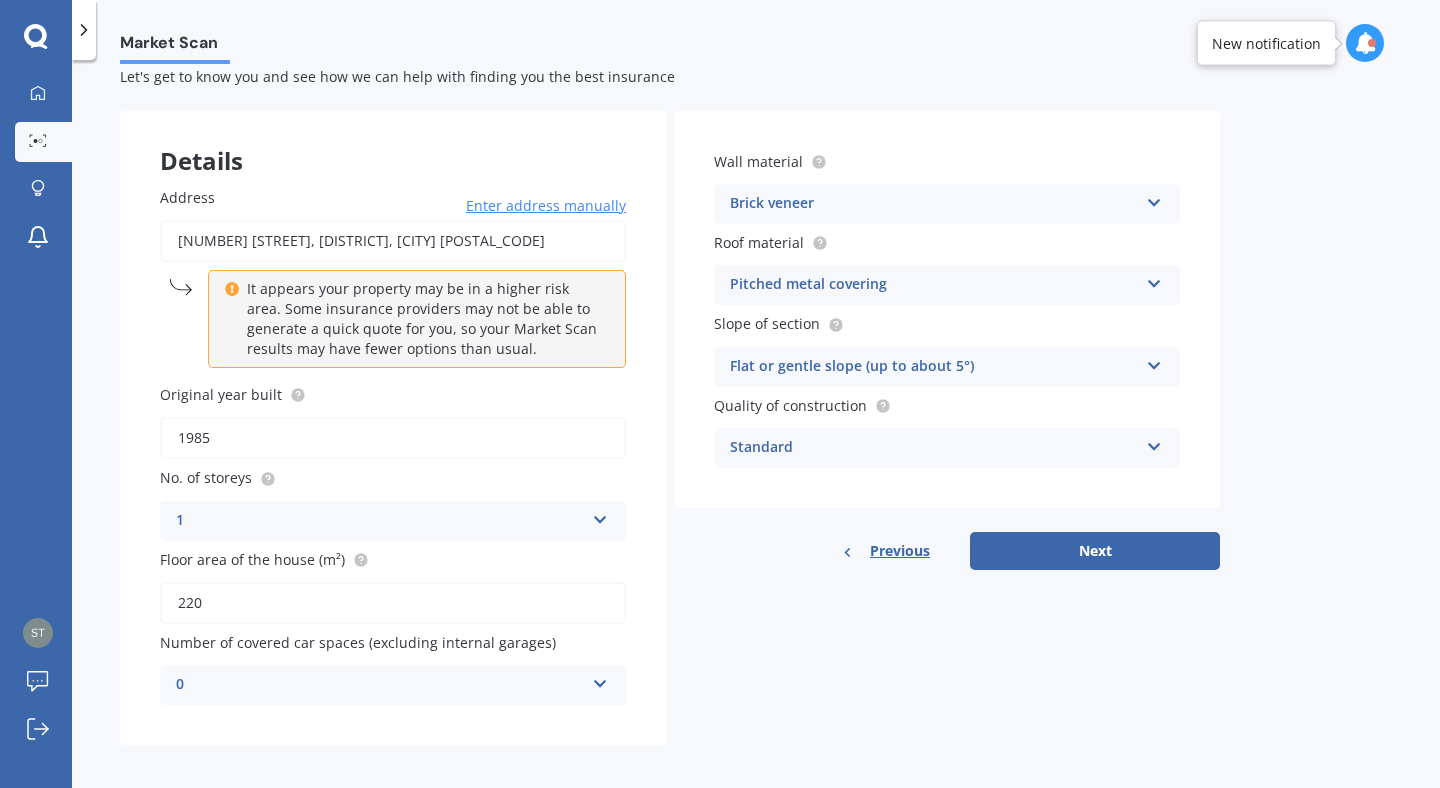 scroll, scrollTop: 61, scrollLeft: 0, axis: vertical 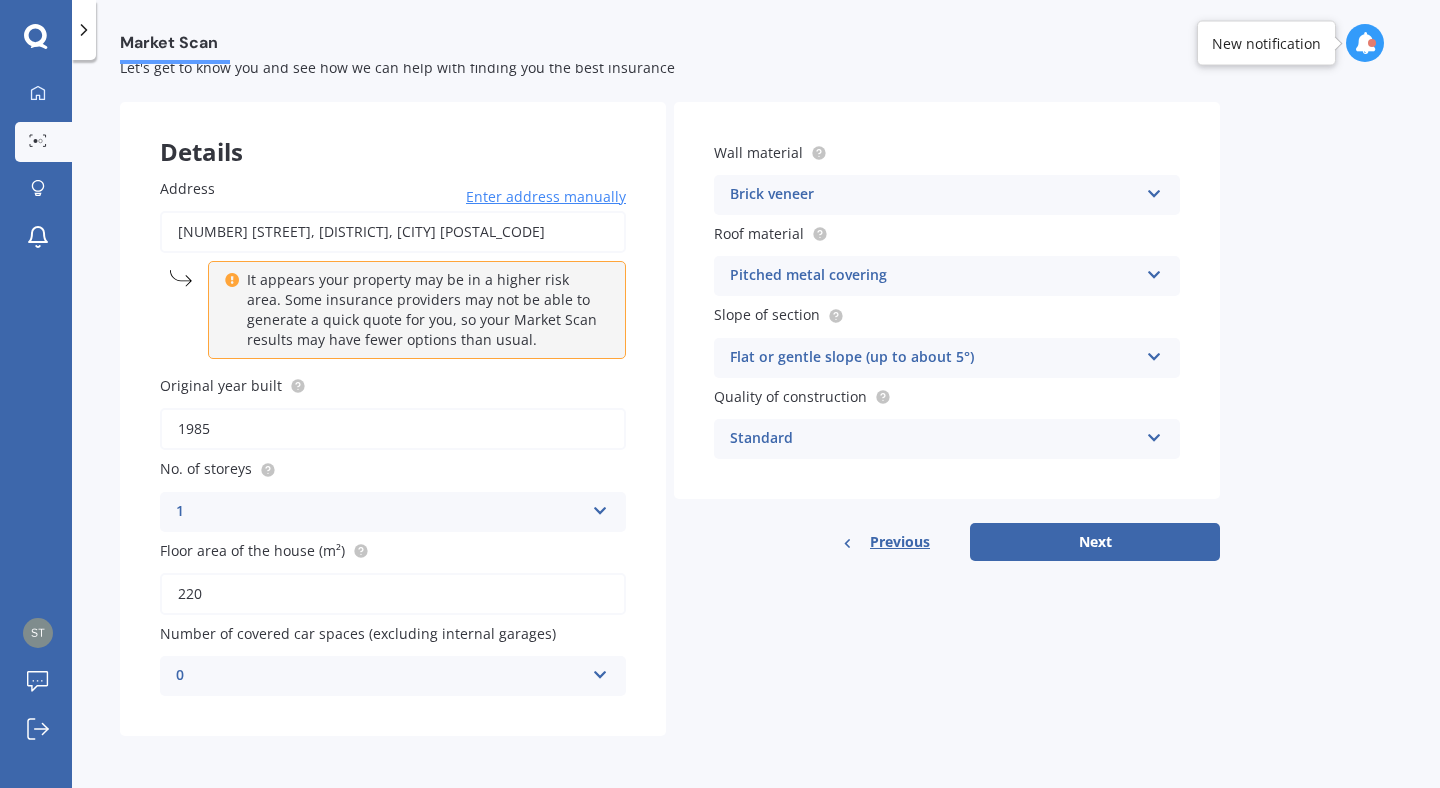 type on "1985" 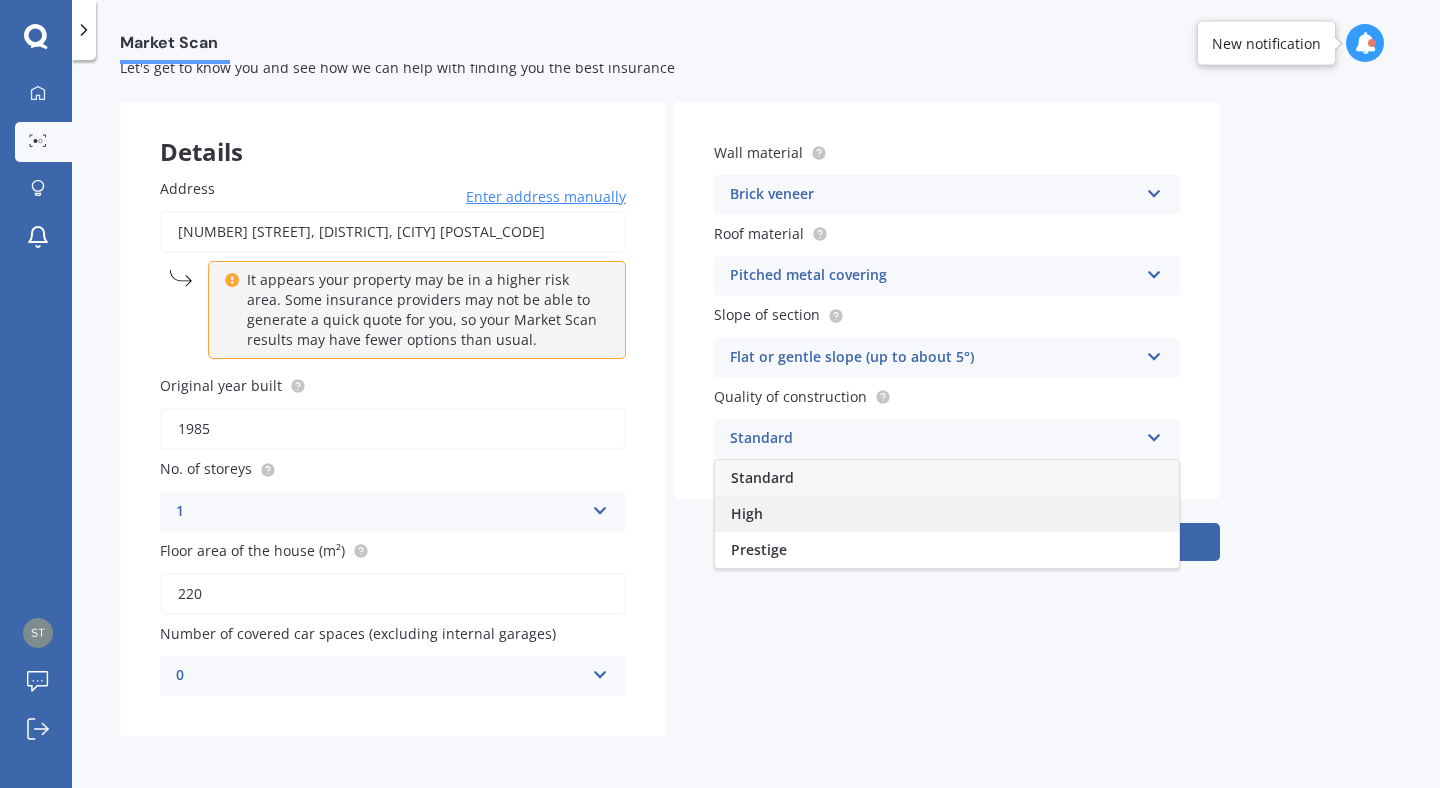 click on "High" at bounding box center (947, 514) 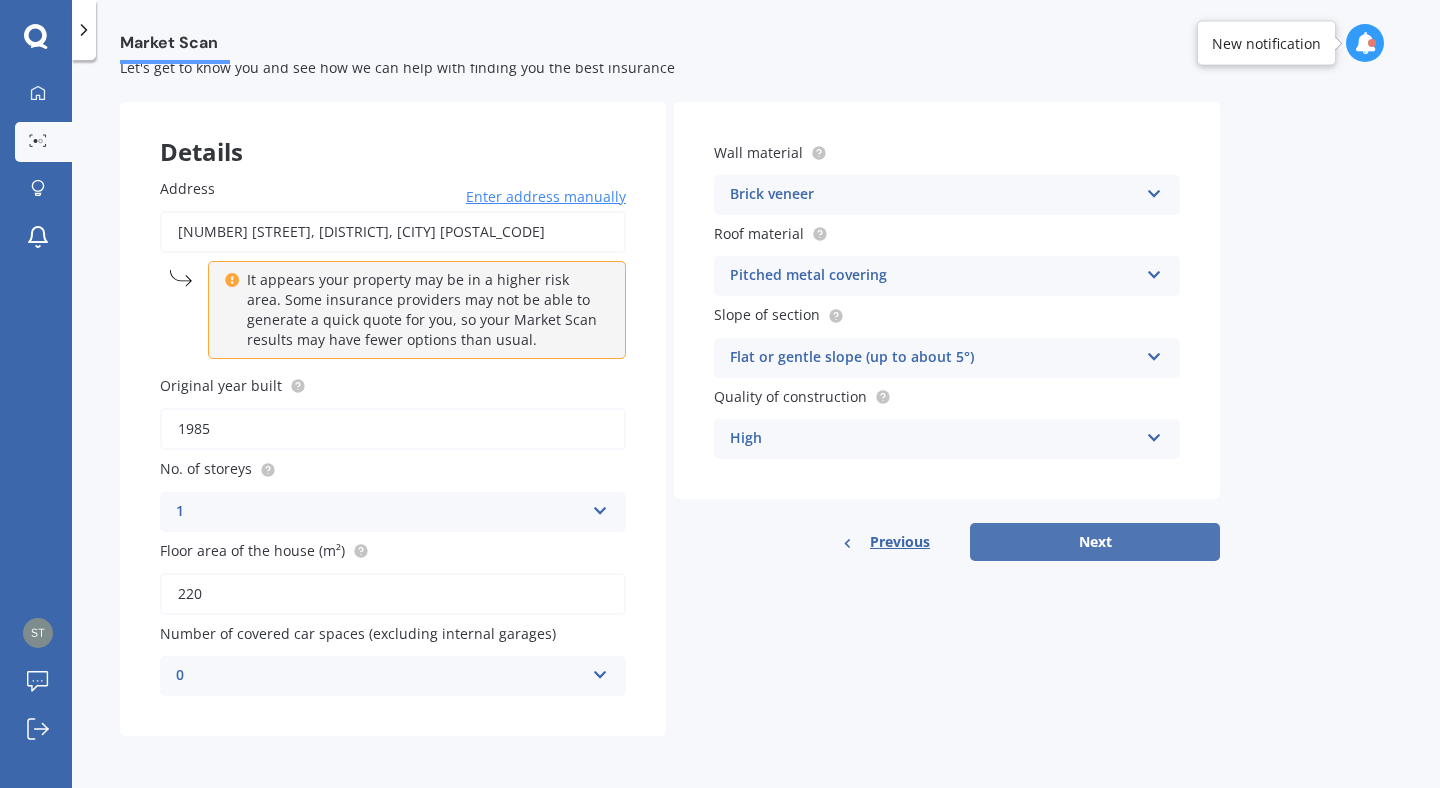 click on "Next" at bounding box center (1095, 542) 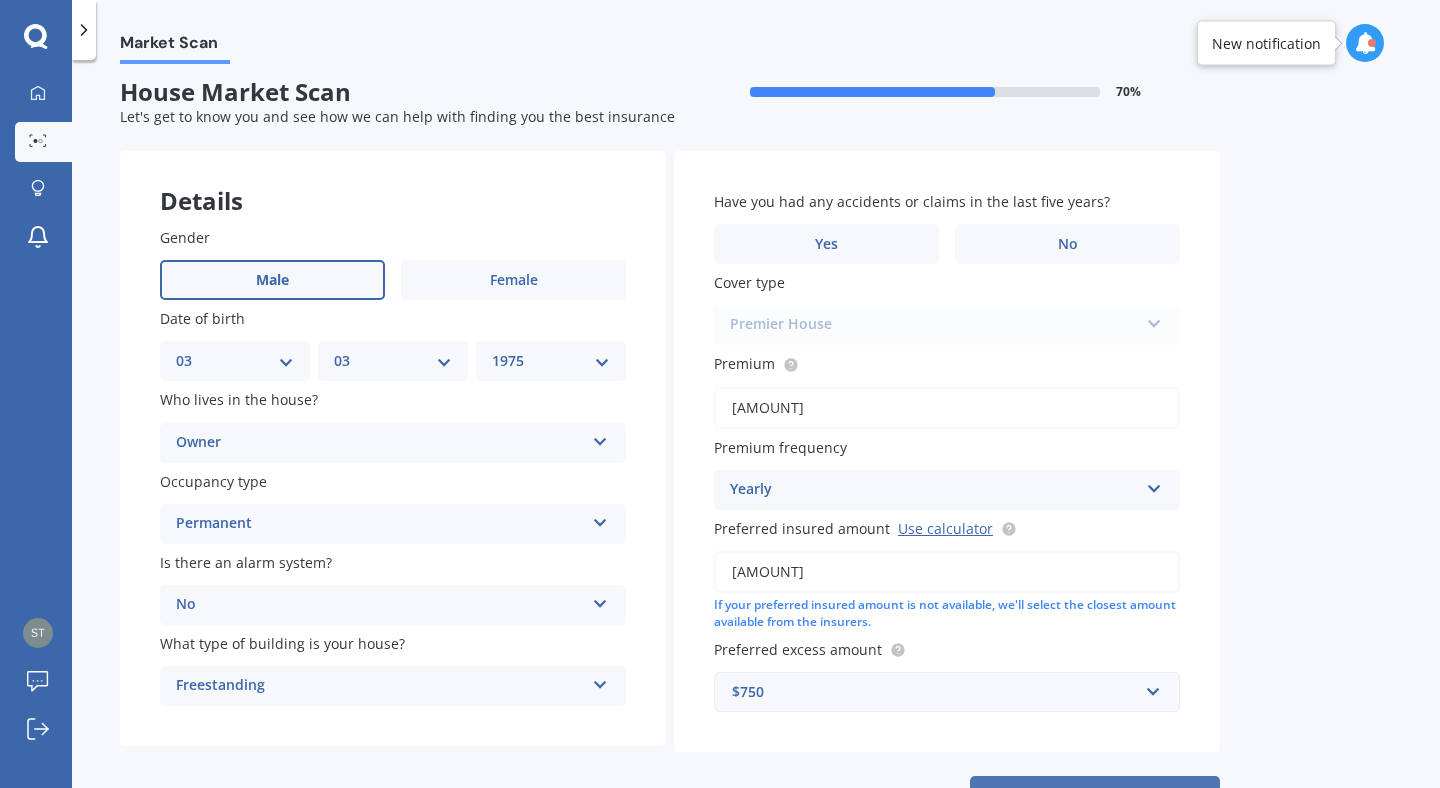 scroll, scrollTop: 0, scrollLeft: 0, axis: both 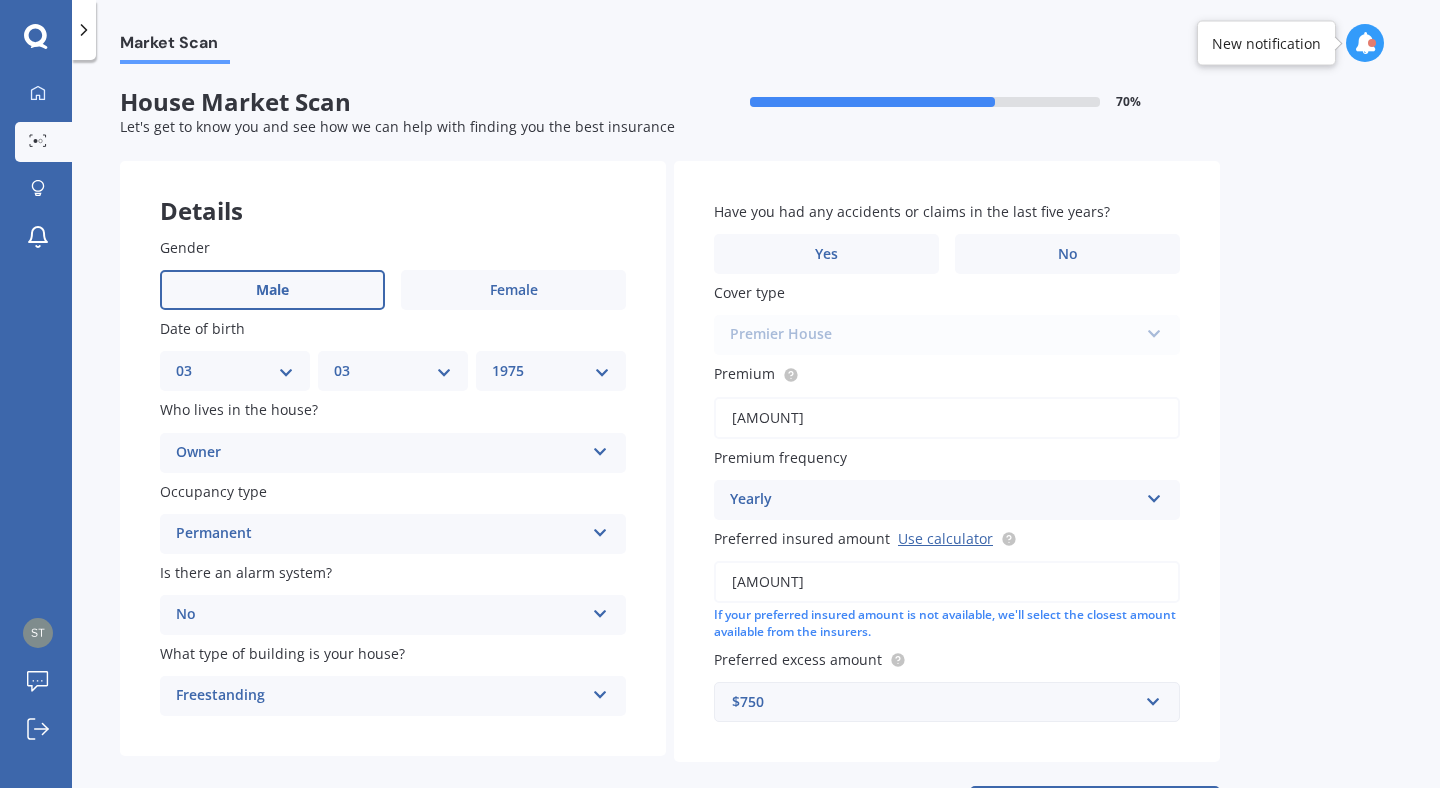 click on "[AMOUNT]" at bounding box center [947, 418] 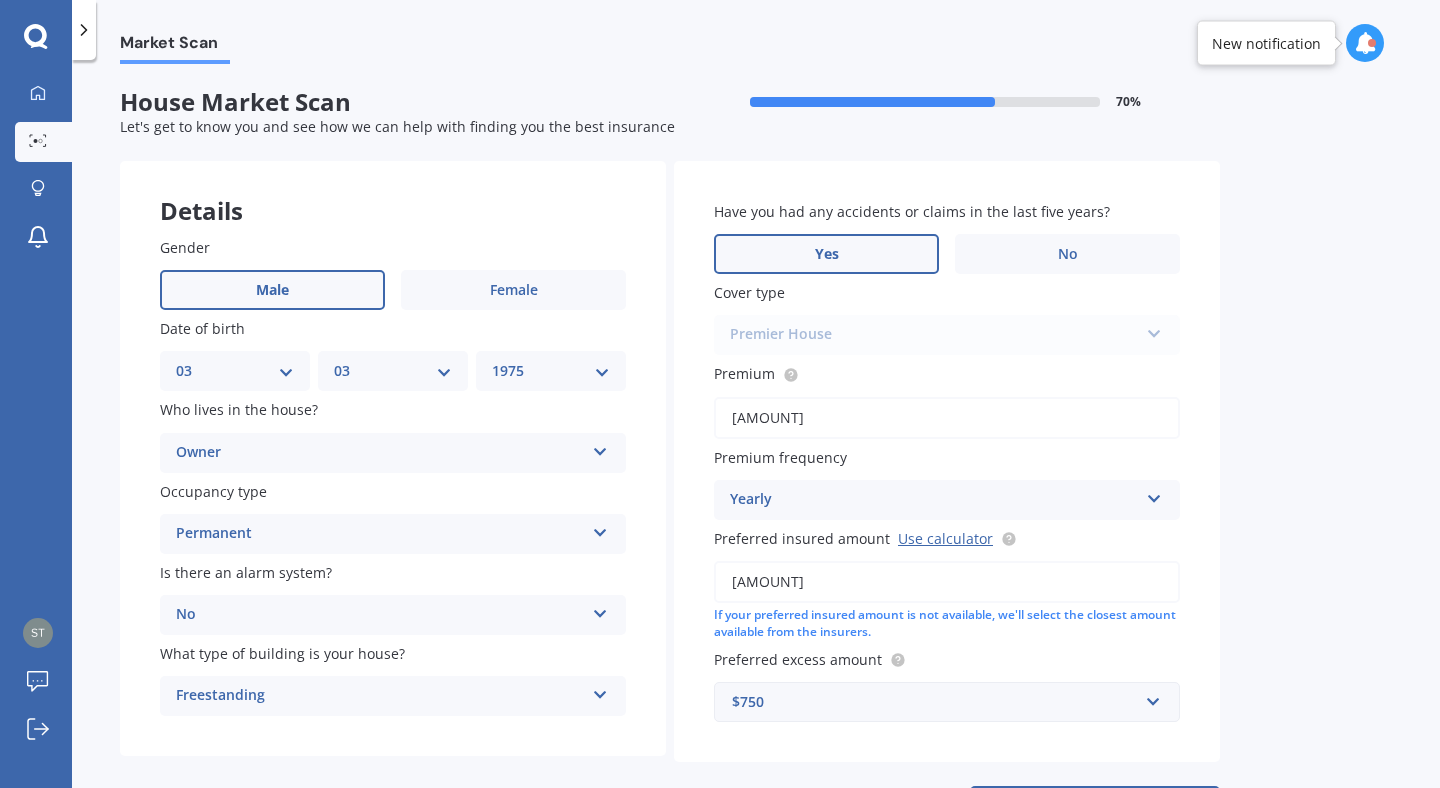 click on "Yes" at bounding box center (272, 290) 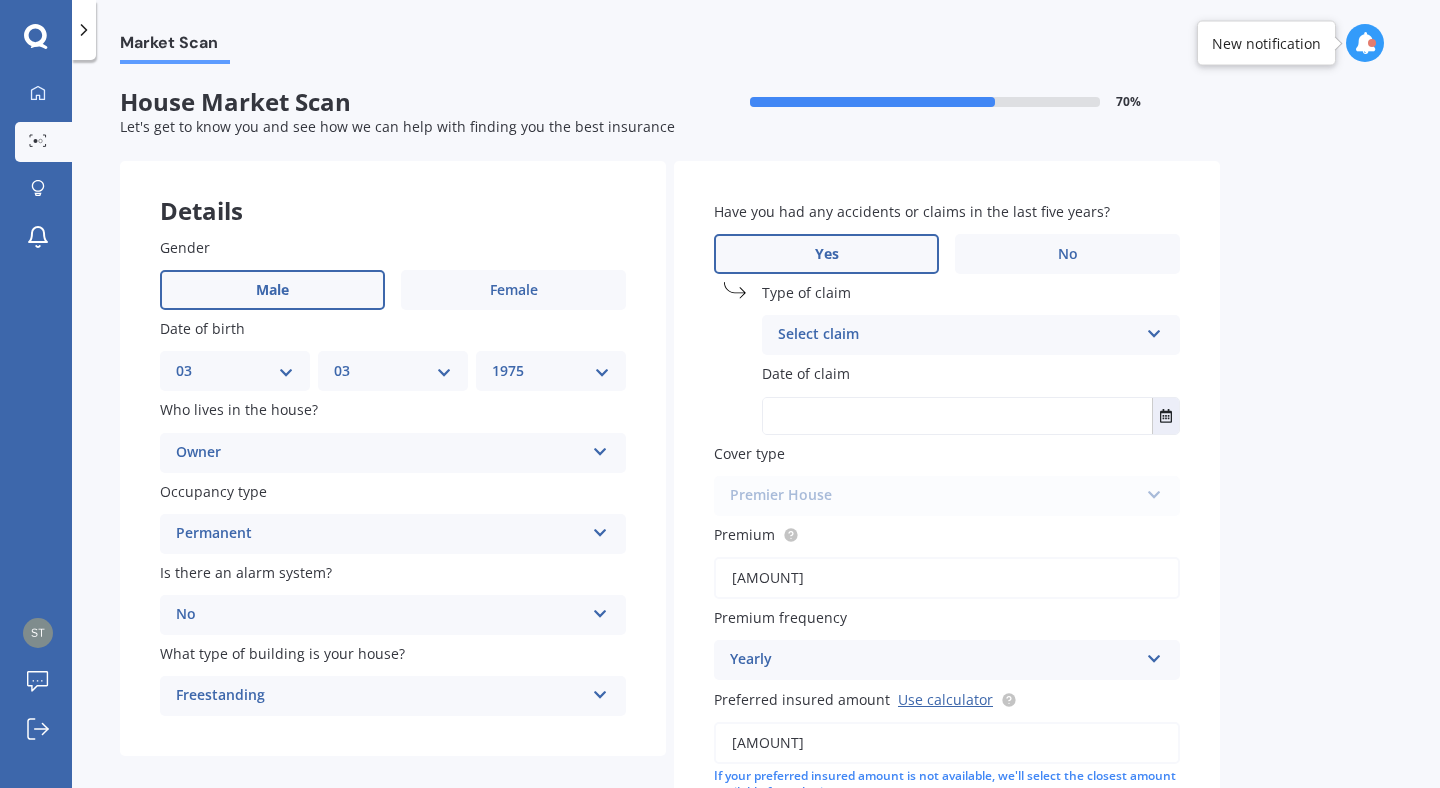 click on "Select claim" at bounding box center (958, 335) 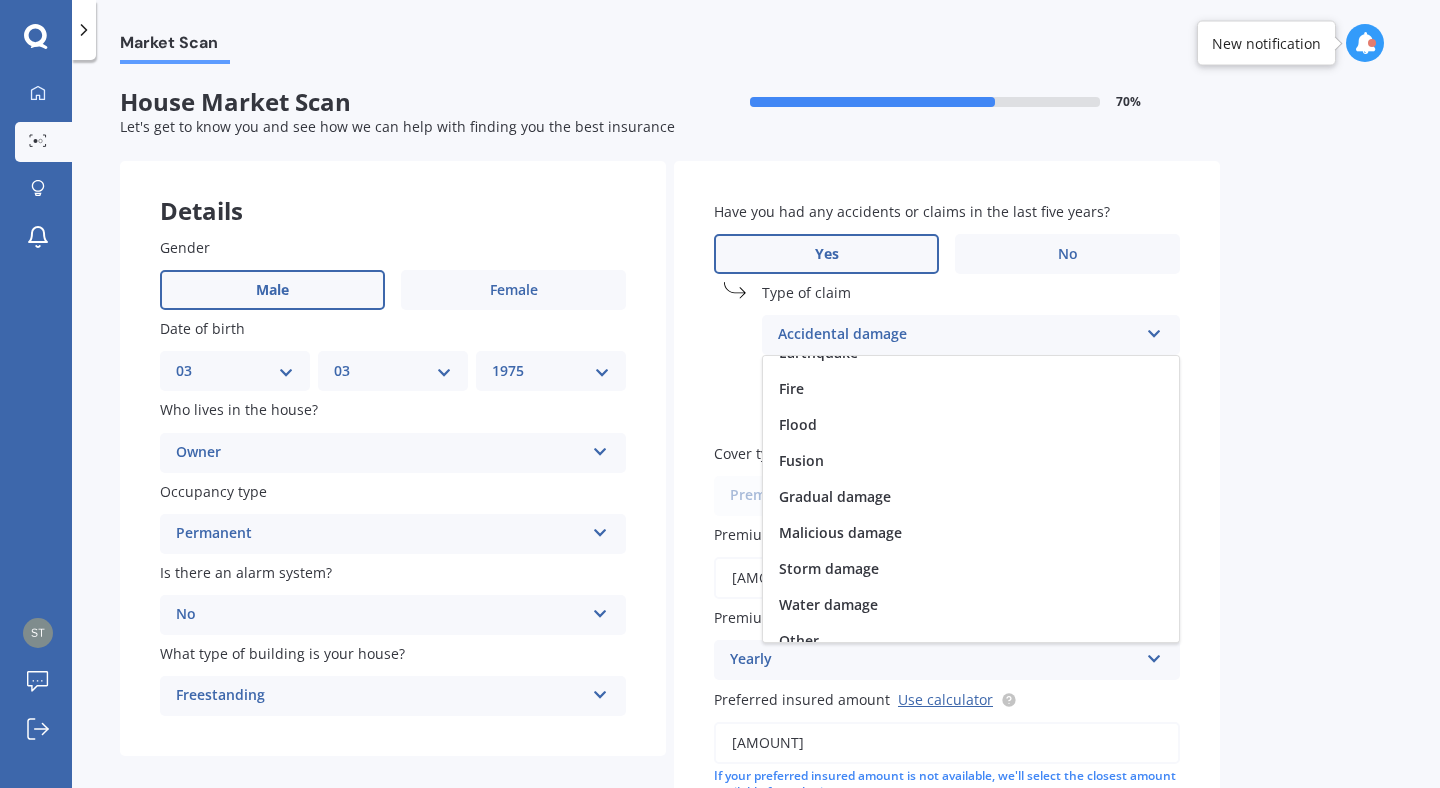 scroll, scrollTop: 146, scrollLeft: 0, axis: vertical 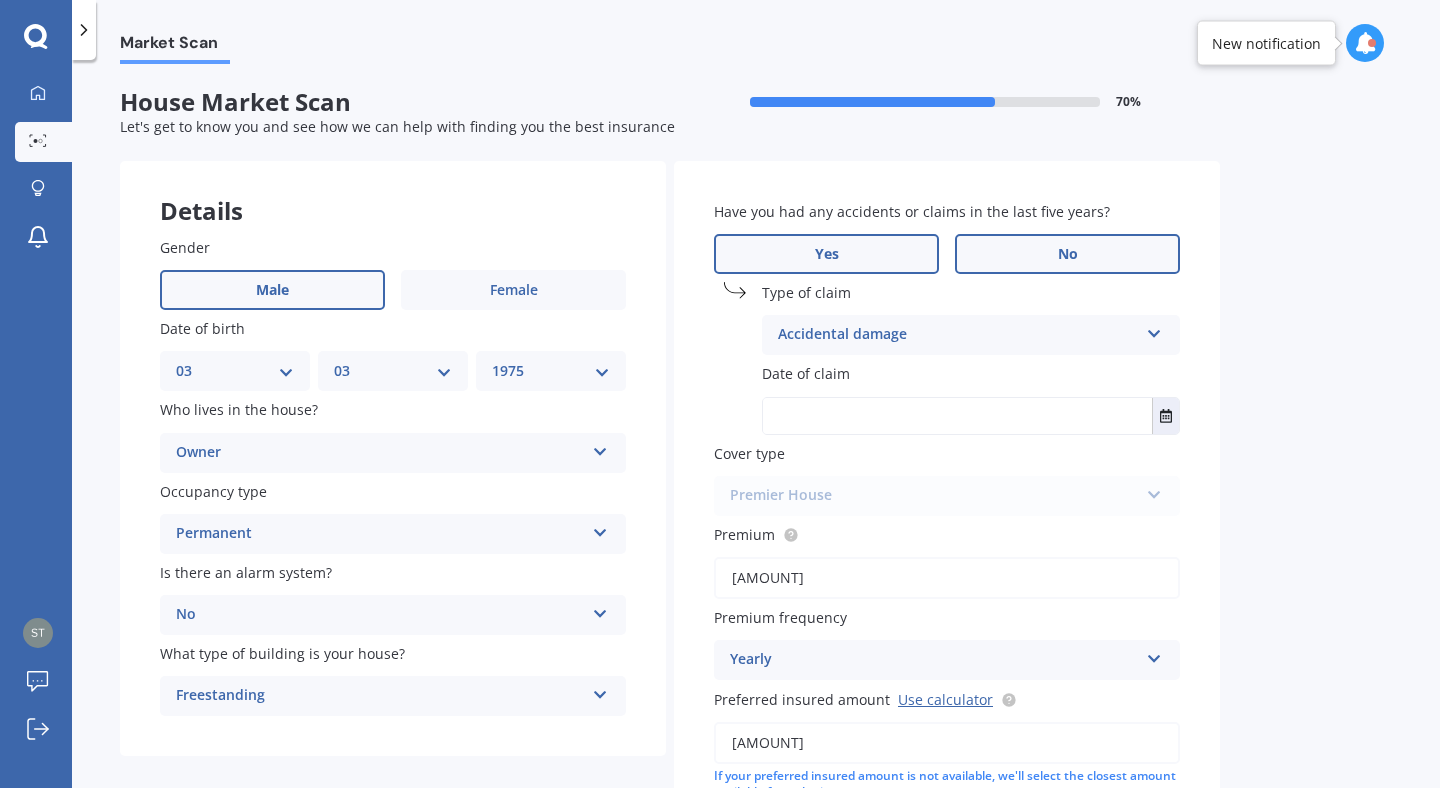 click on "No" at bounding box center [513, 290] 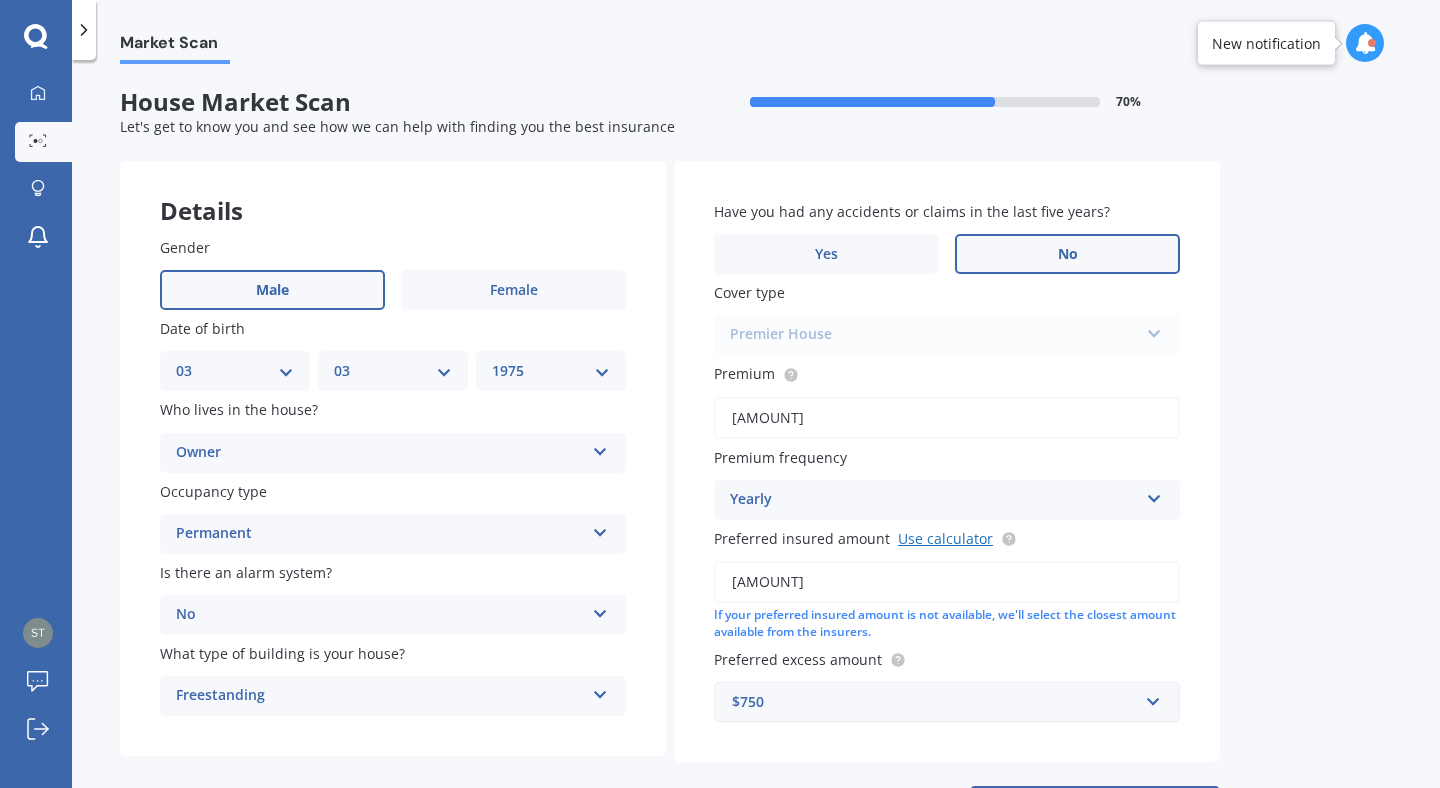 click on "Use calculator" at bounding box center (945, 538) 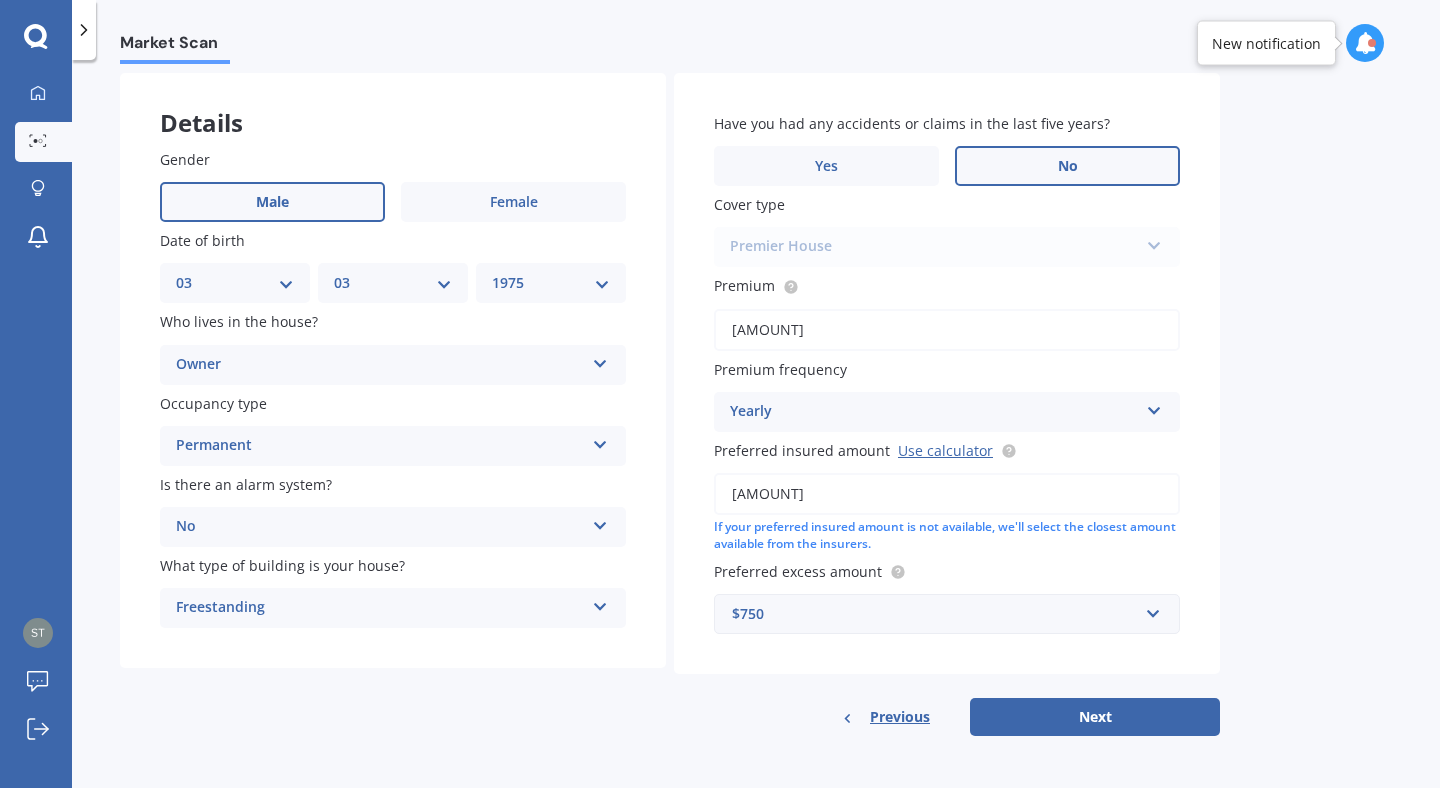 scroll, scrollTop: 91, scrollLeft: 0, axis: vertical 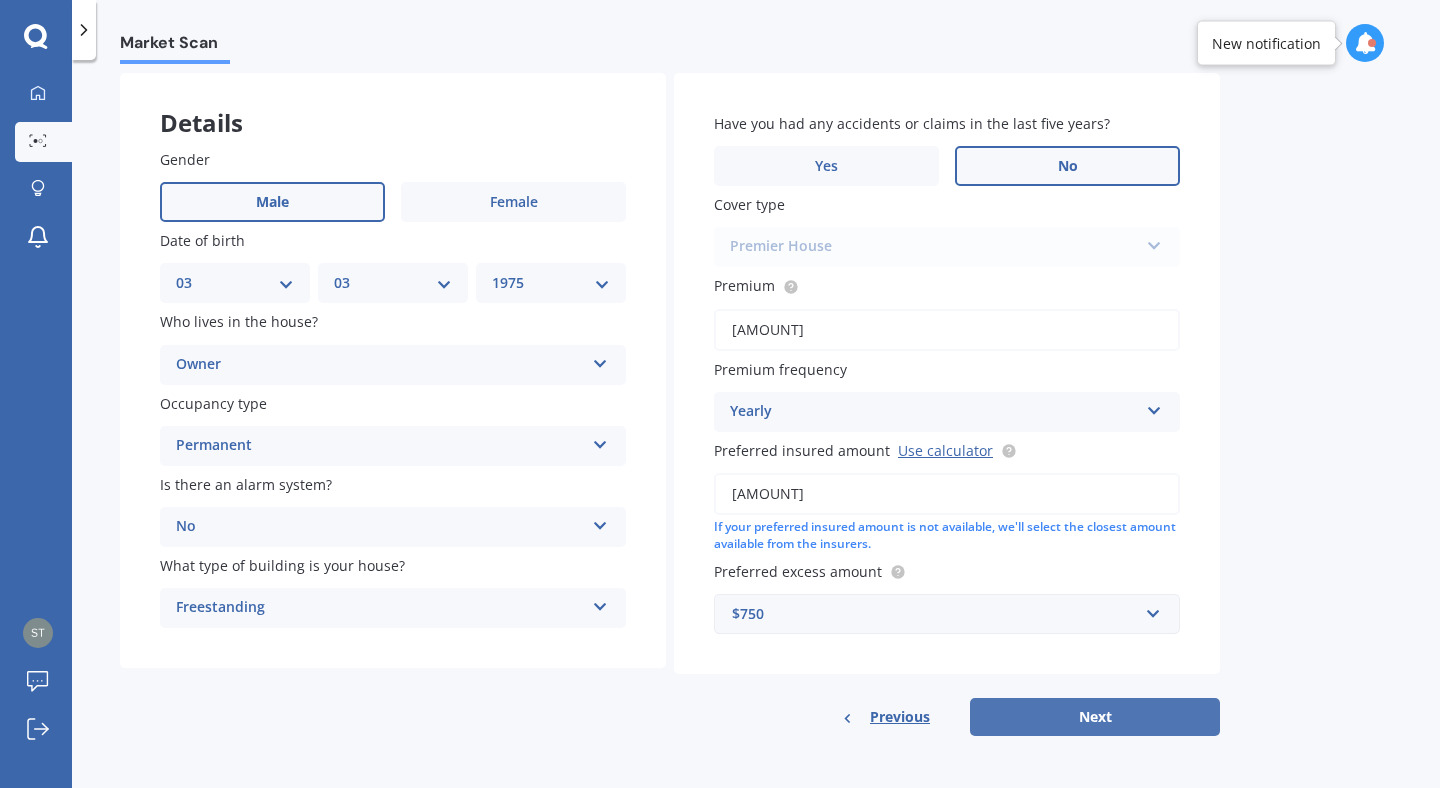 click on "Next" at bounding box center (1095, 717) 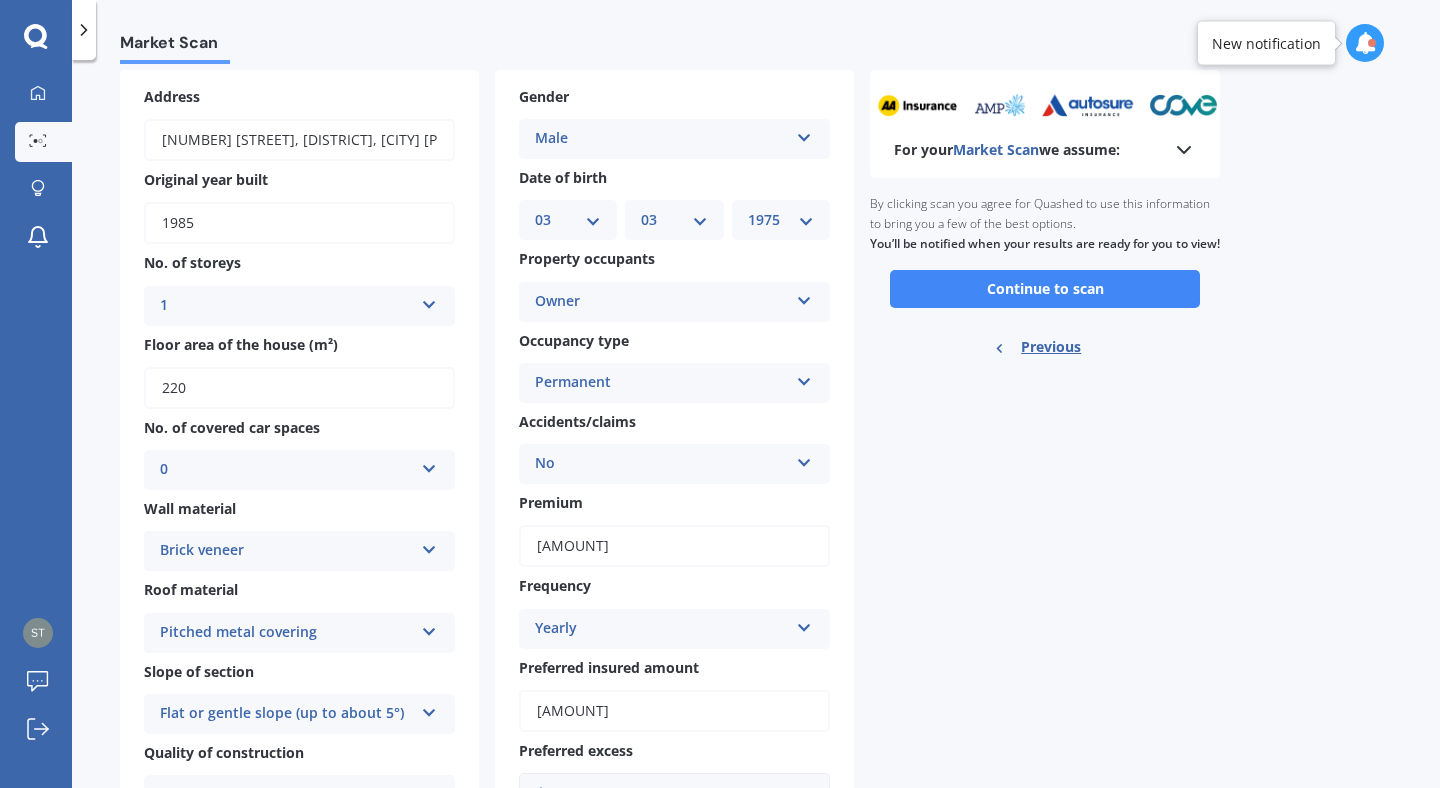scroll, scrollTop: 0, scrollLeft: 0, axis: both 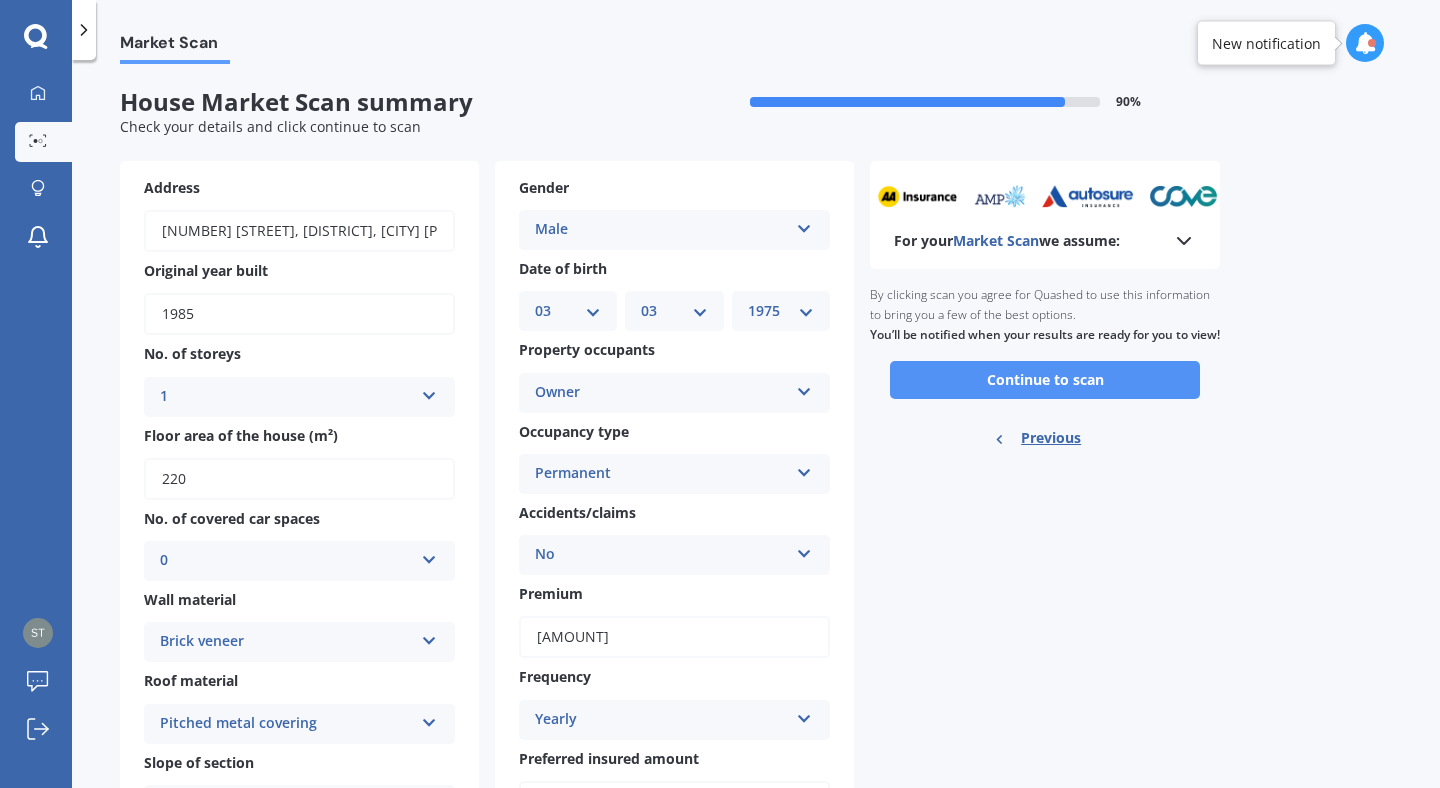 click on "Continue to scan" at bounding box center [1045, 380] 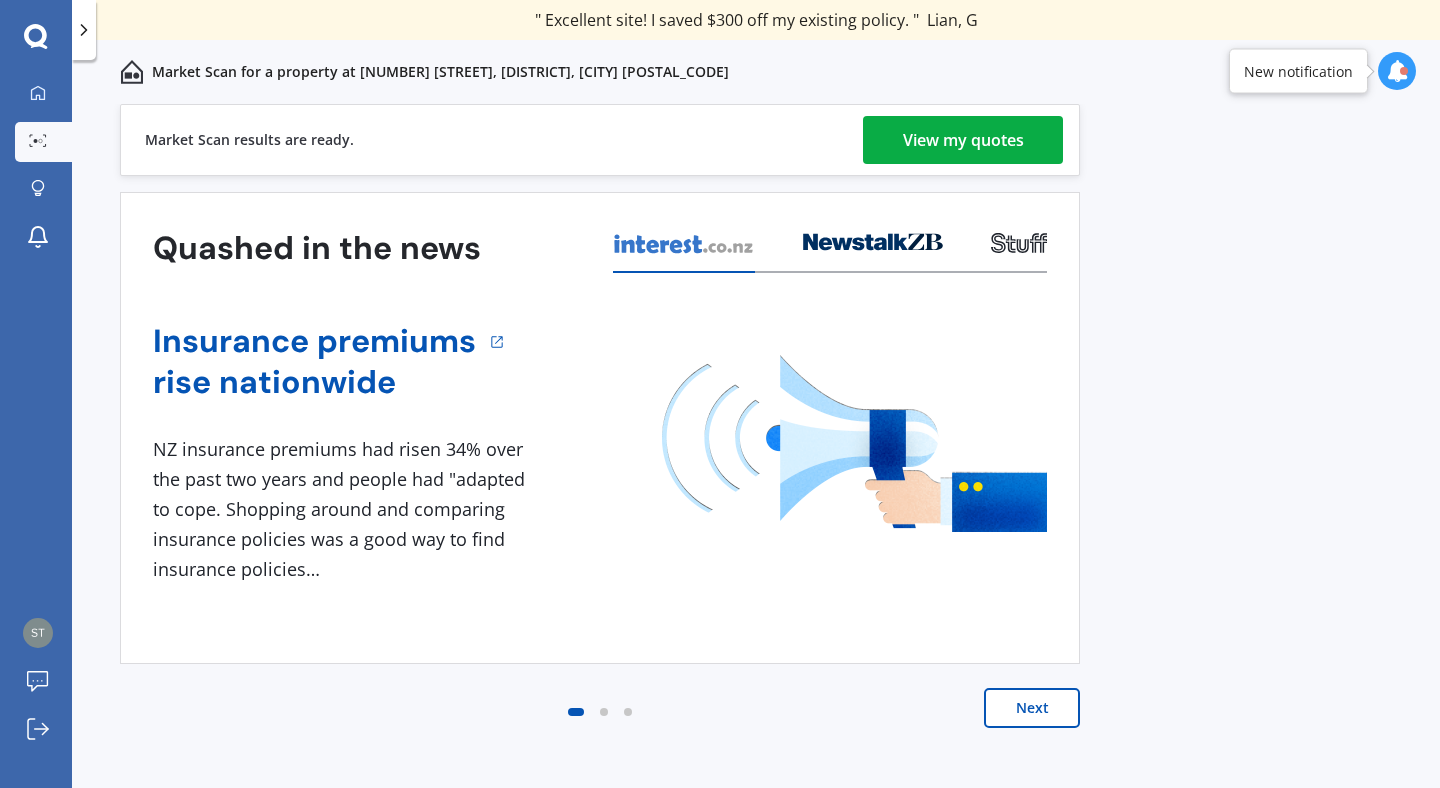 click on "View my quotes" at bounding box center [963, 140] 